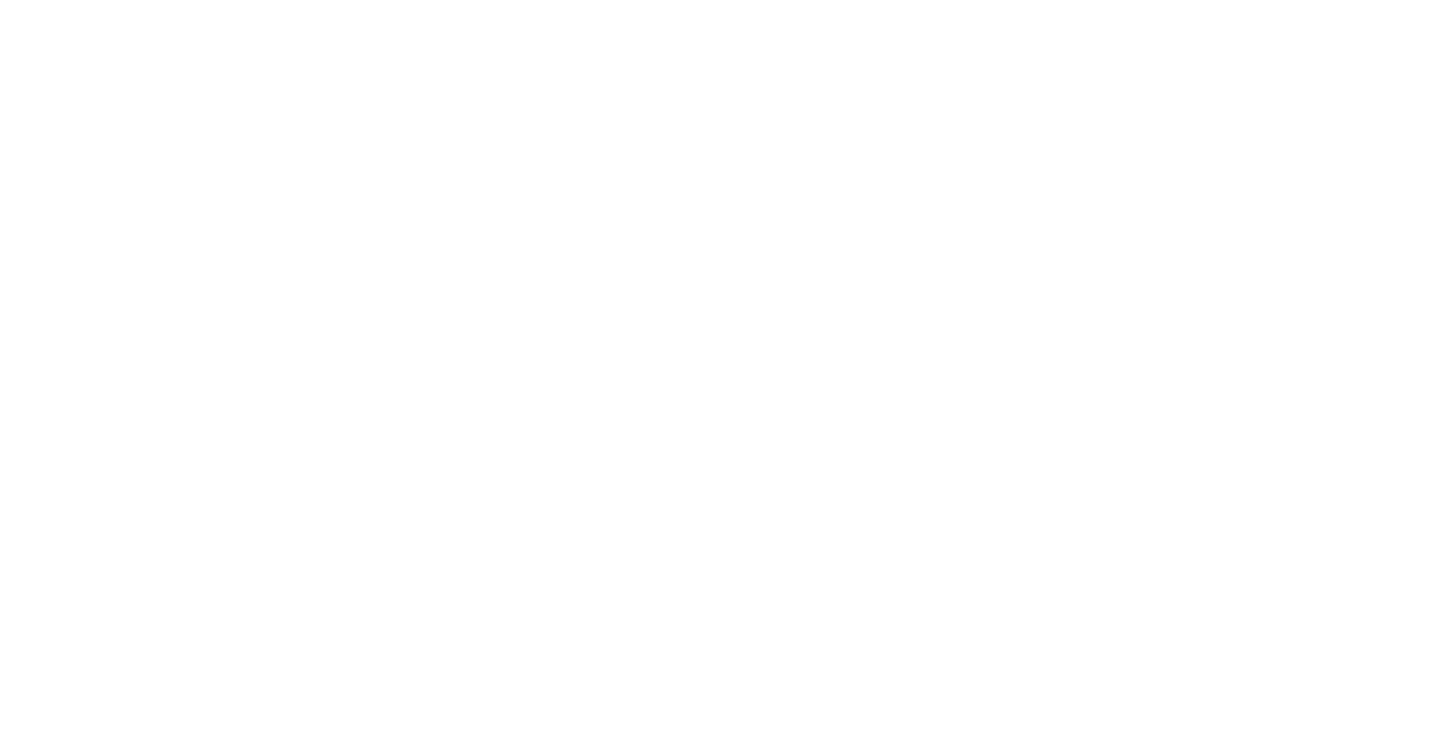 scroll, scrollTop: 0, scrollLeft: 0, axis: both 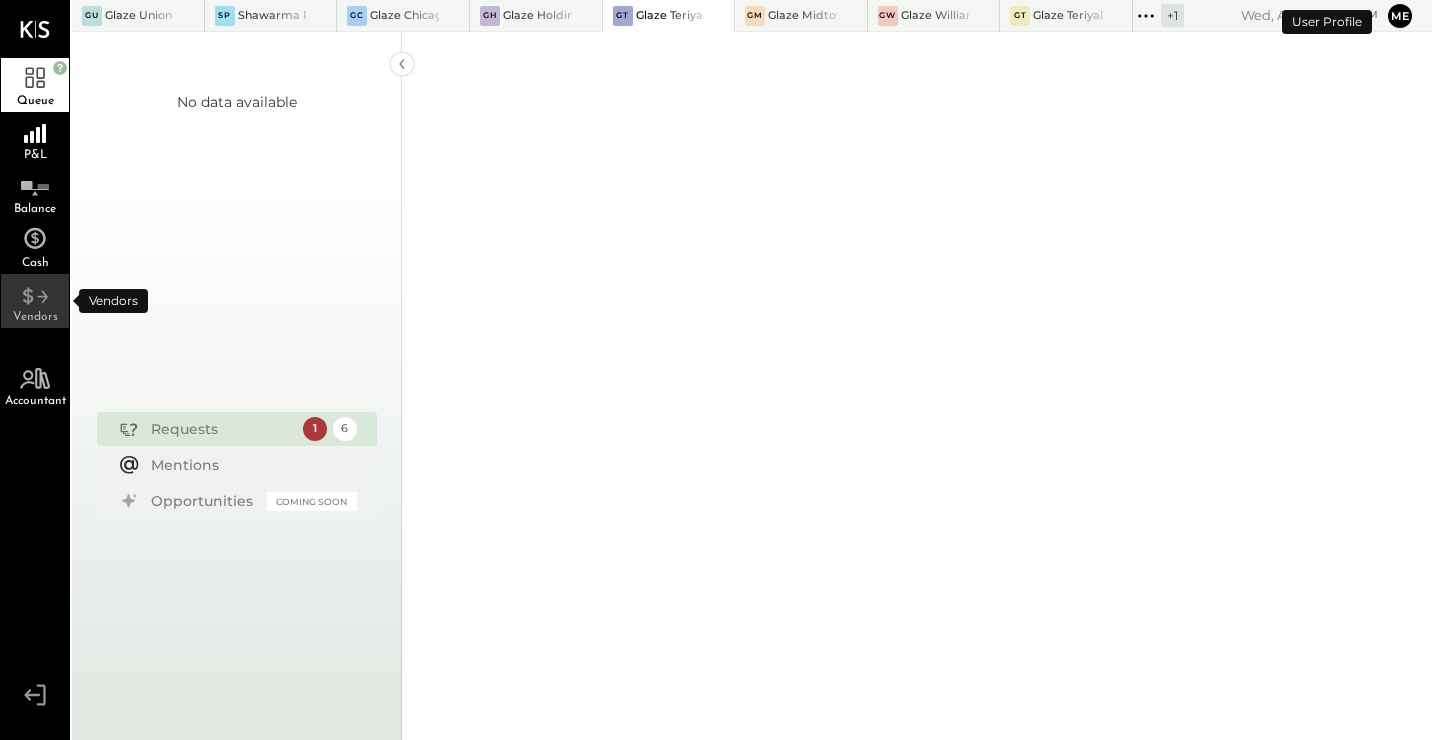 click 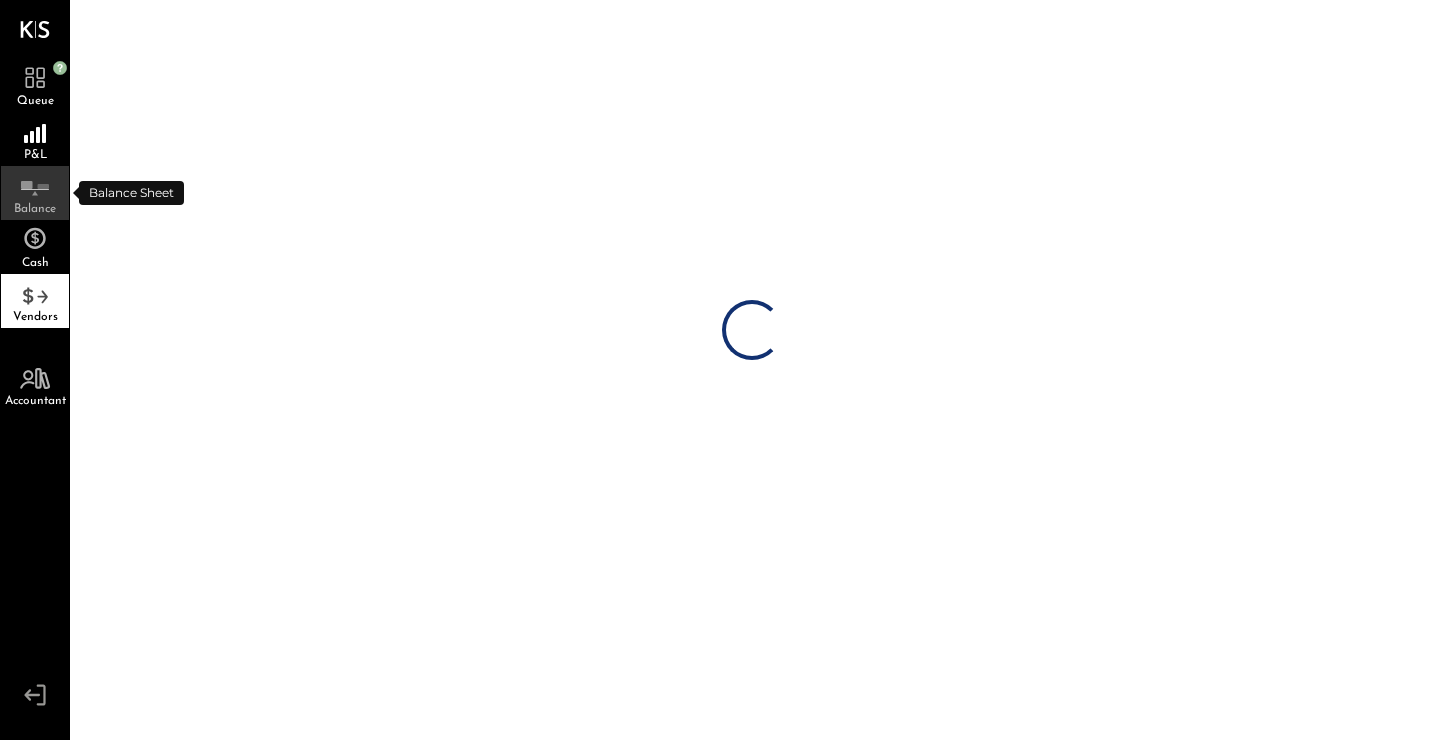 click 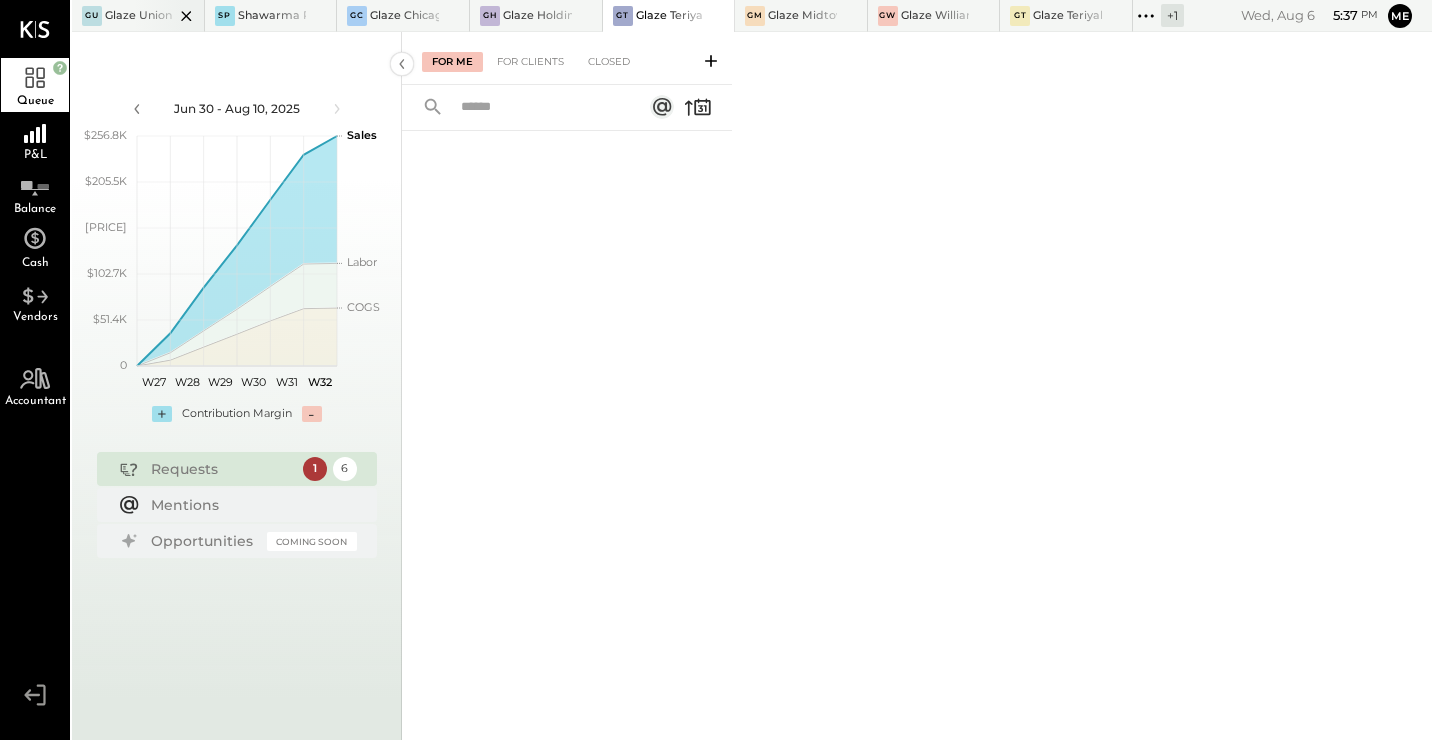 click at bounding box center [169, 15] 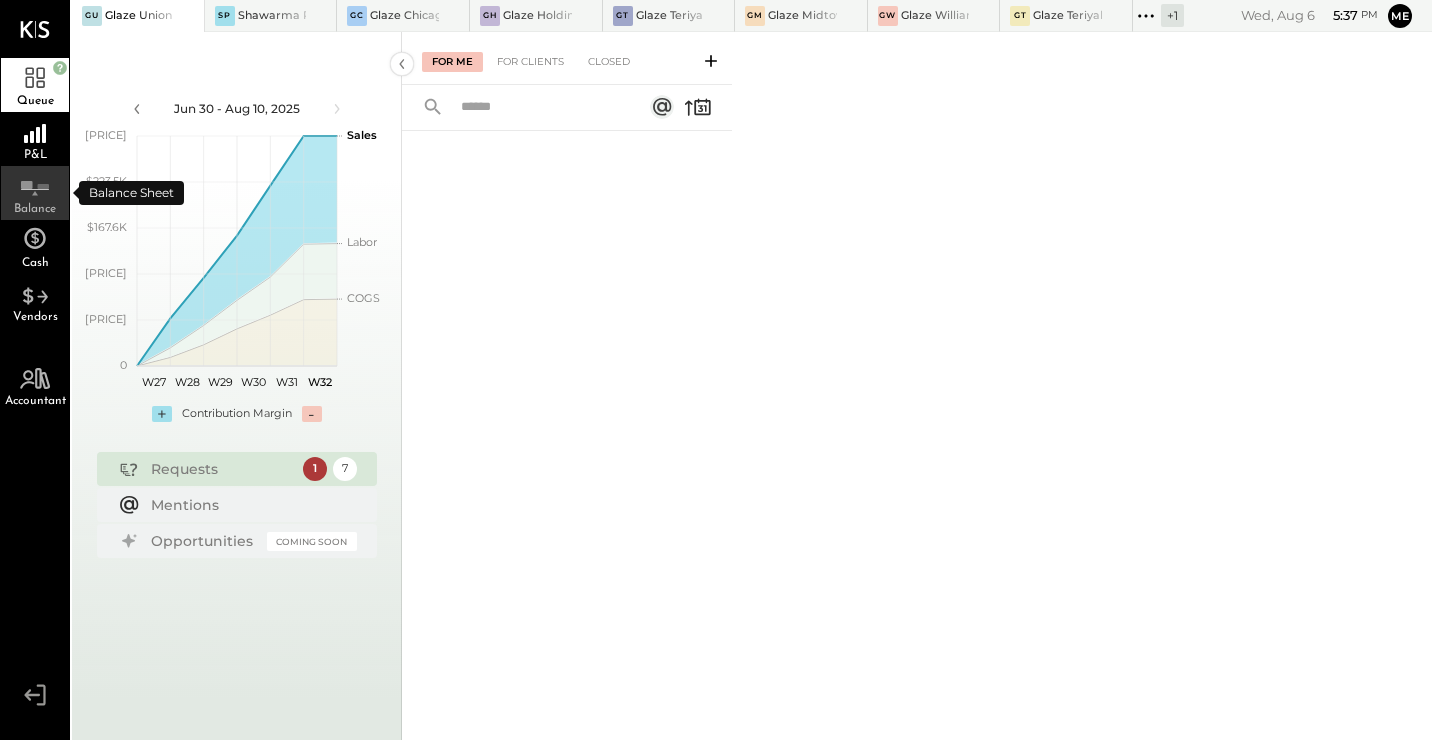 click on "Balance" at bounding box center (35, 209) 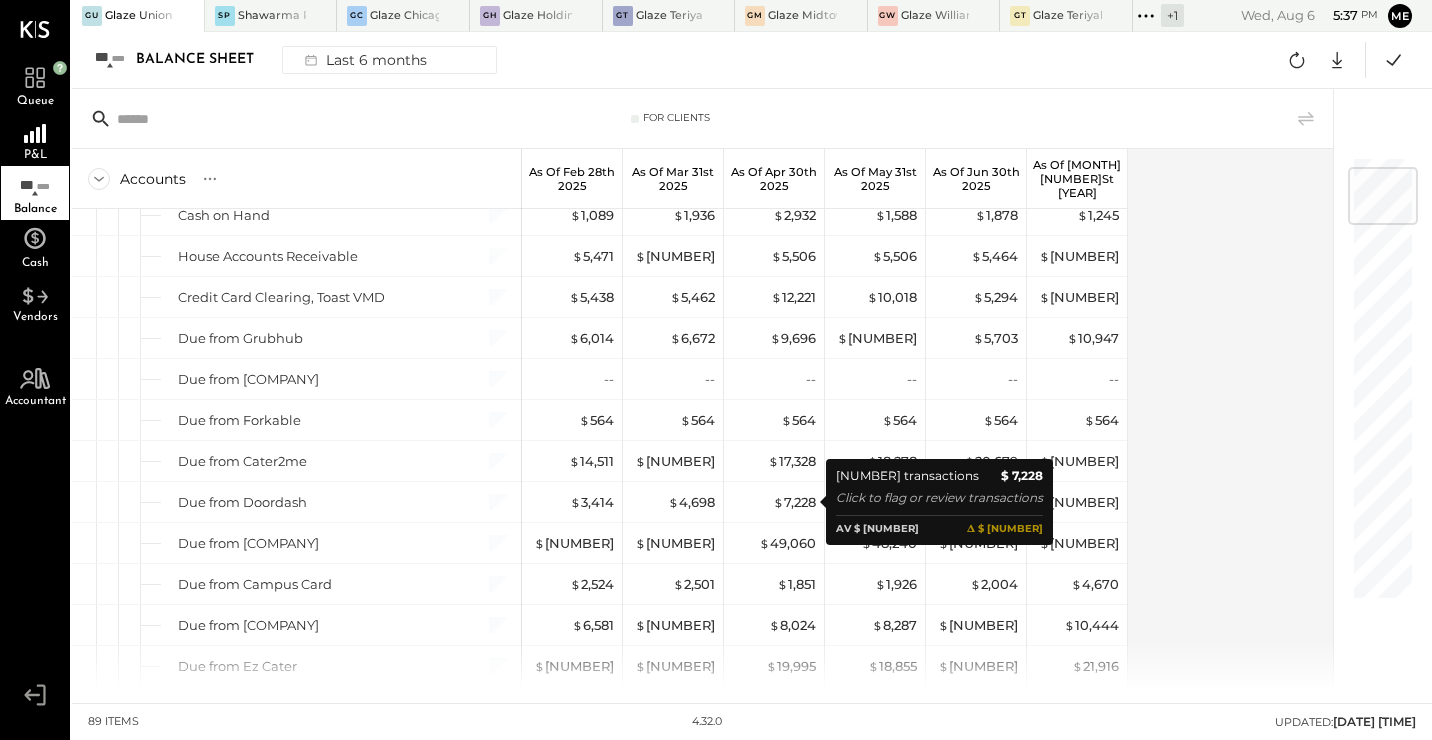 scroll, scrollTop: 100, scrollLeft: 0, axis: vertical 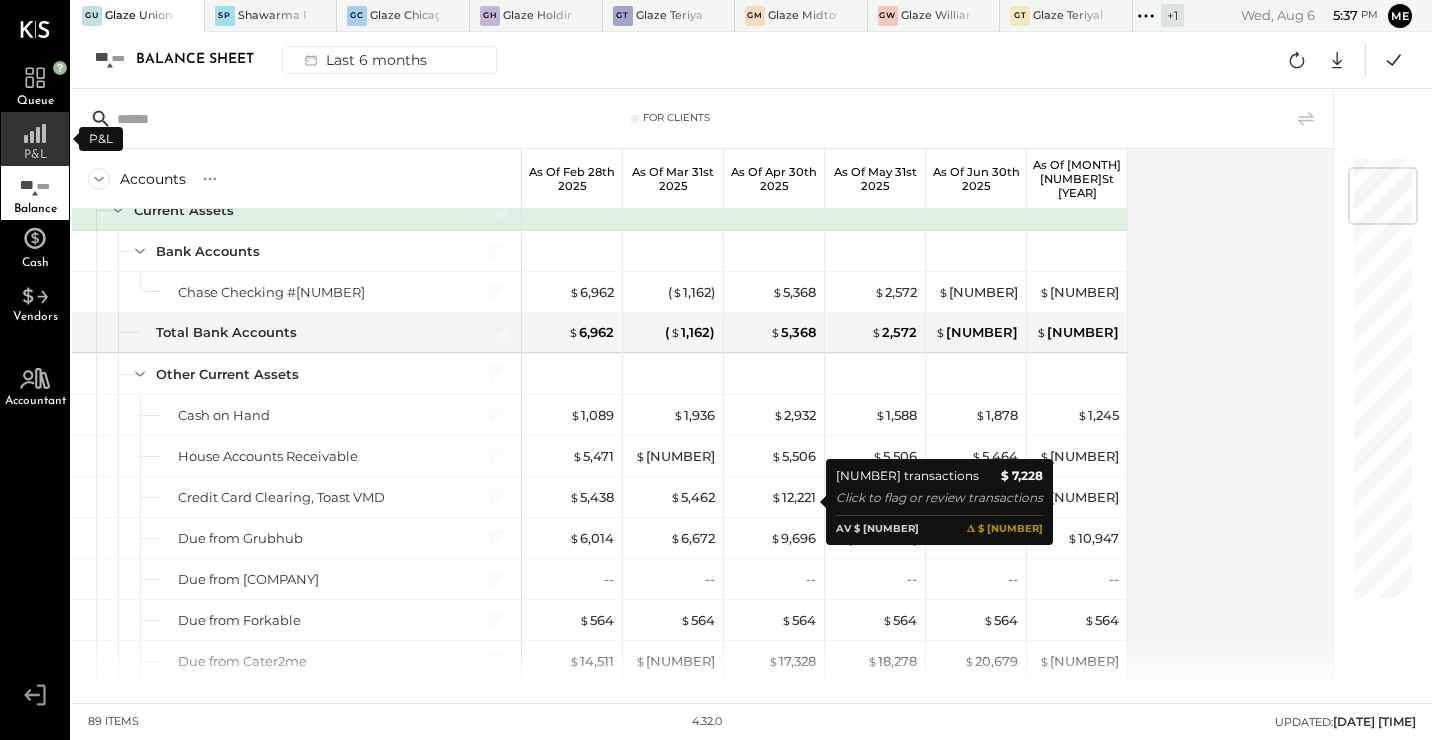 click on "P&L" at bounding box center (35, 139) 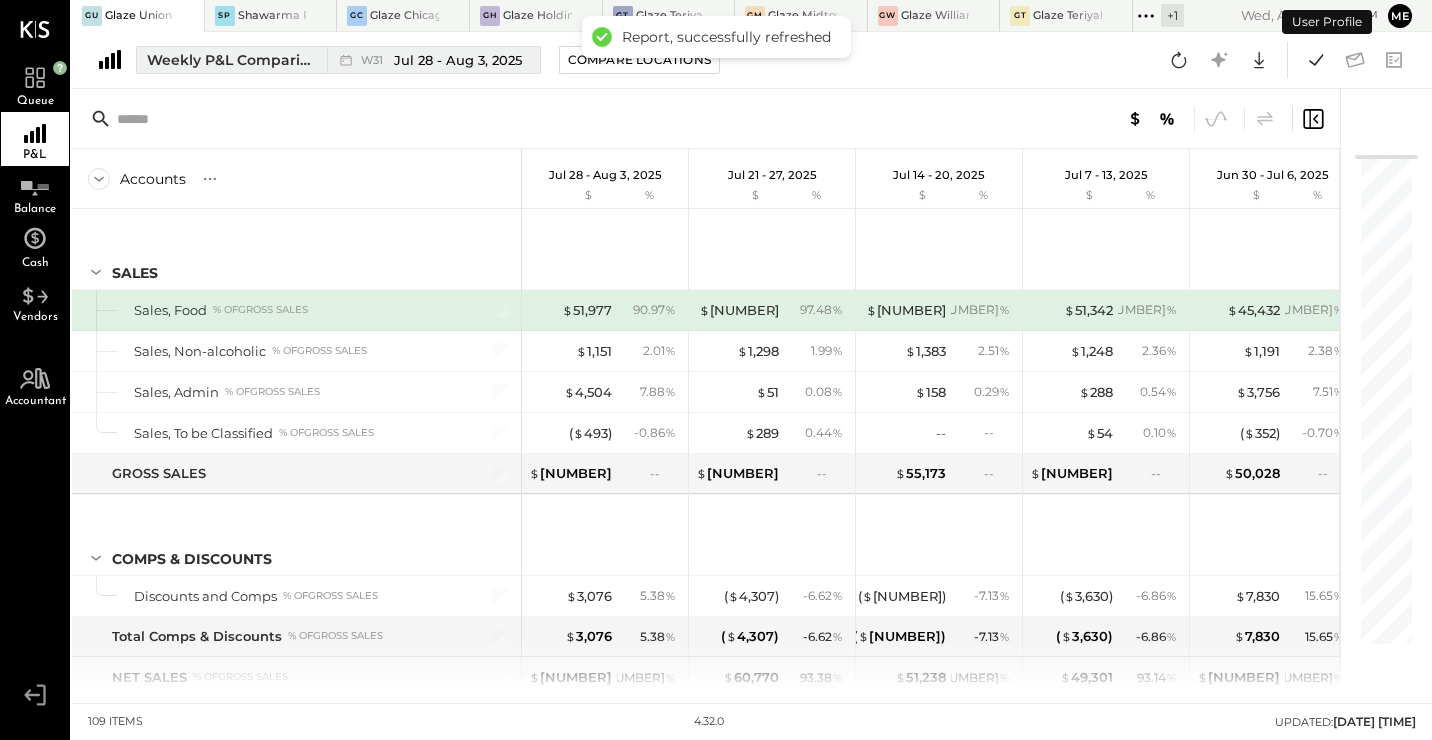 click on "Weekly P&L Comparison" at bounding box center [231, 60] 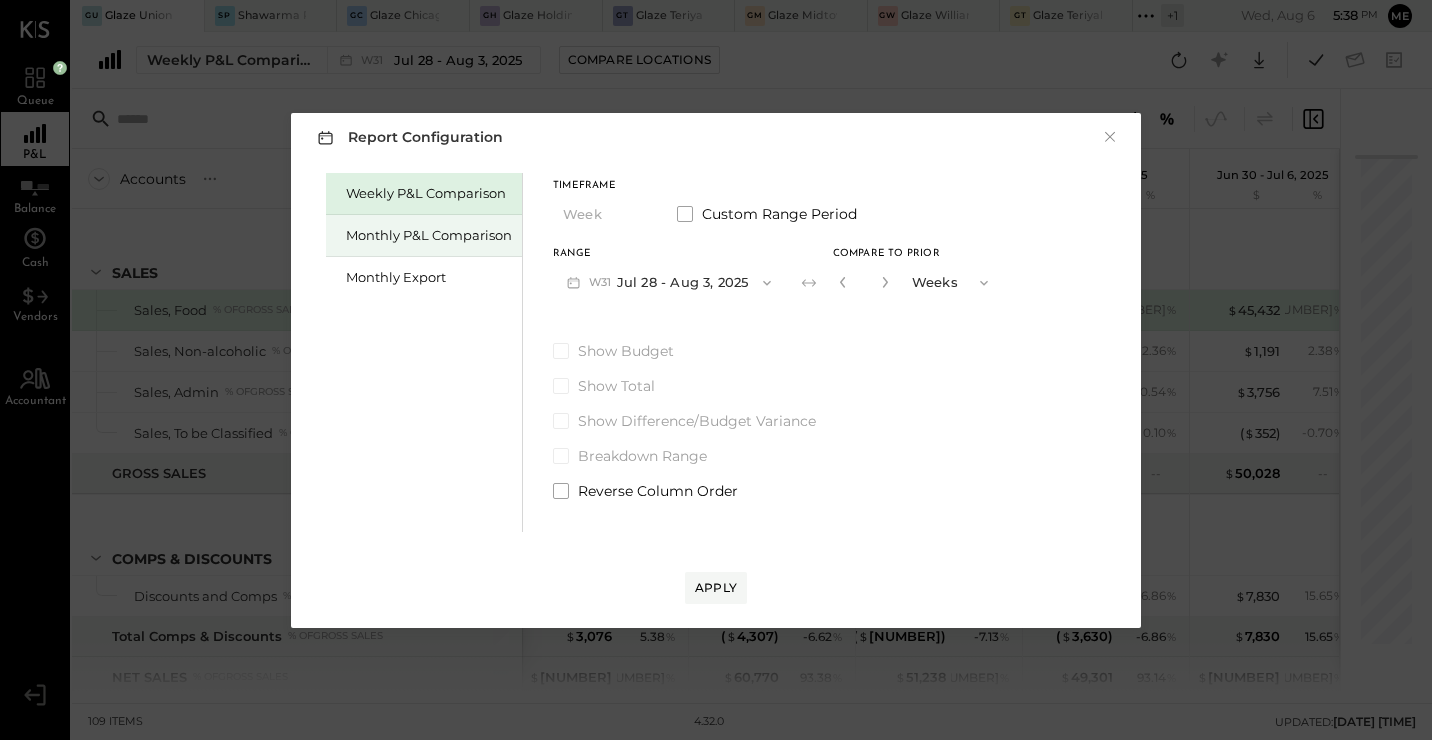 click on "Monthly P&L Comparison" at bounding box center (429, 235) 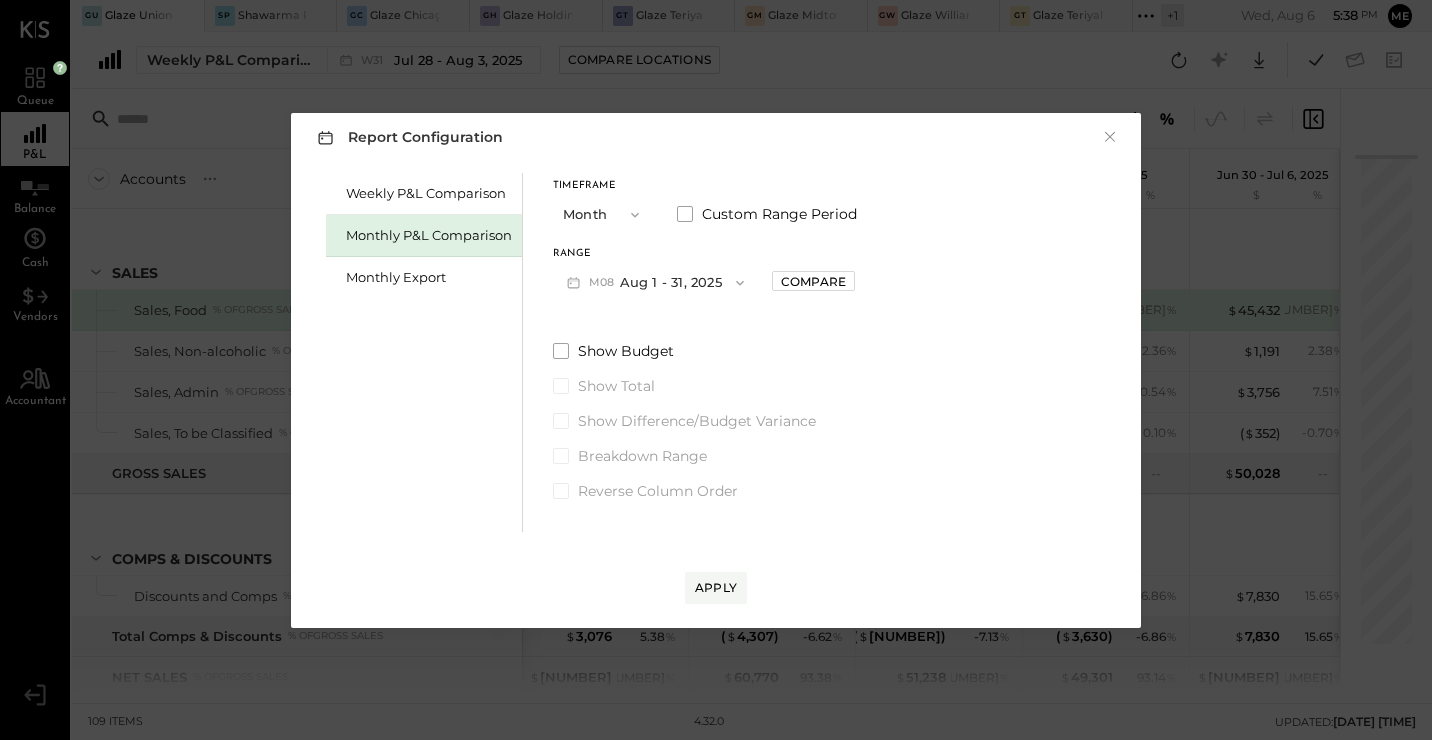 click 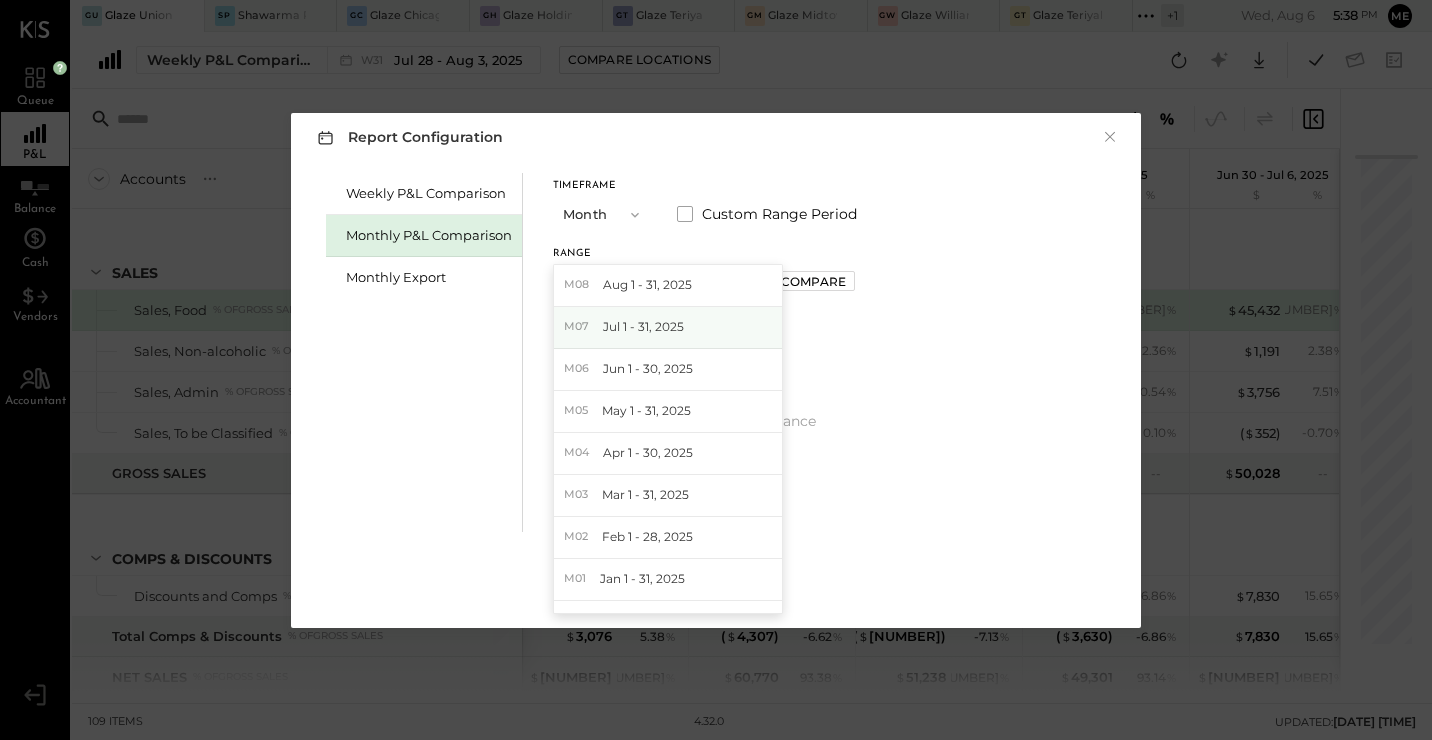 click on "M07   Jul 1 - 31, 2025" at bounding box center [668, 328] 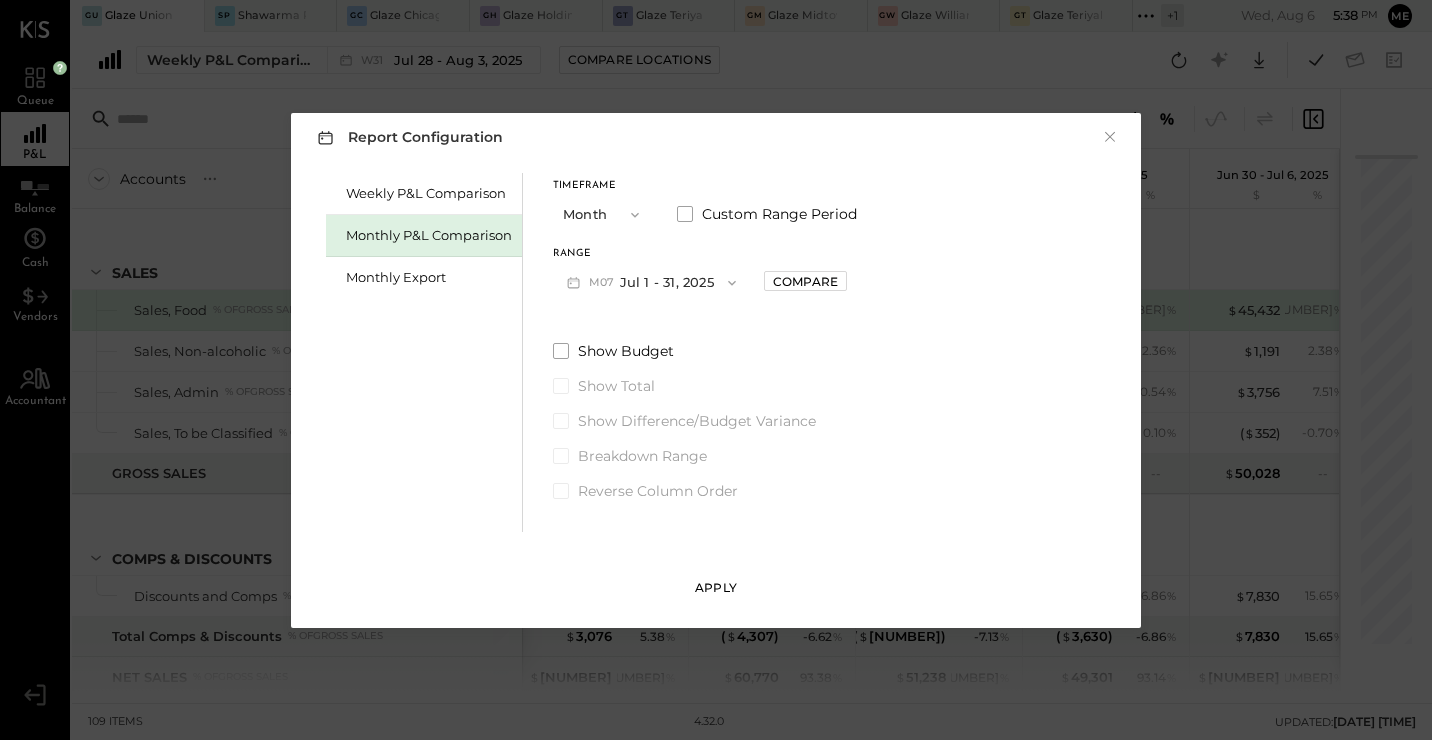 click on "Apply" at bounding box center (716, 587) 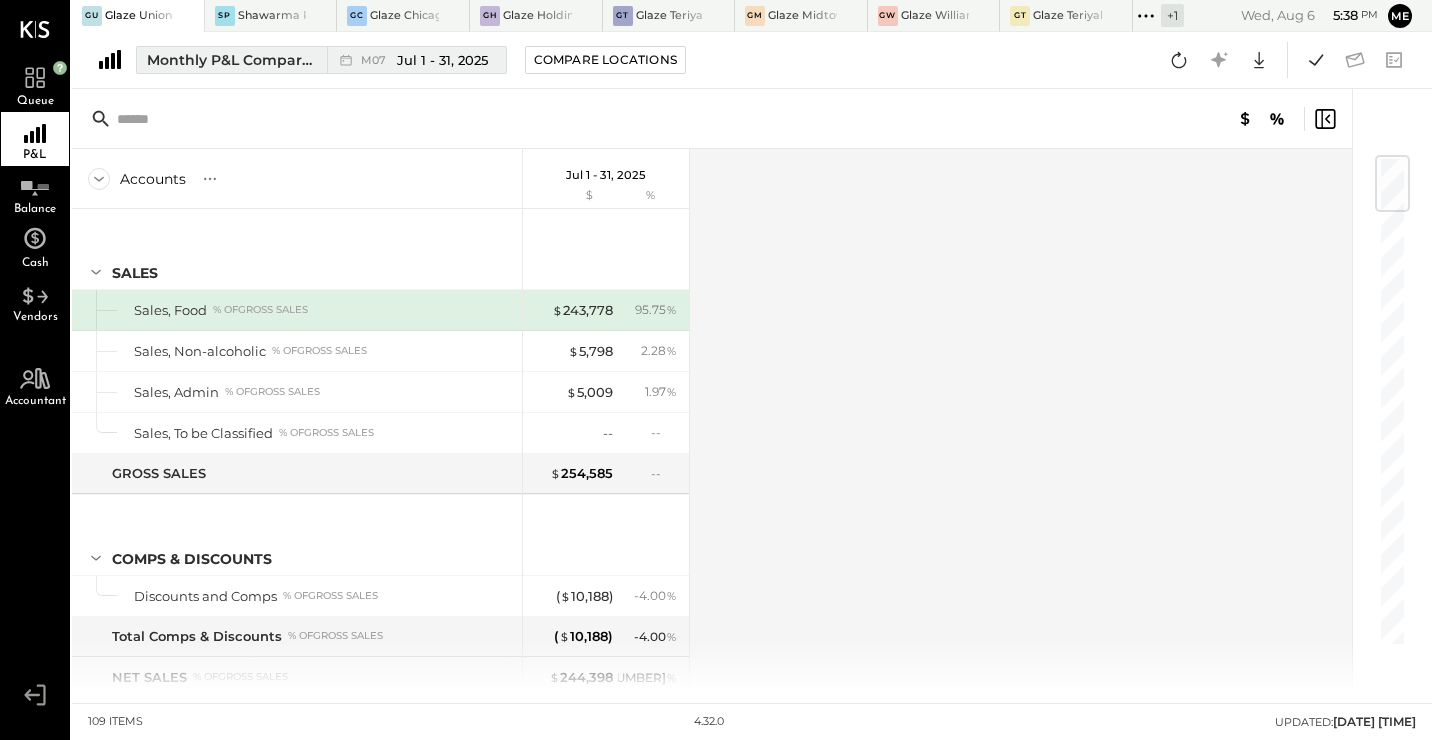 click on "Jul 1 - 31, 2025" at bounding box center [442, 60] 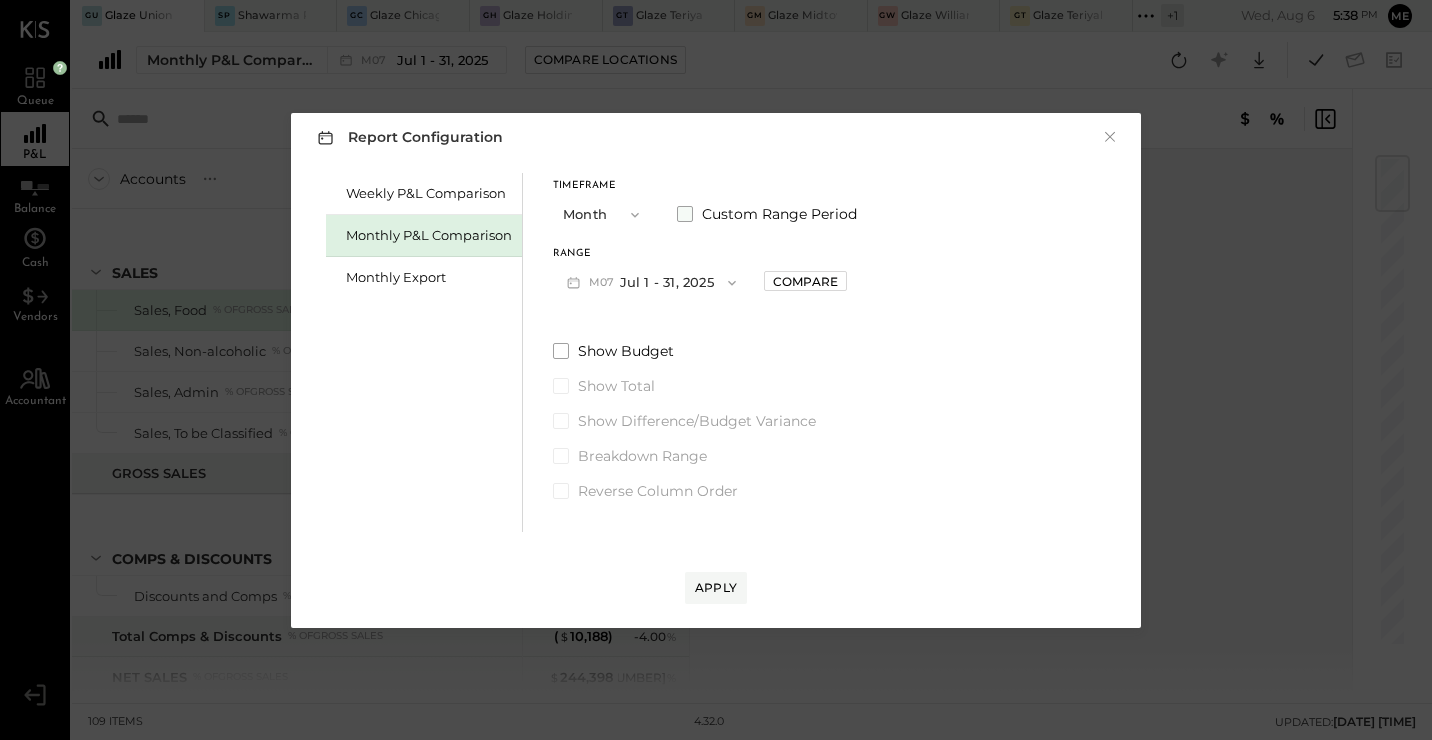 click at bounding box center (685, 214) 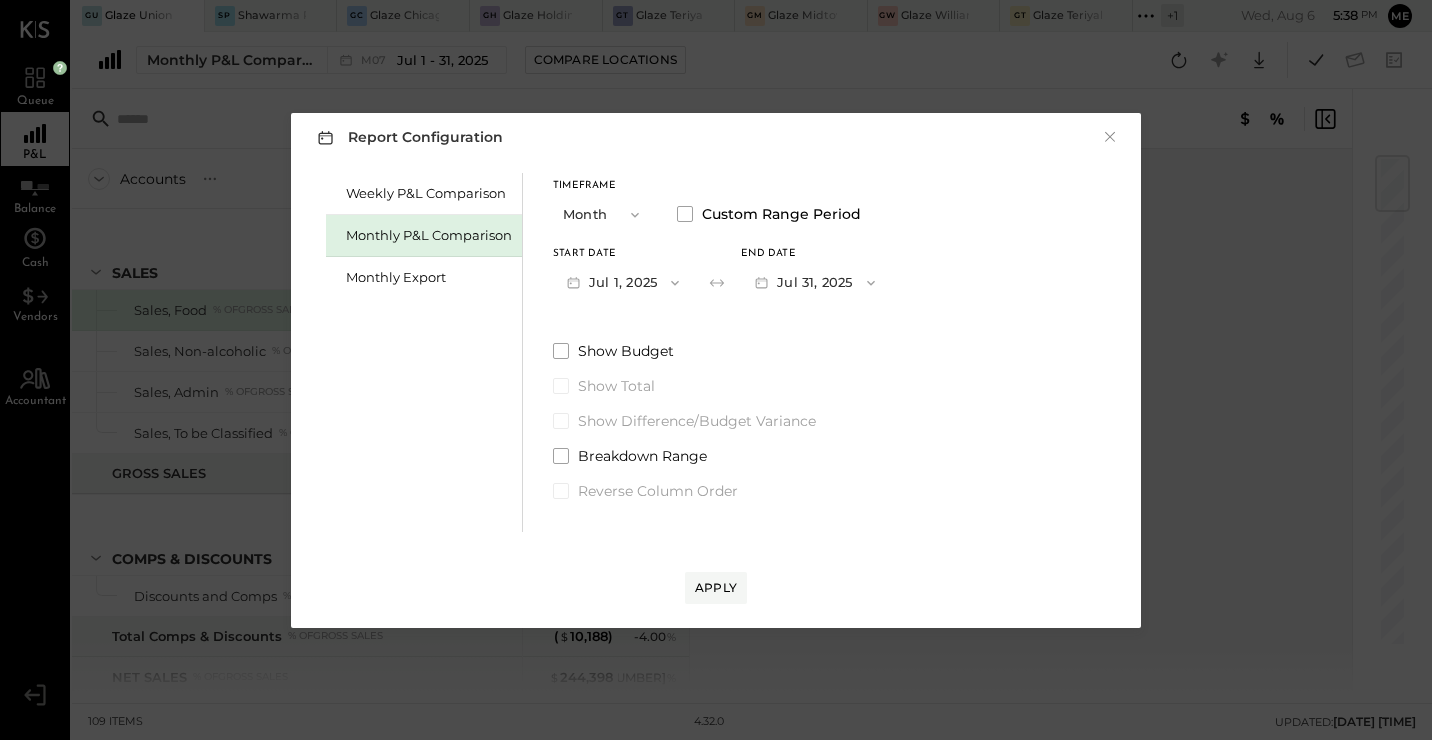 click on "Start Date Jul 1, 2025 End date Jul 31, 2025" at bounding box center (721, 275) 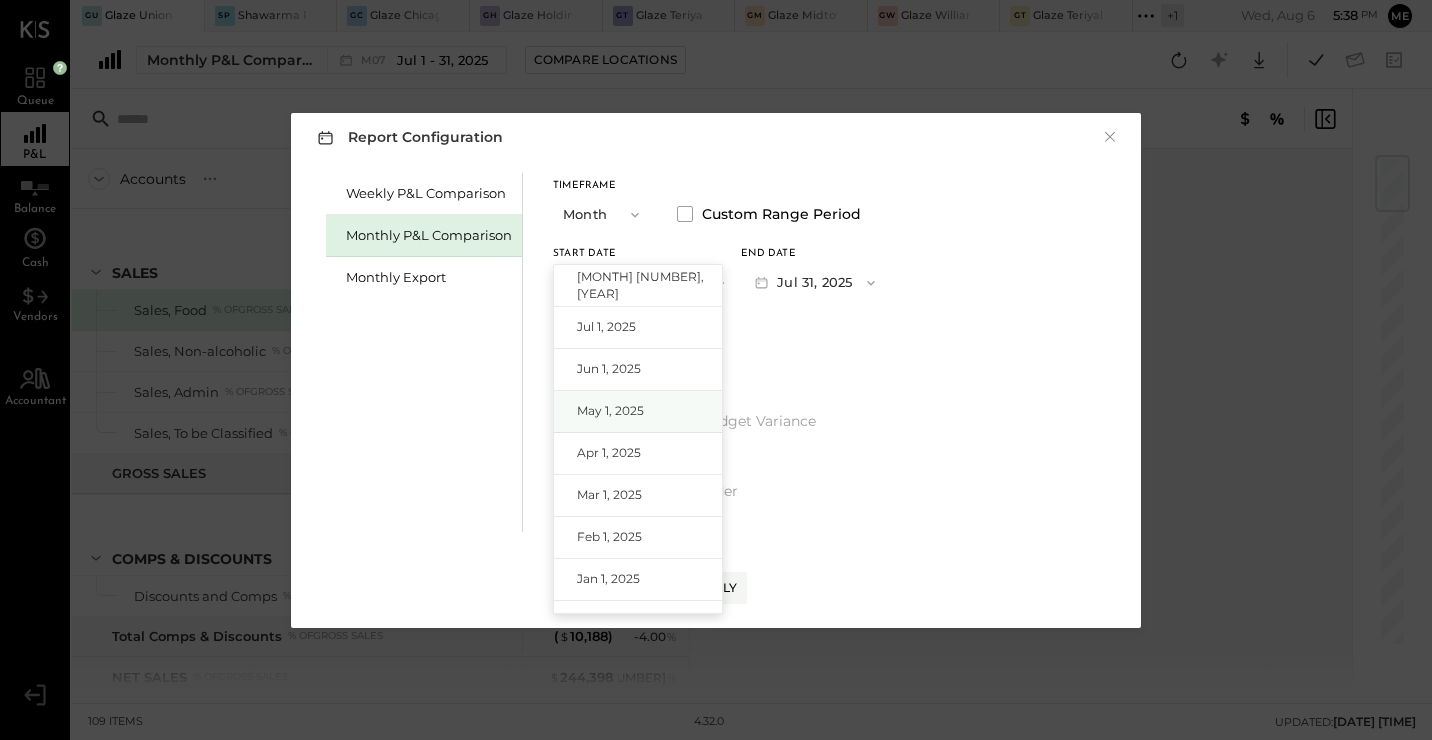 click on "May 1, 2025" at bounding box center (610, 410) 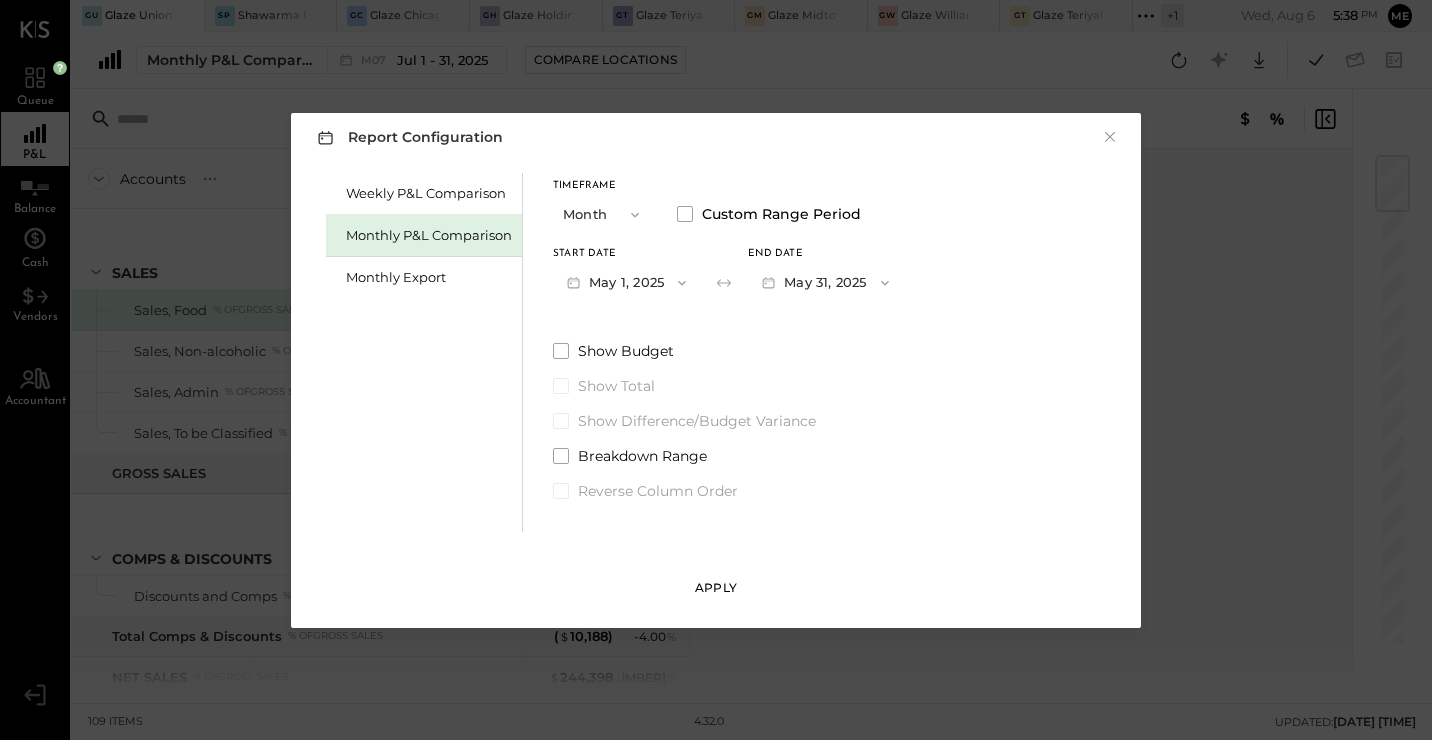 click on "Apply" at bounding box center (716, 587) 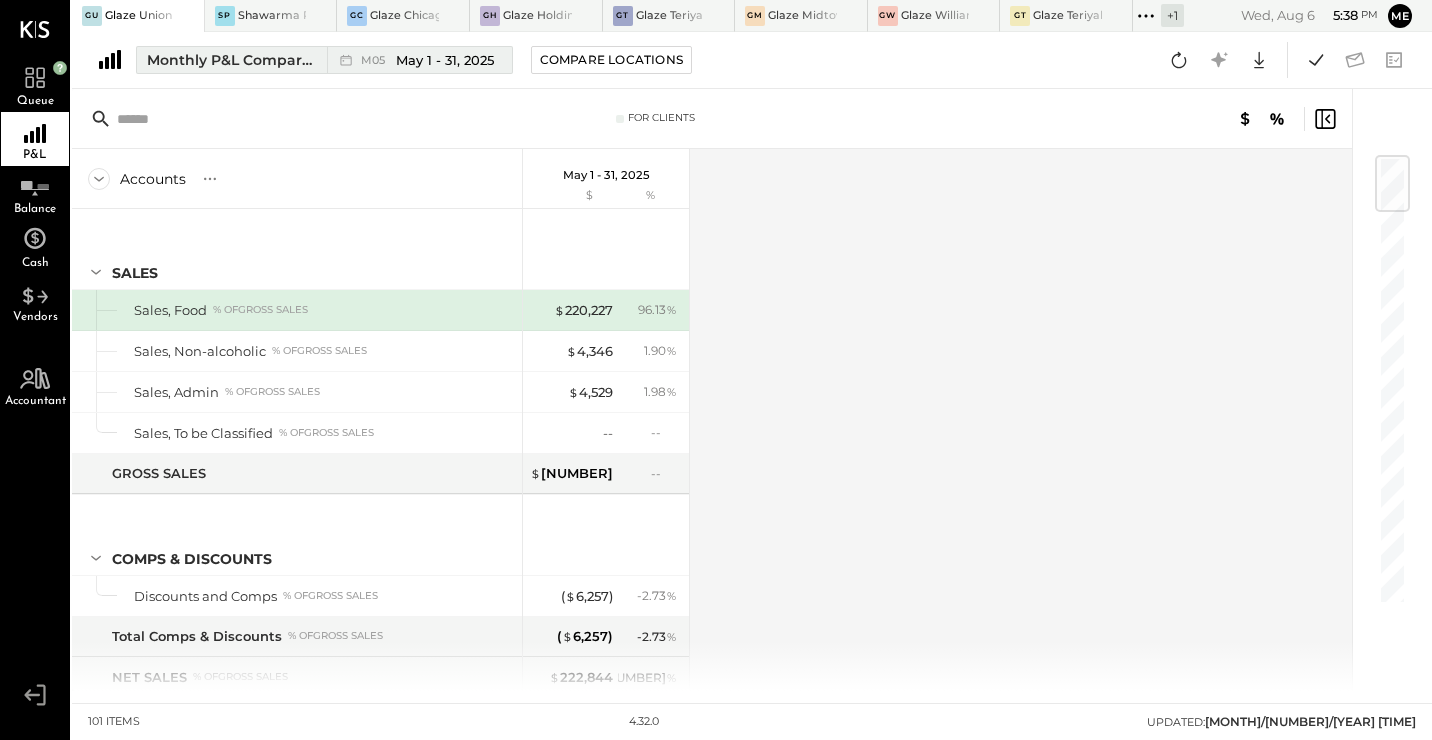 click on "Monthly P&L Comparison" at bounding box center (231, 60) 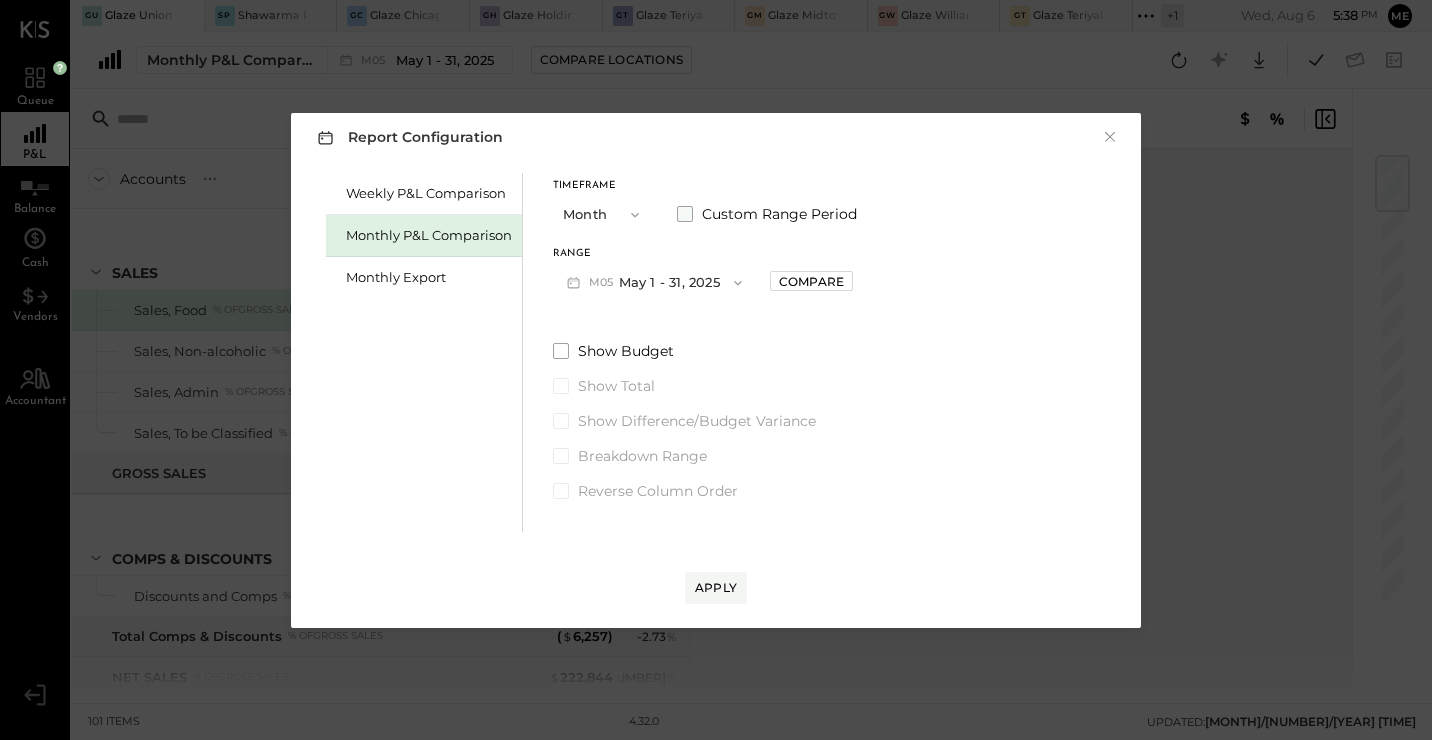 click at bounding box center (685, 214) 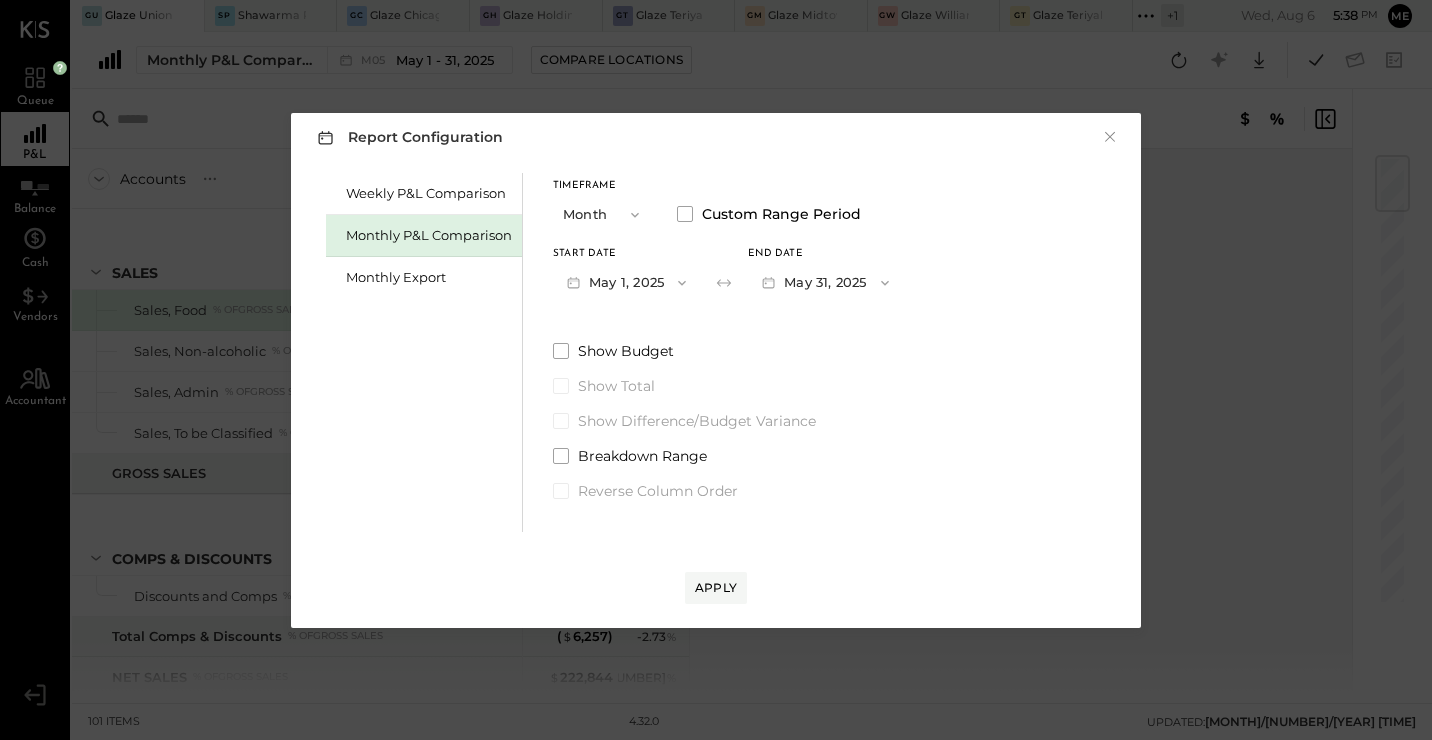click on "Start Date May 1, 2025 End date May 31, 2025" at bounding box center (728, 275) 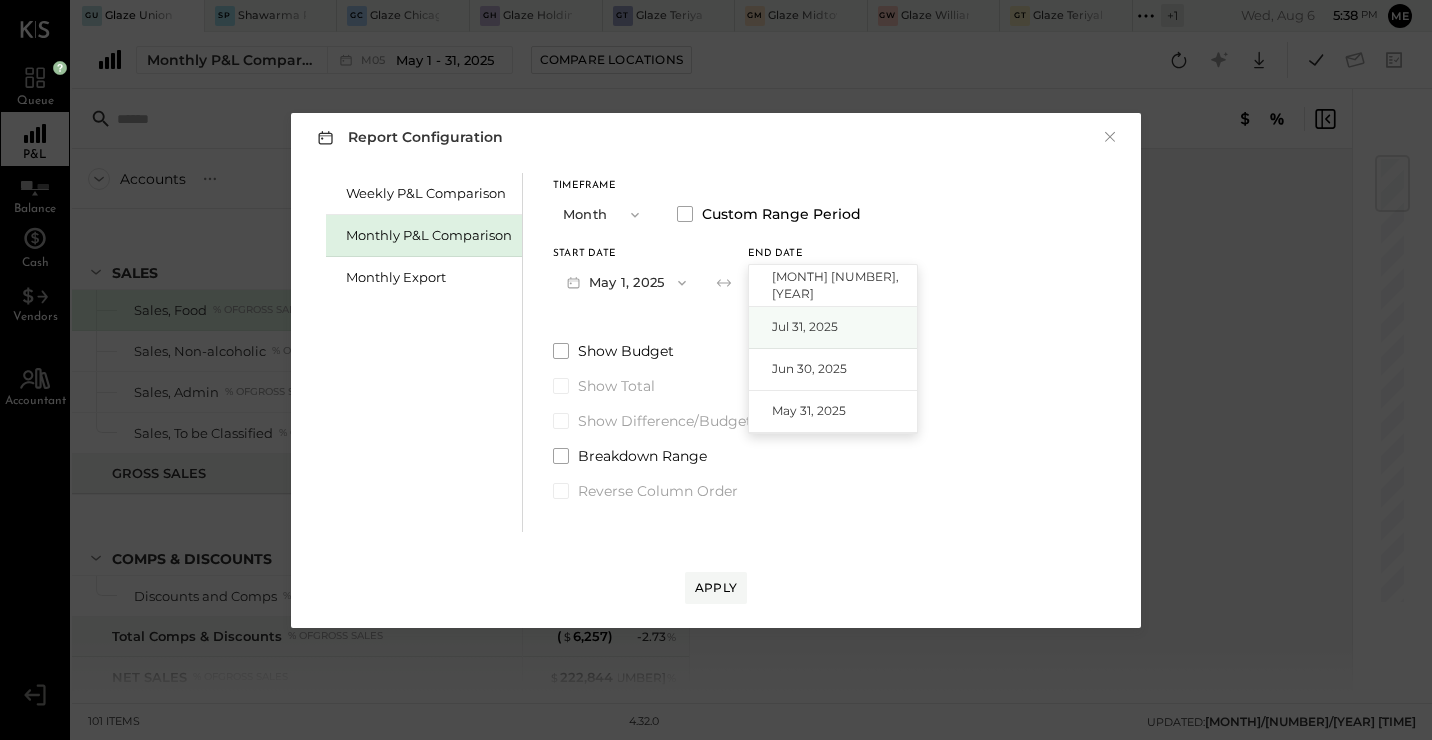 click on "Jul 31, 2025" at bounding box center (805, 326) 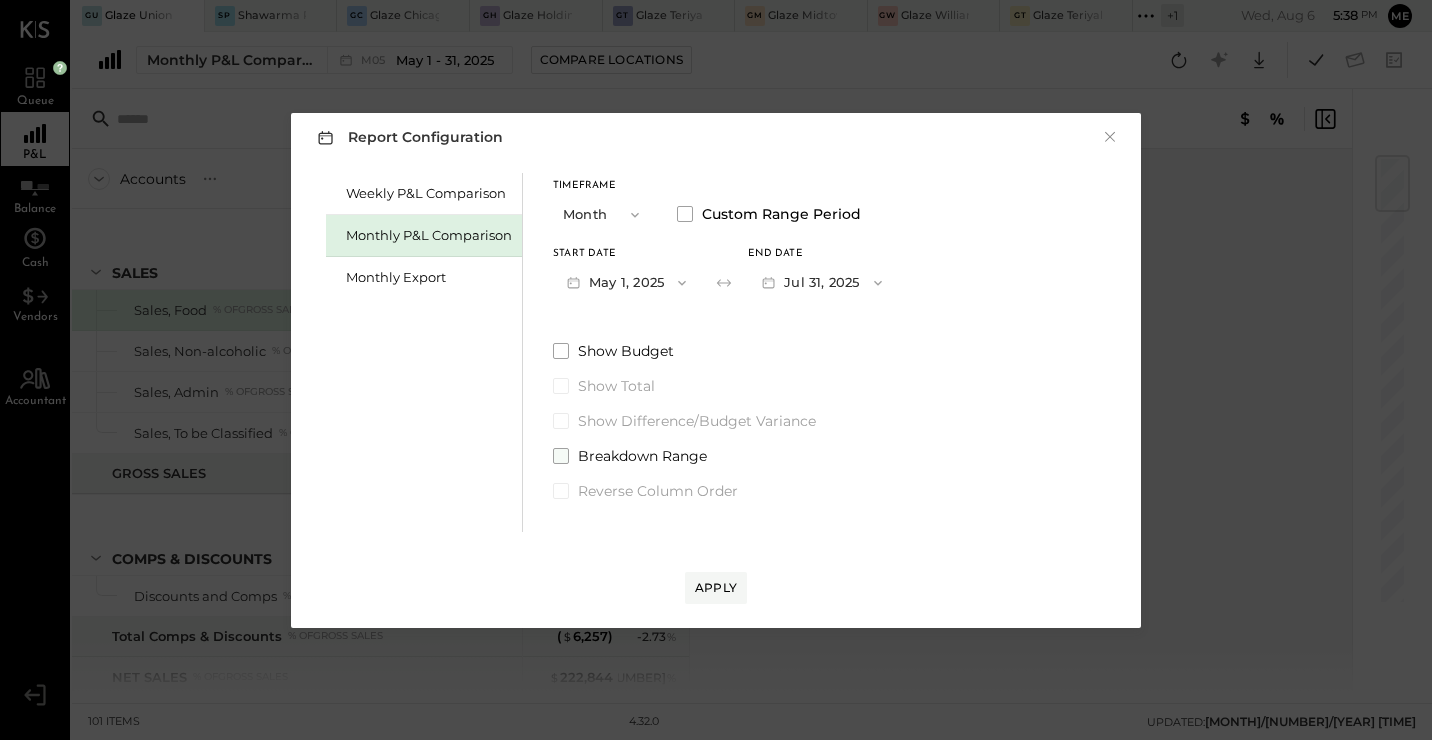 click at bounding box center (561, 456) 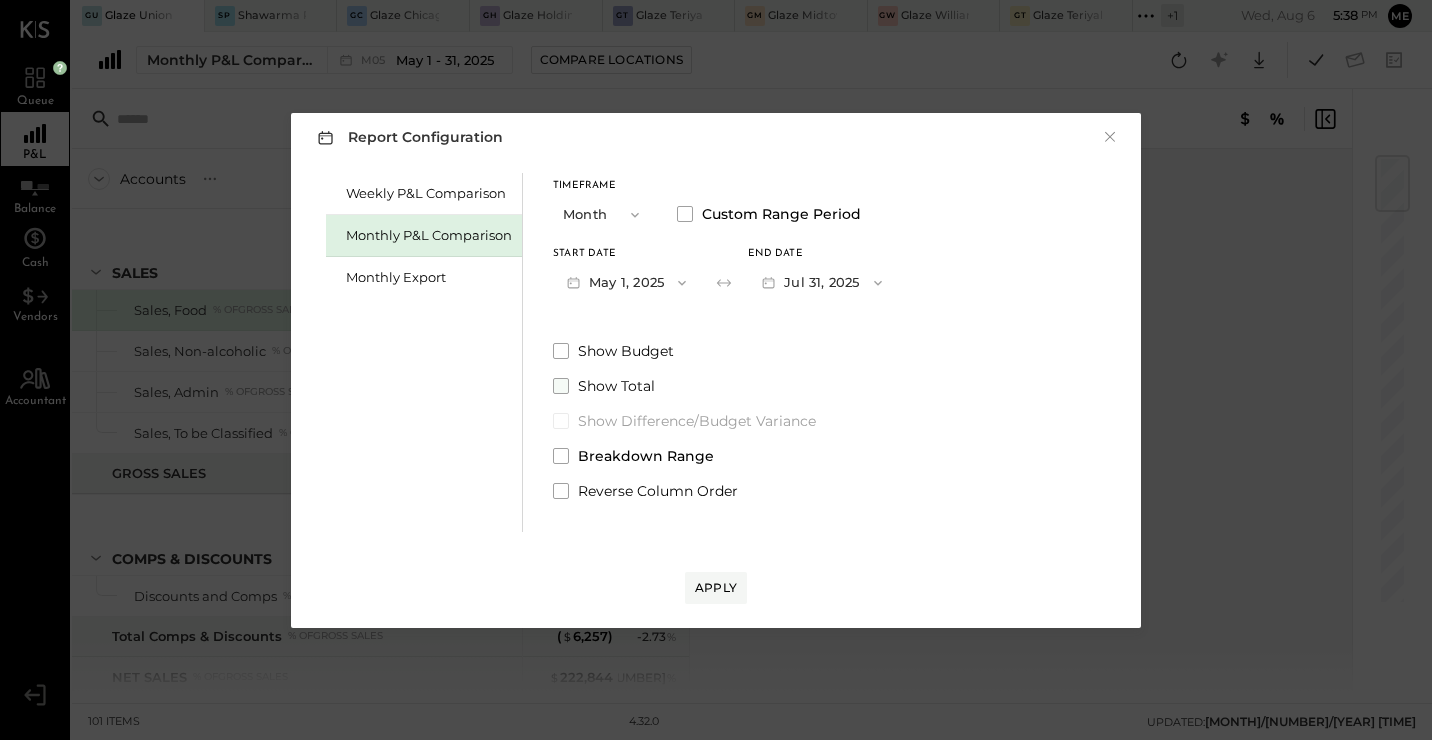 click at bounding box center [561, 386] 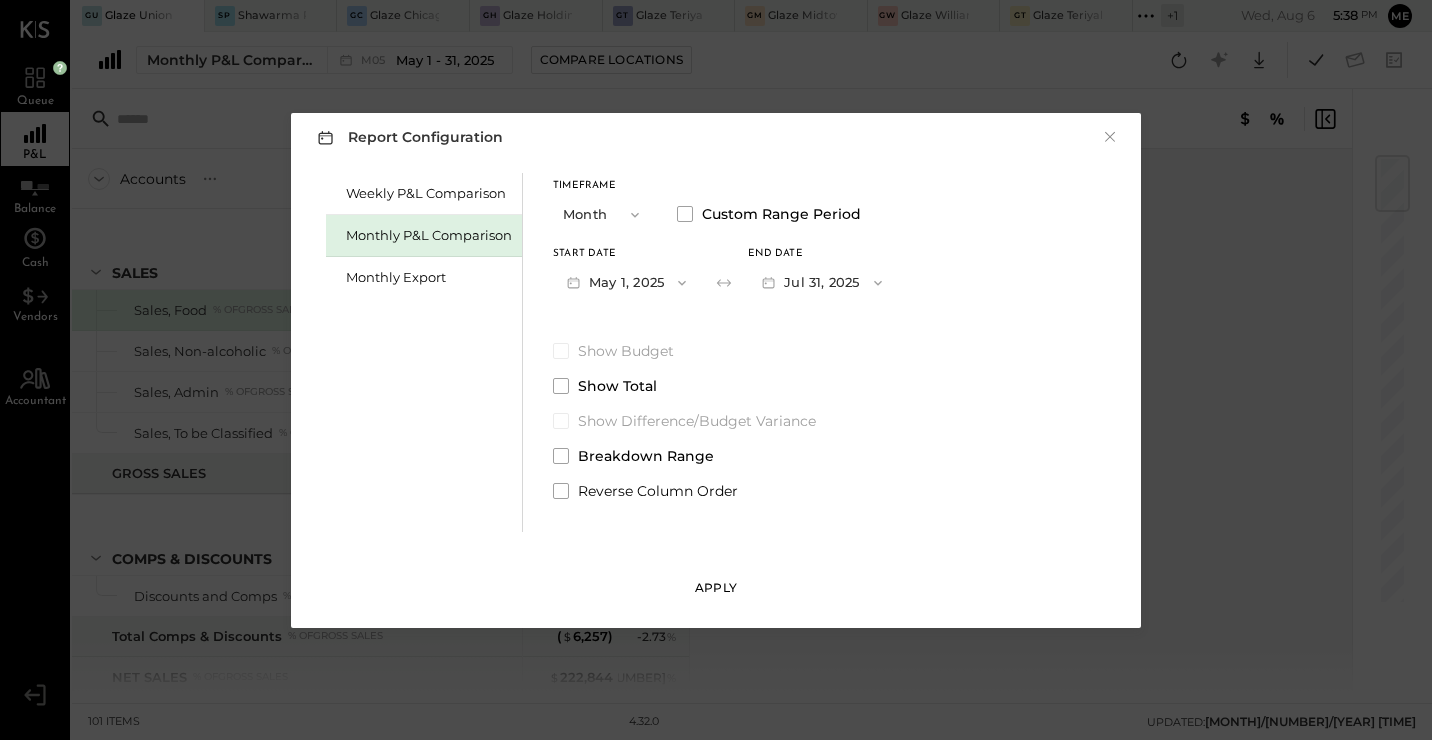 click on "Apply" at bounding box center (716, 587) 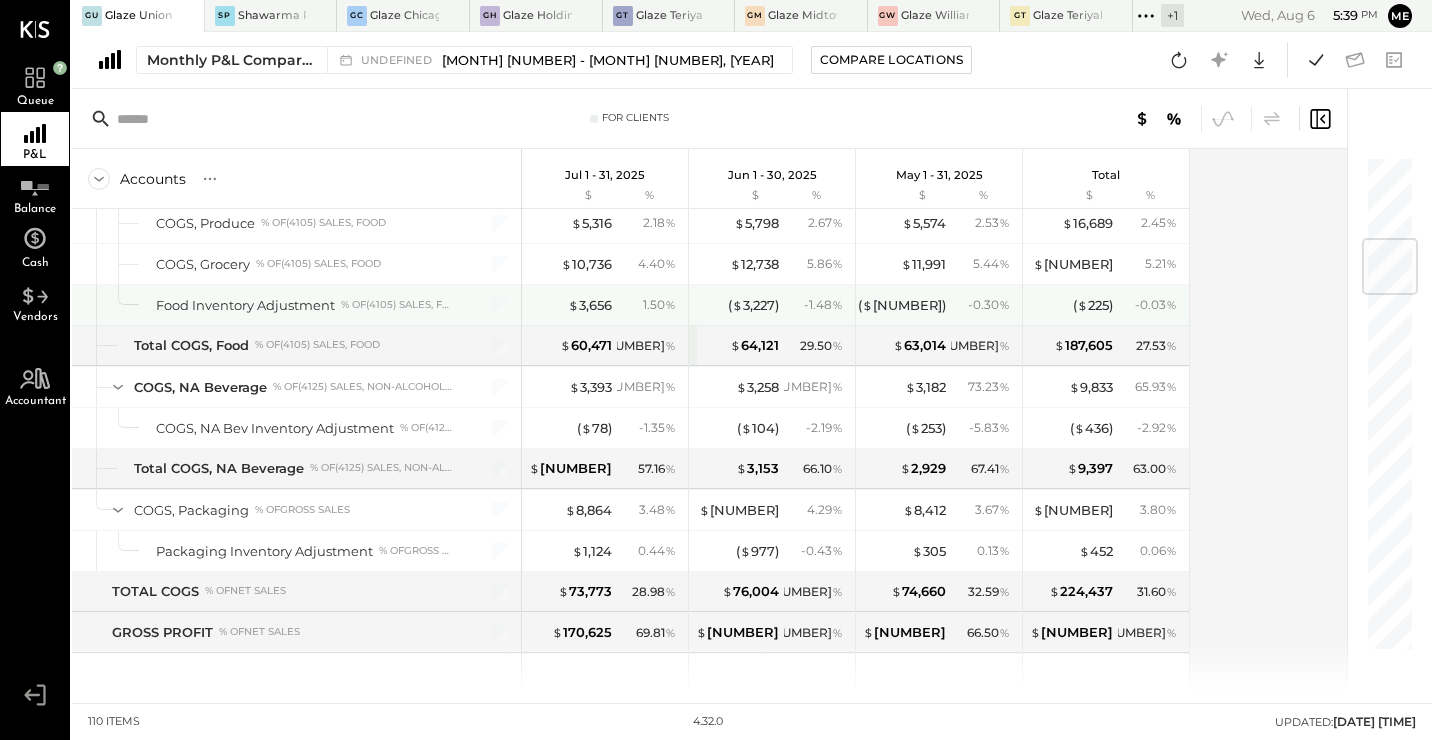 scroll, scrollTop: 600, scrollLeft: 0, axis: vertical 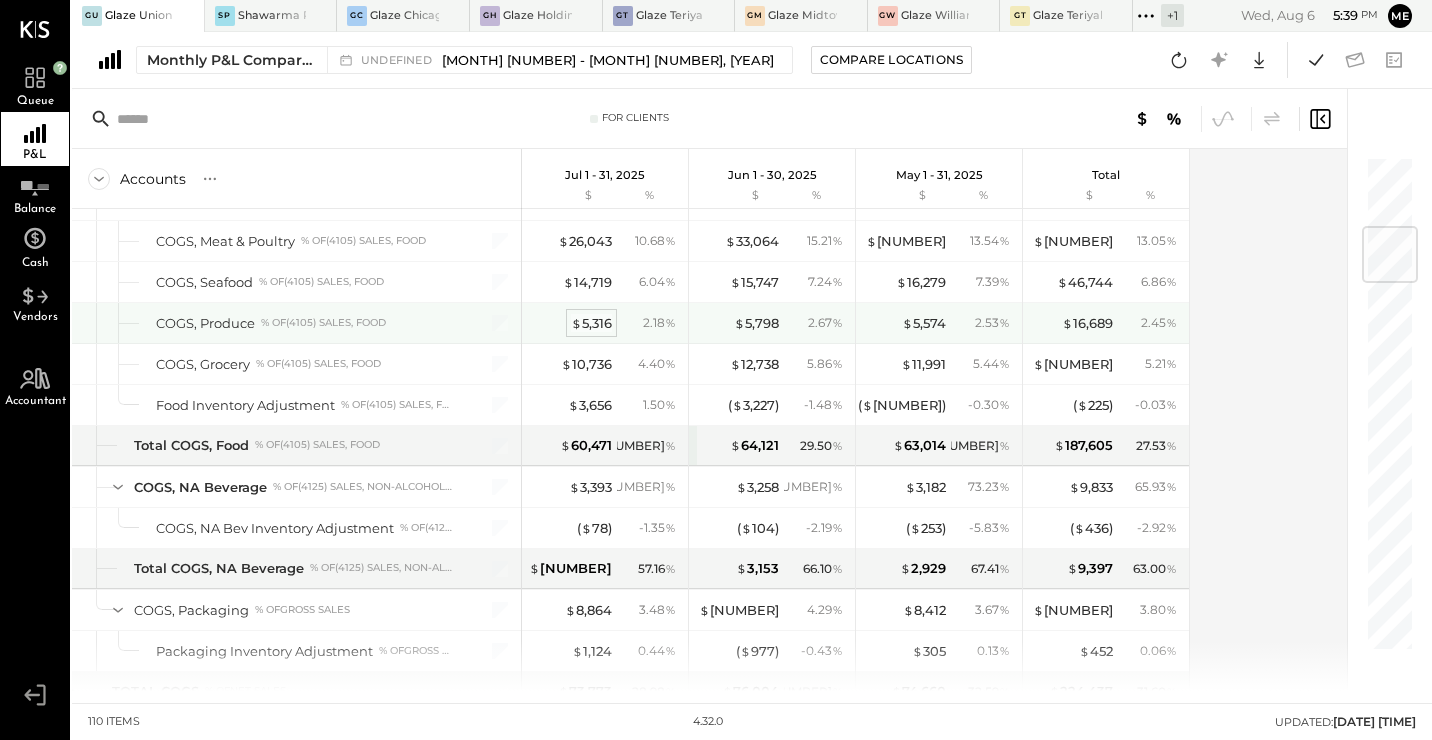 click on "$ 5,316" at bounding box center (591, 323) 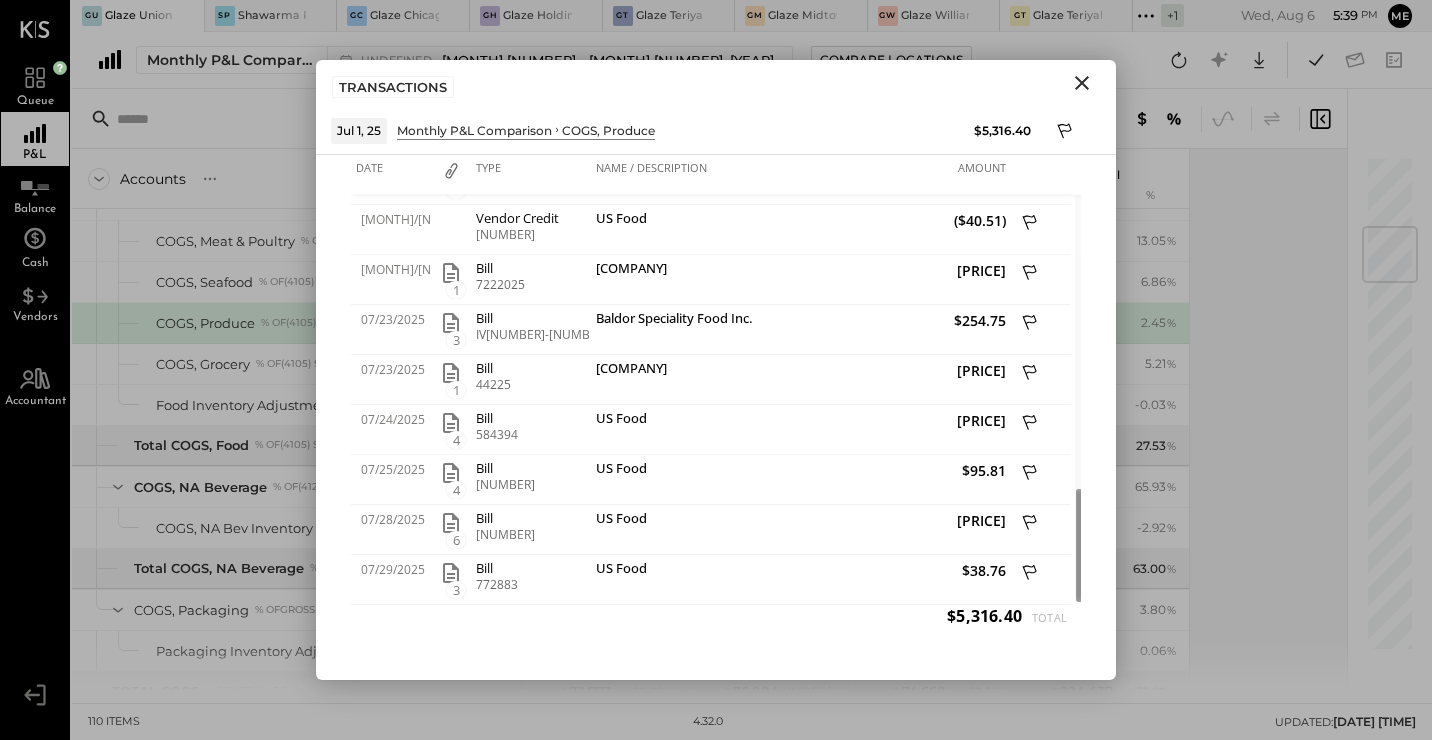 click 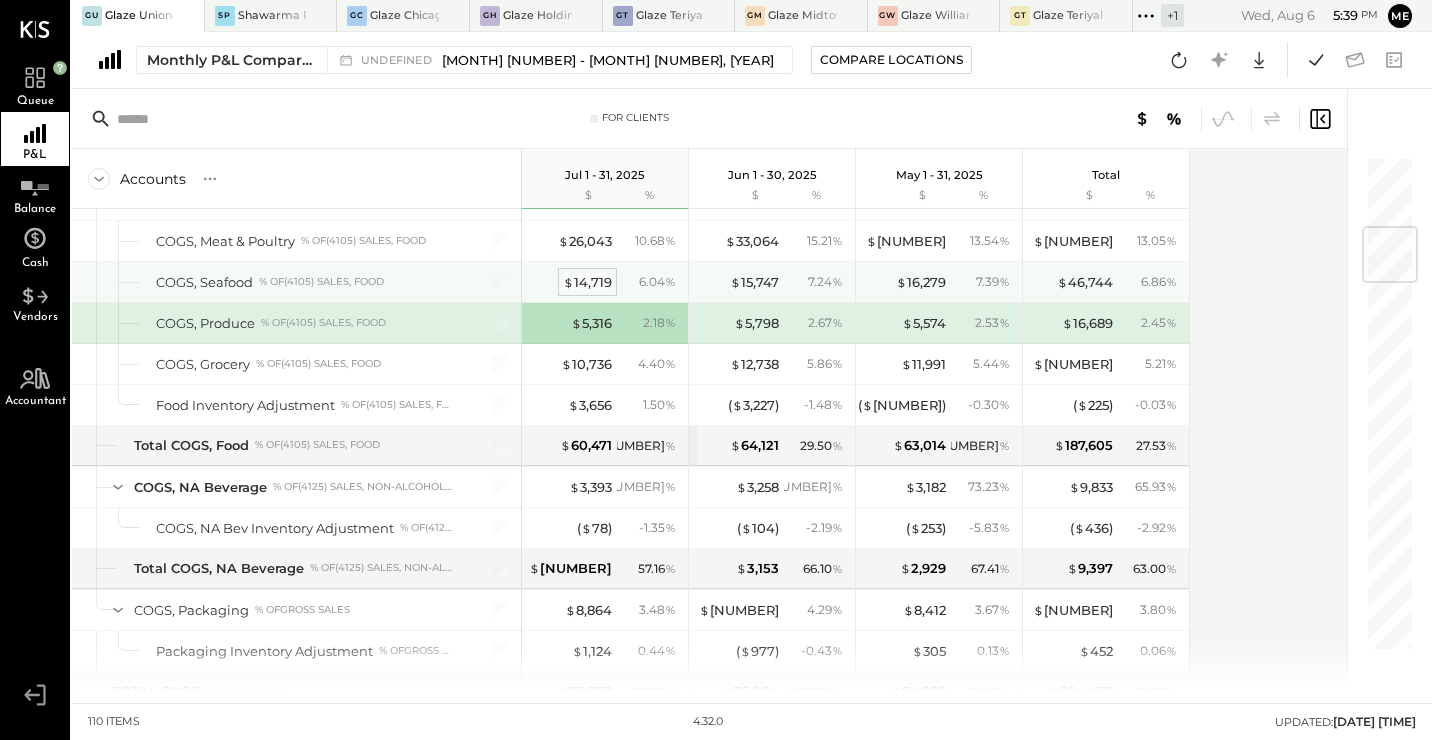 click on "$ 14,719" at bounding box center (587, 282) 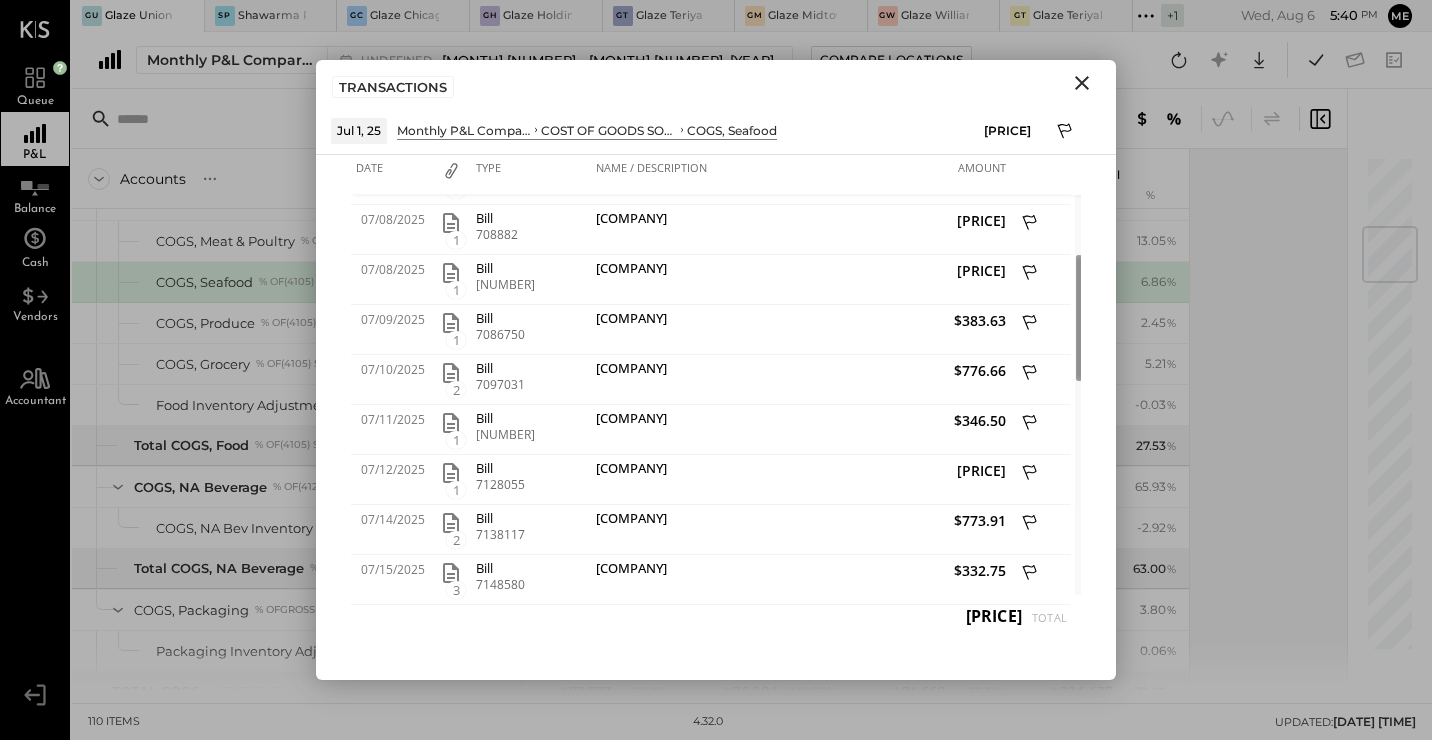 click 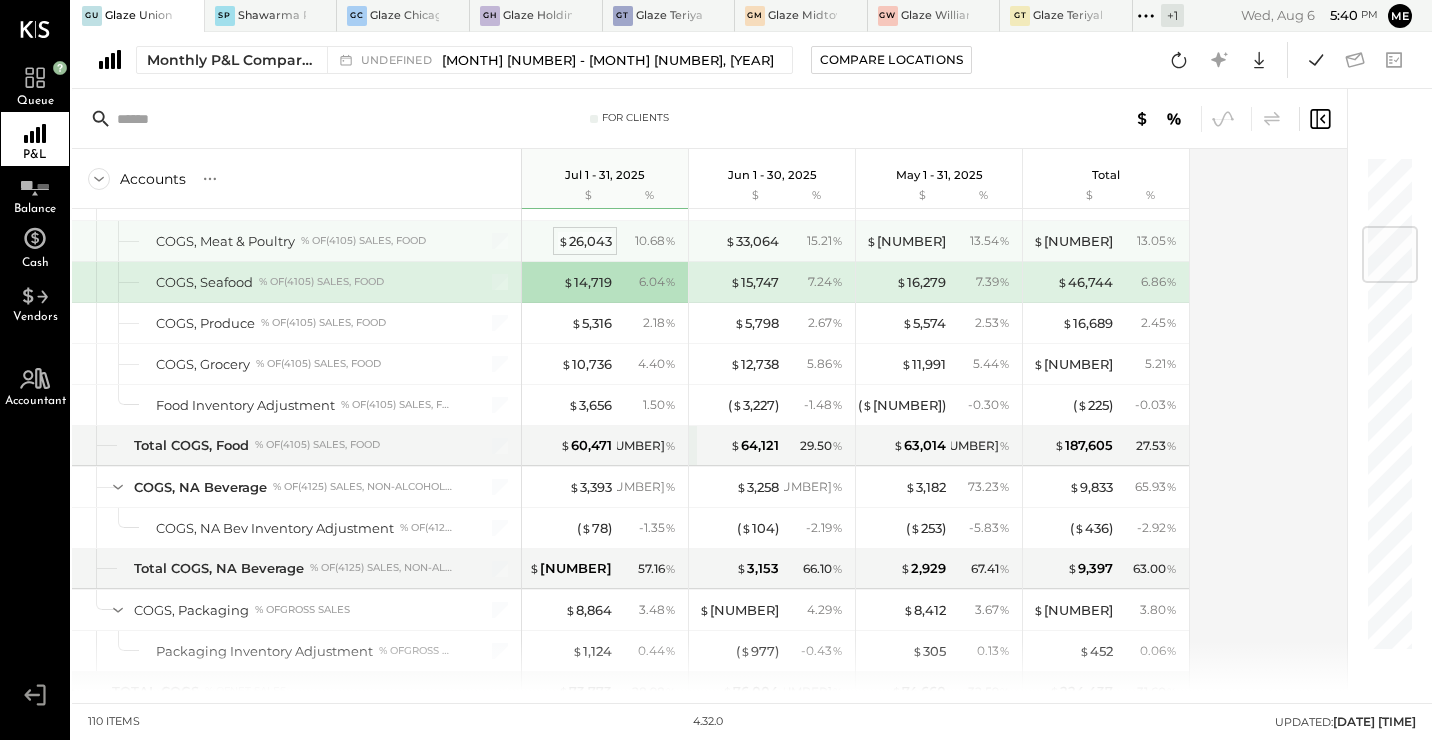 click on "$ 26,043" at bounding box center [585, 241] 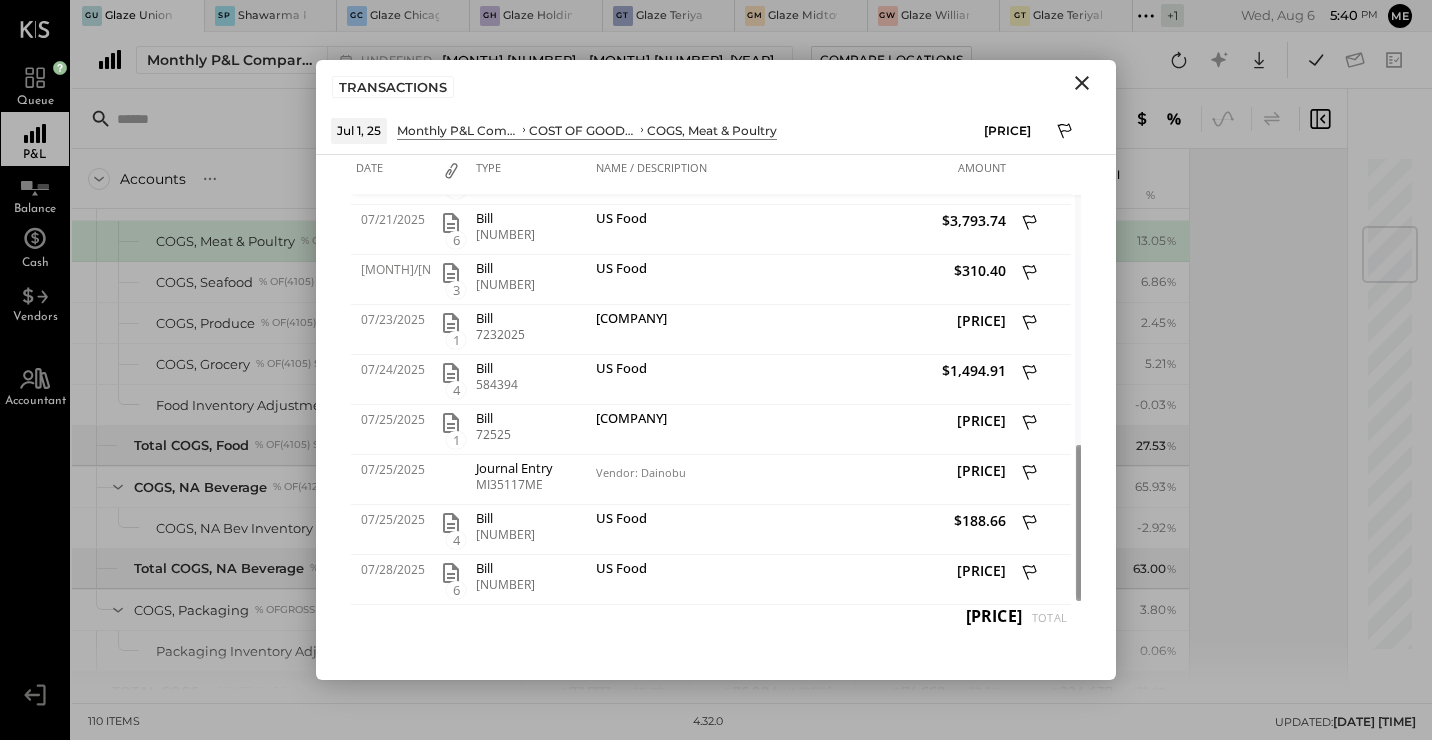 click 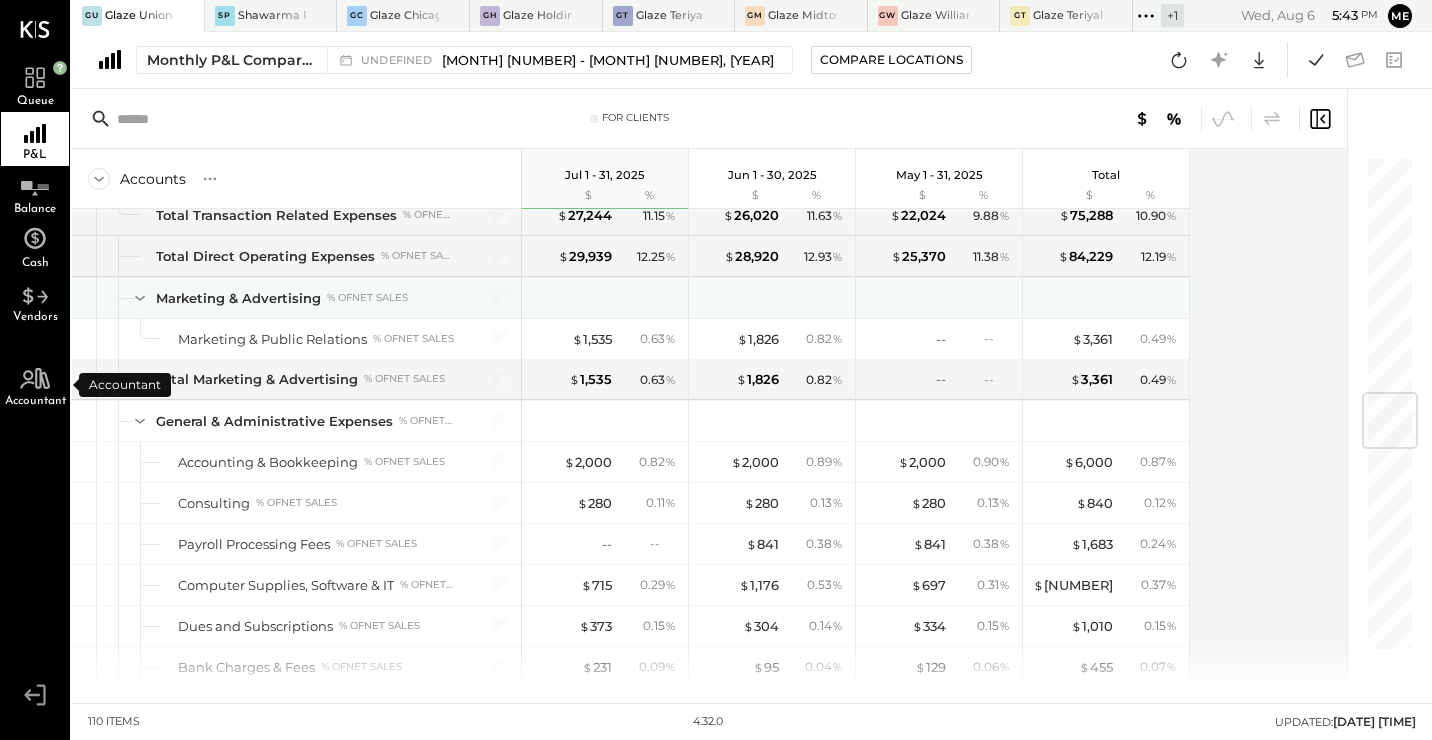scroll, scrollTop: 2000, scrollLeft: 0, axis: vertical 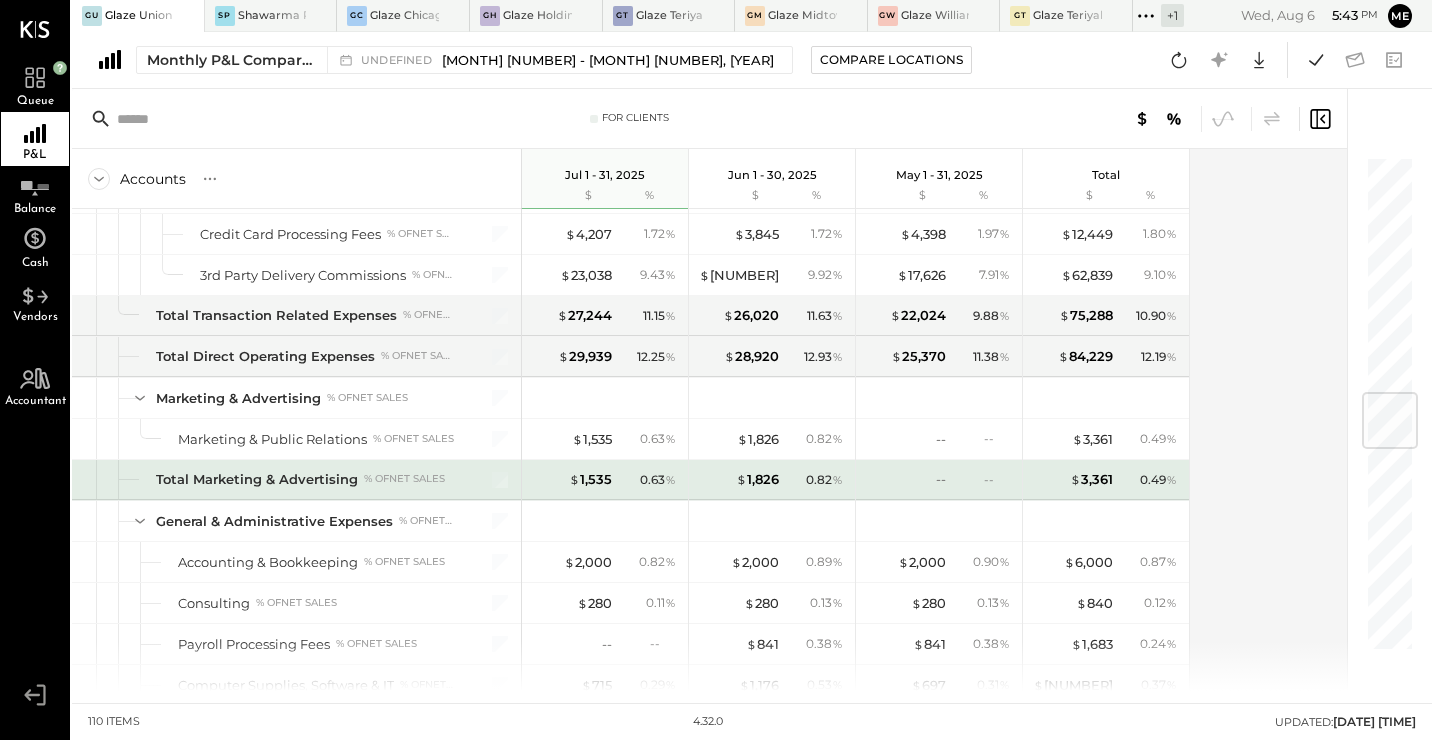 click at bounding box center (113, 479) 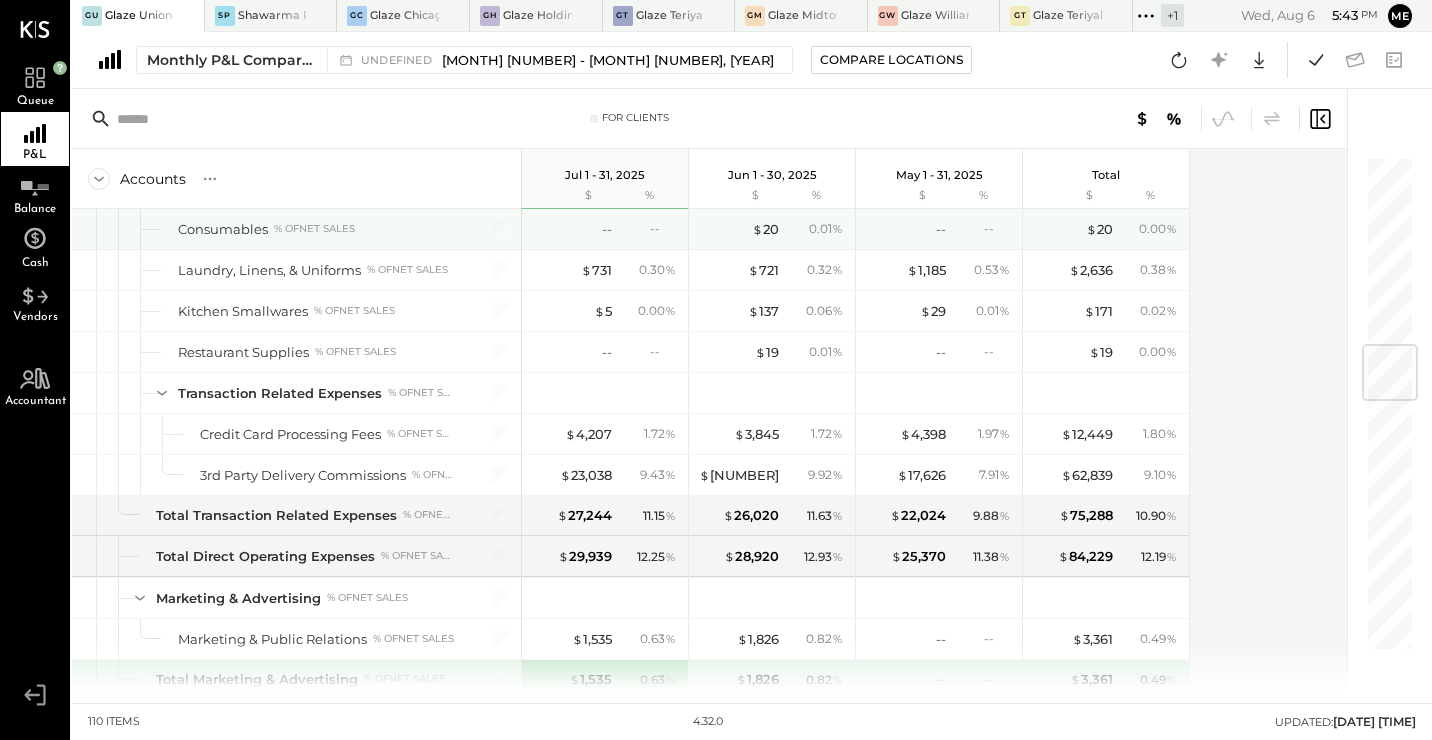 scroll, scrollTop: 1600, scrollLeft: 0, axis: vertical 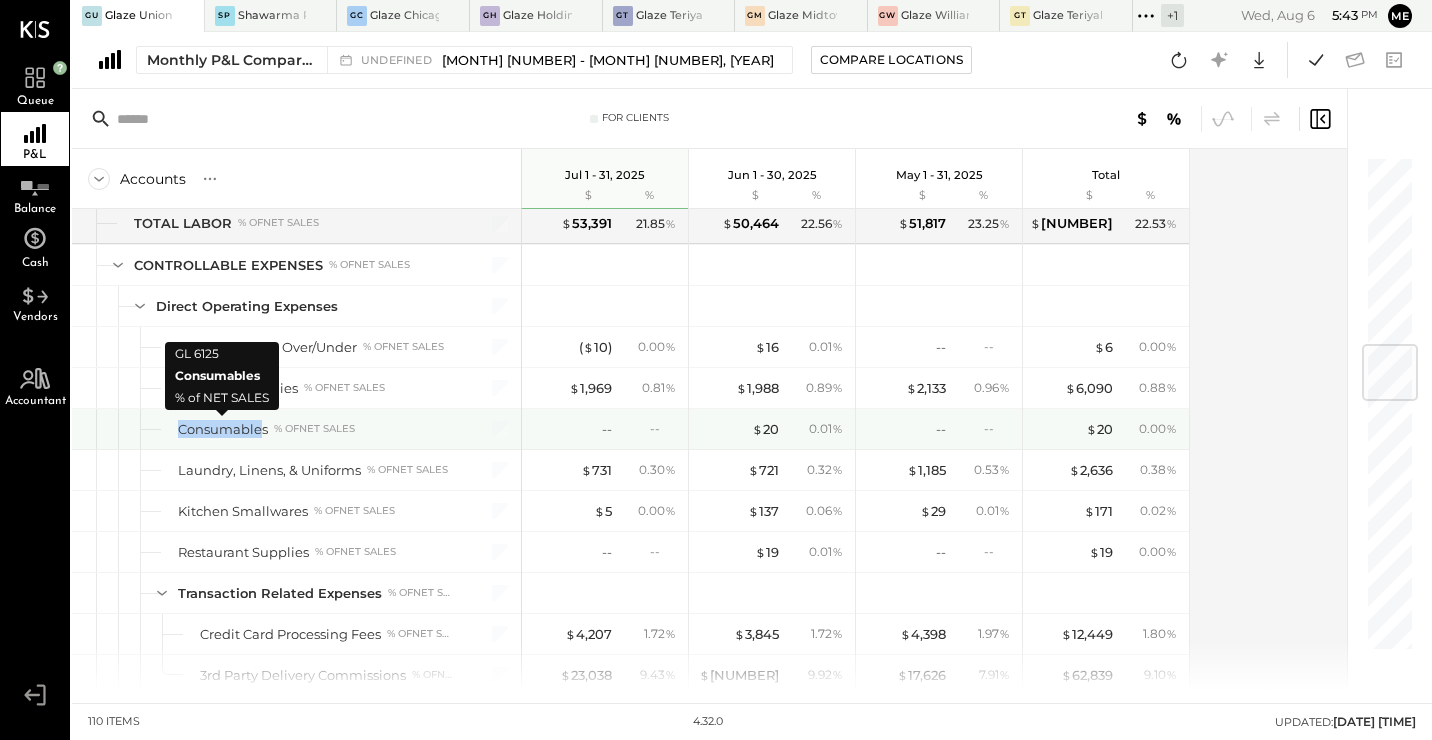drag, startPoint x: 177, startPoint y: 425, endPoint x: 262, endPoint y: 424, distance: 85.00588 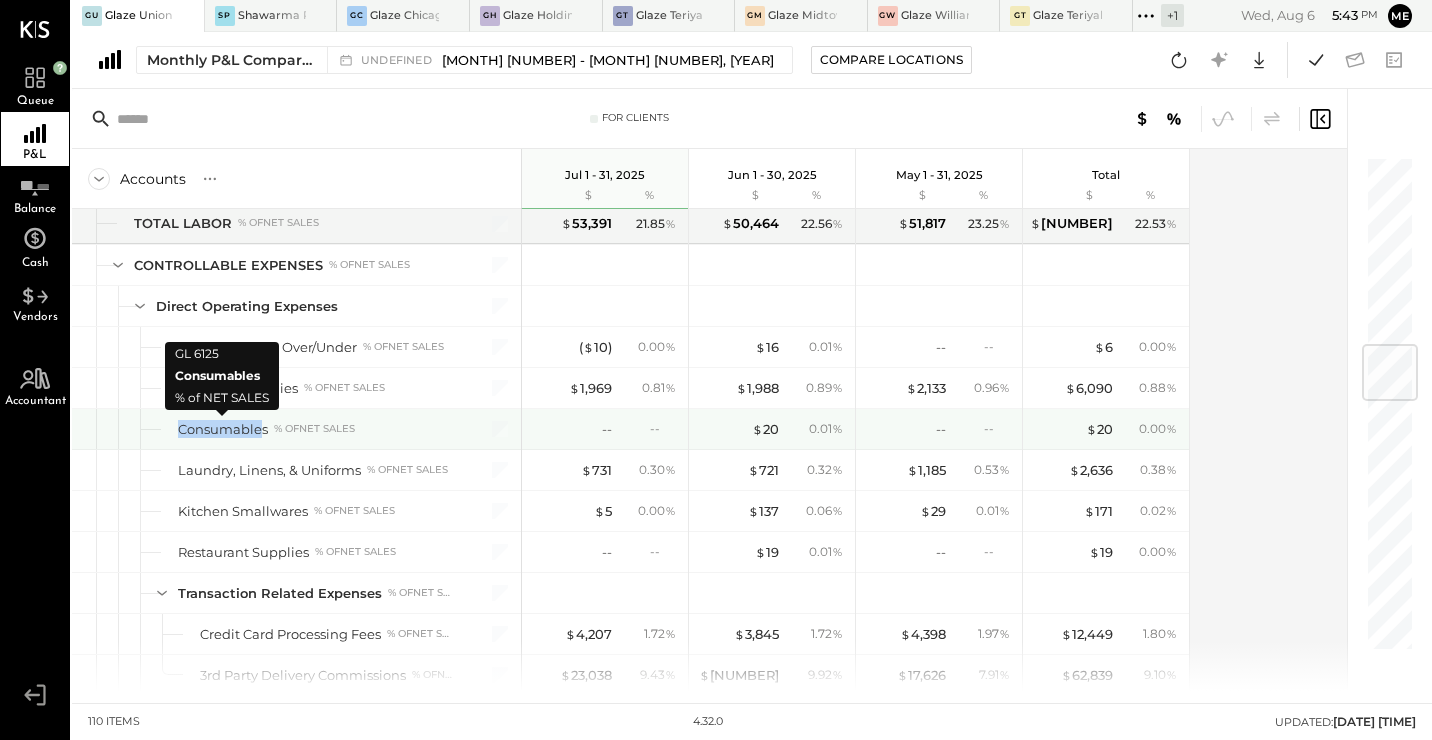 click on "Consumables % of  NET SALES" at bounding box center (296, 429) 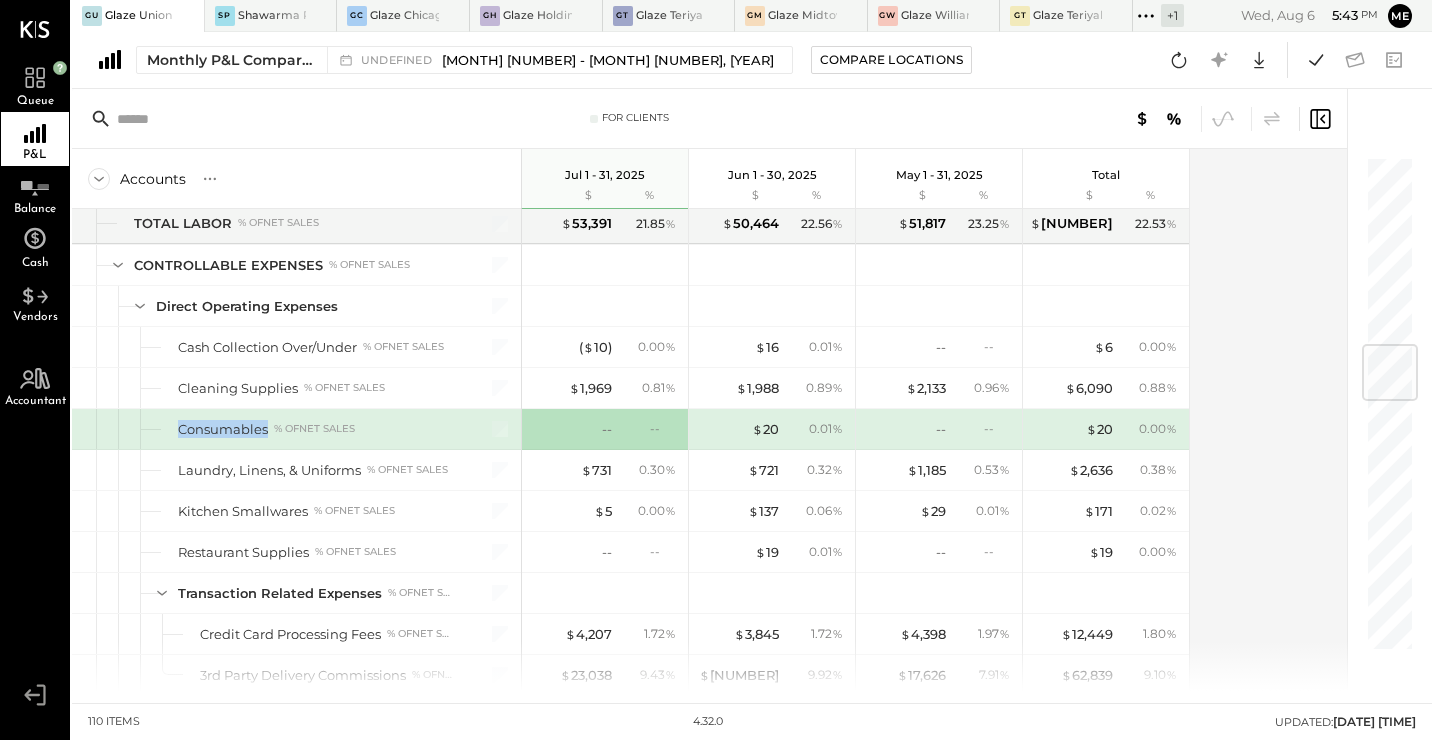drag, startPoint x: 268, startPoint y: 431, endPoint x: 174, endPoint y: 441, distance: 94.53042 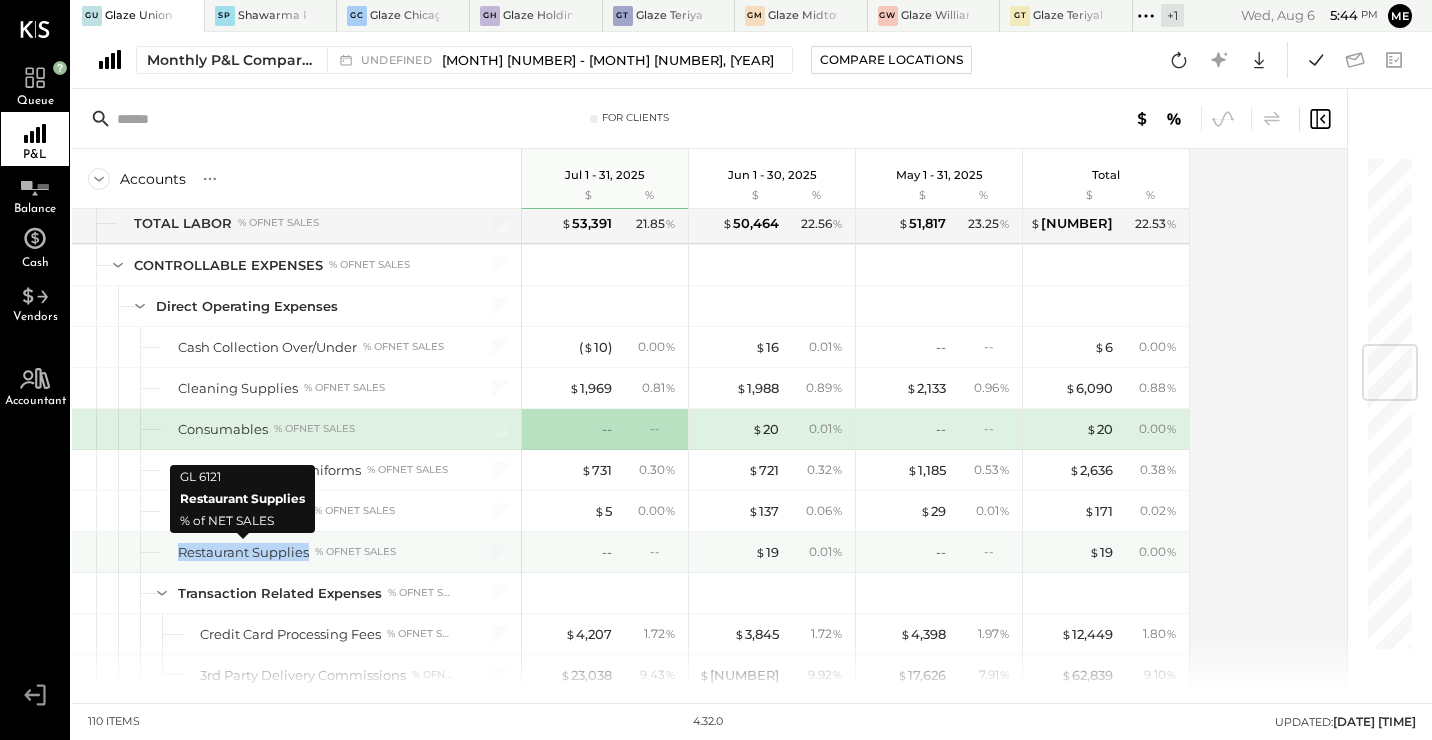 drag, startPoint x: 169, startPoint y: 553, endPoint x: 307, endPoint y: 559, distance: 138.13037 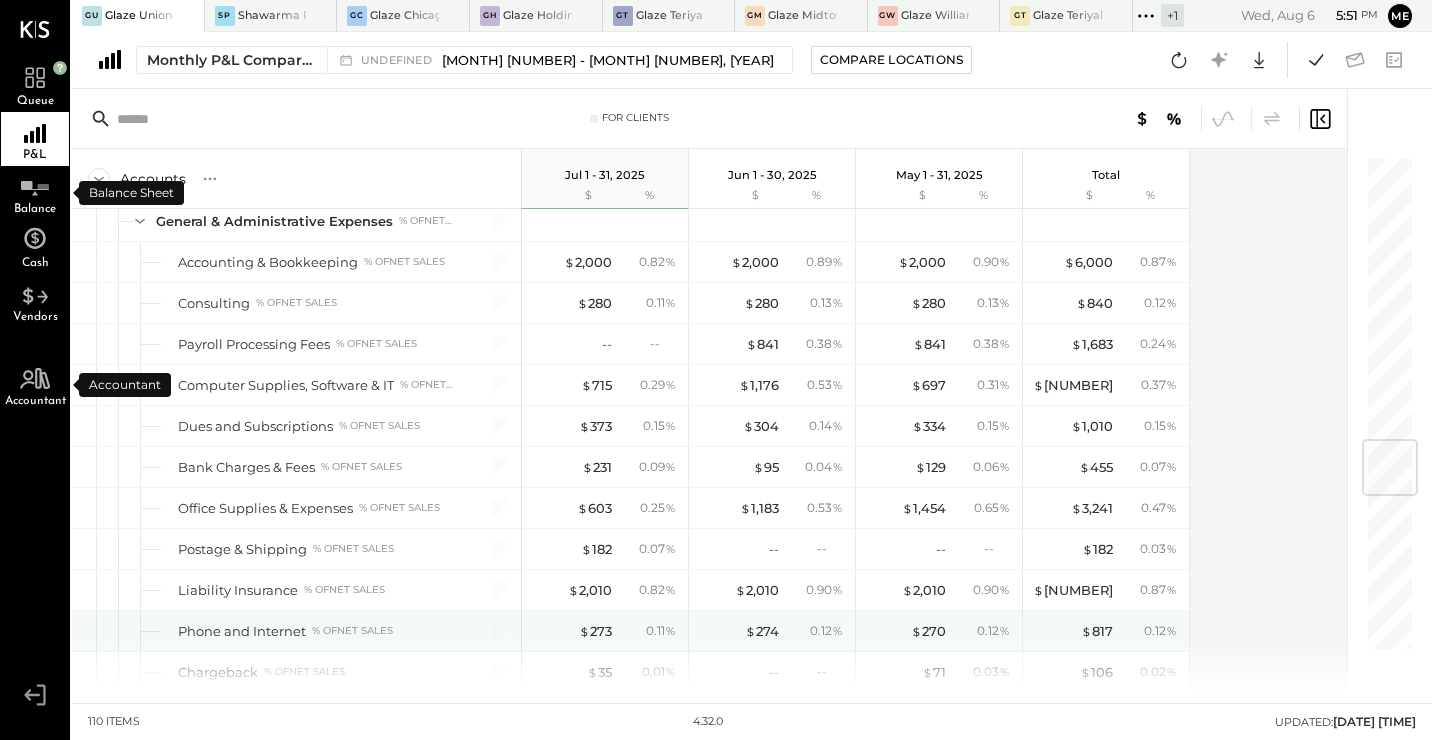 scroll, scrollTop: 2400, scrollLeft: 0, axis: vertical 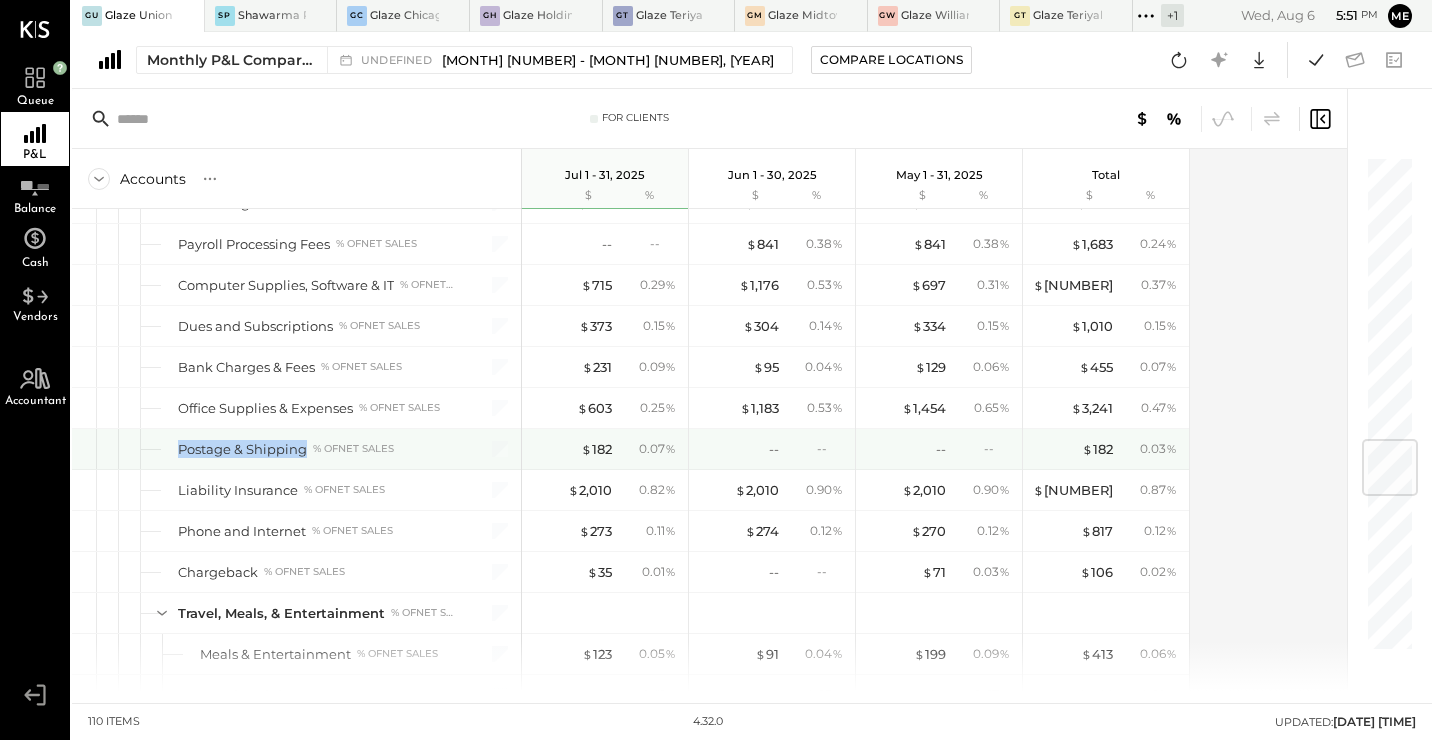 drag, startPoint x: 178, startPoint y: 451, endPoint x: 310, endPoint y: 456, distance: 132.09467 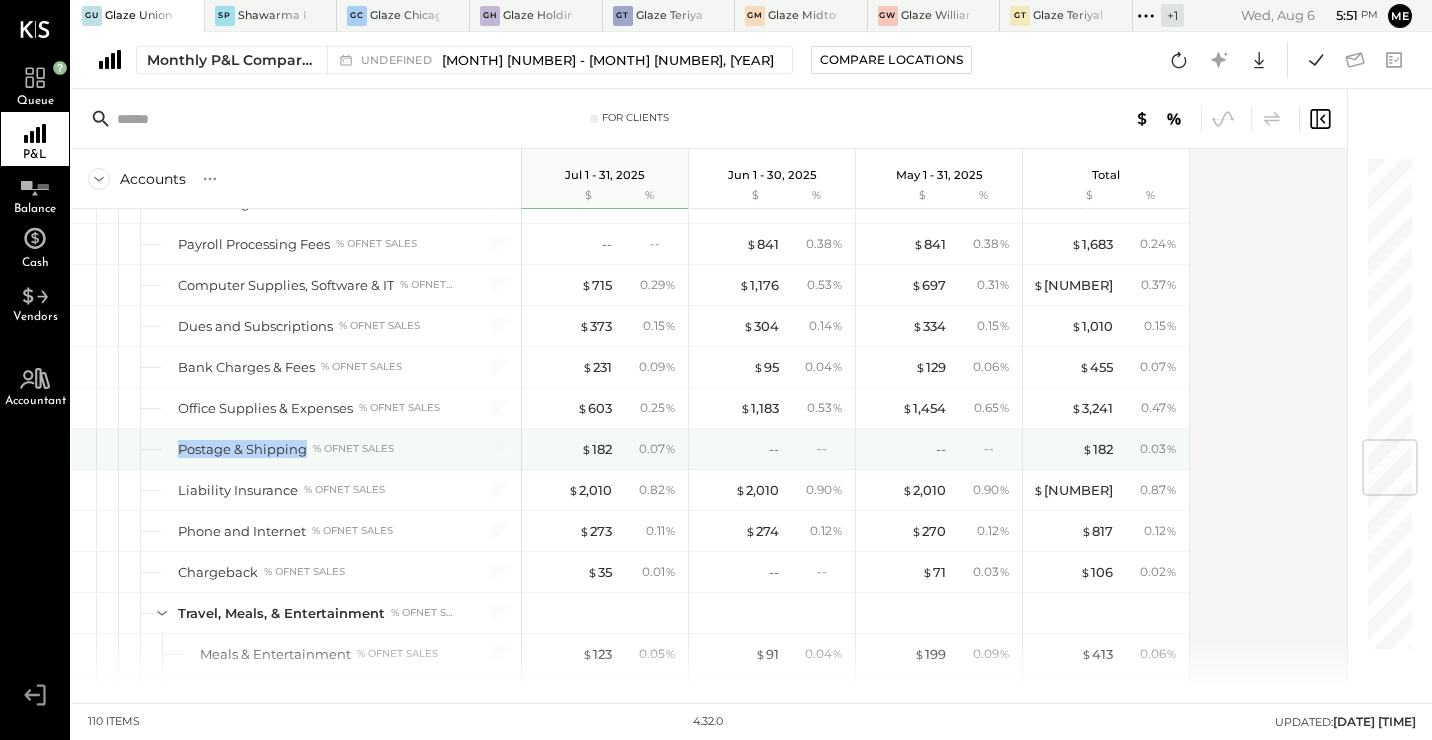 click on "Postage & Shipping % of  NET SALES" at bounding box center [316, 449] 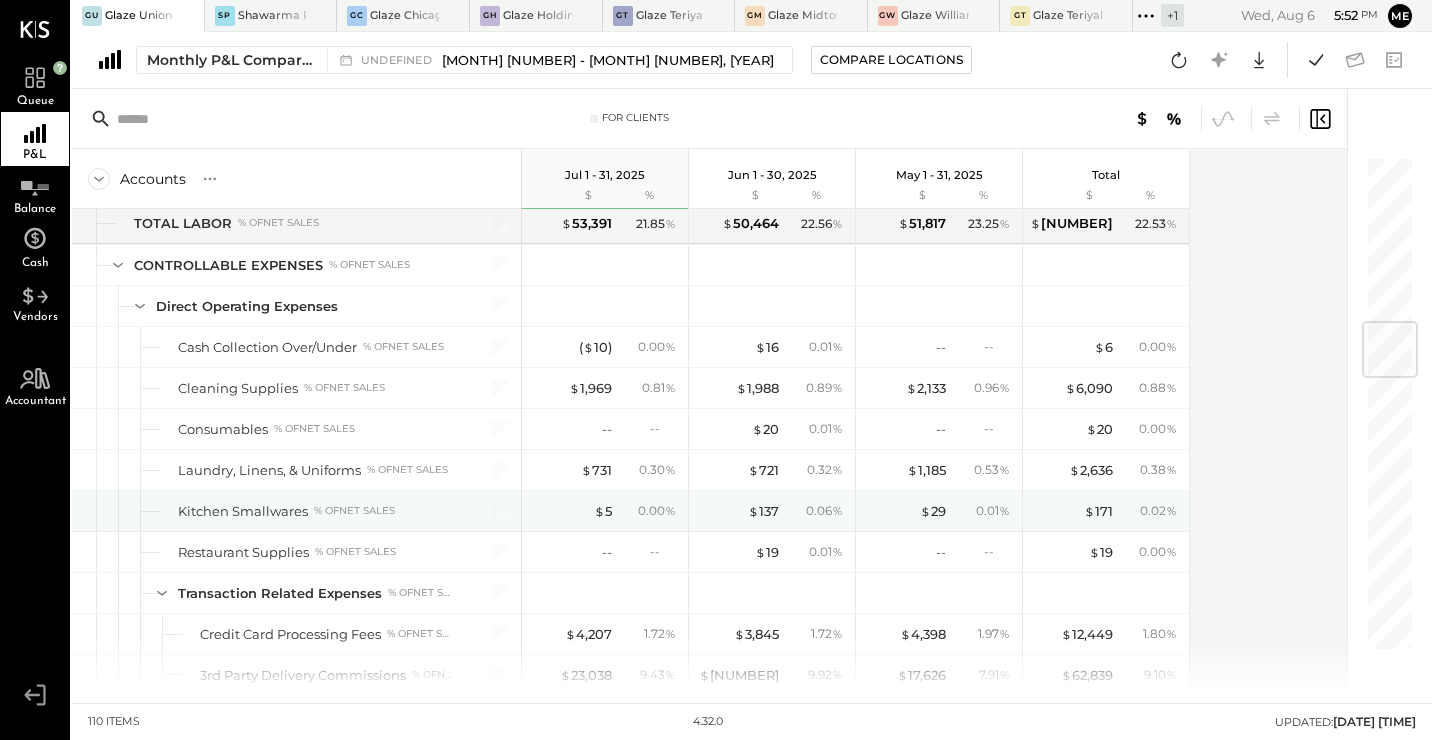 scroll, scrollTop: 1300, scrollLeft: 0, axis: vertical 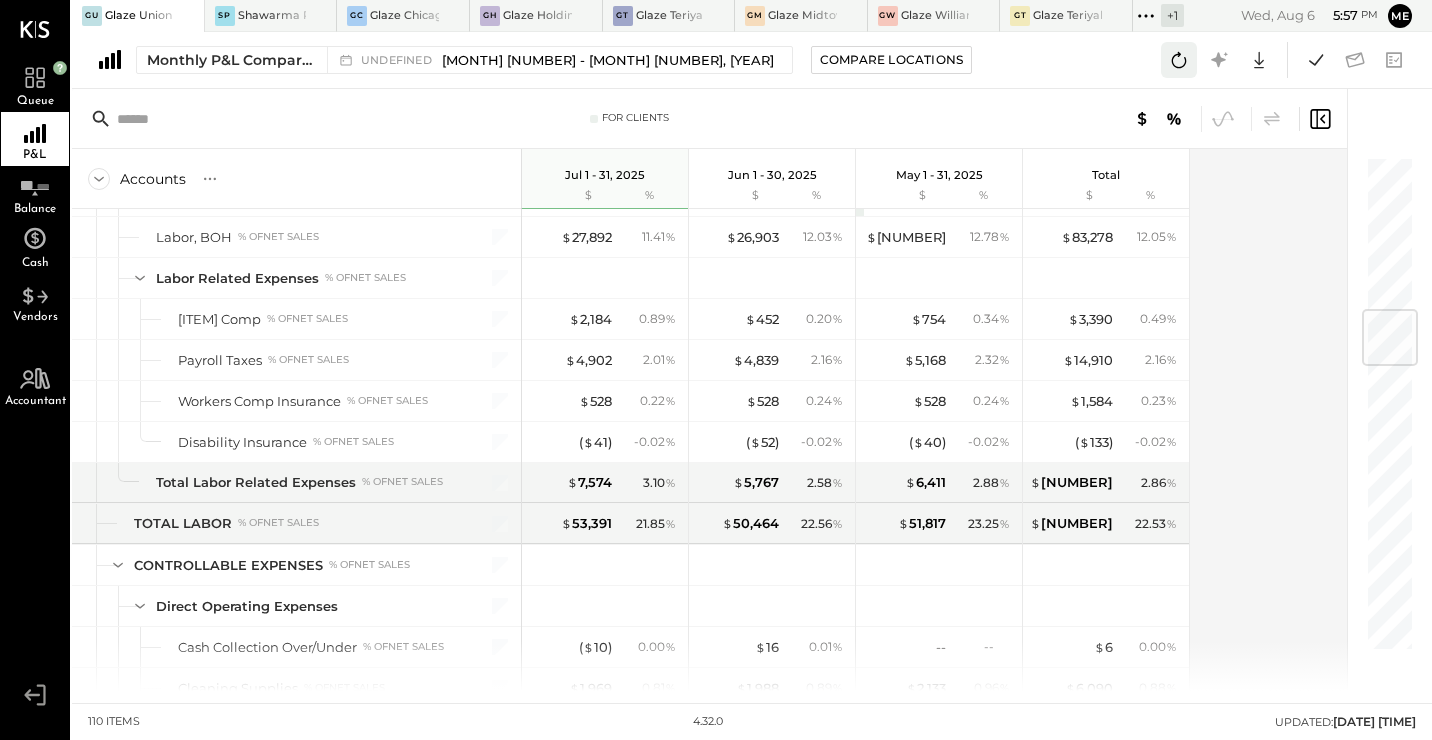 click 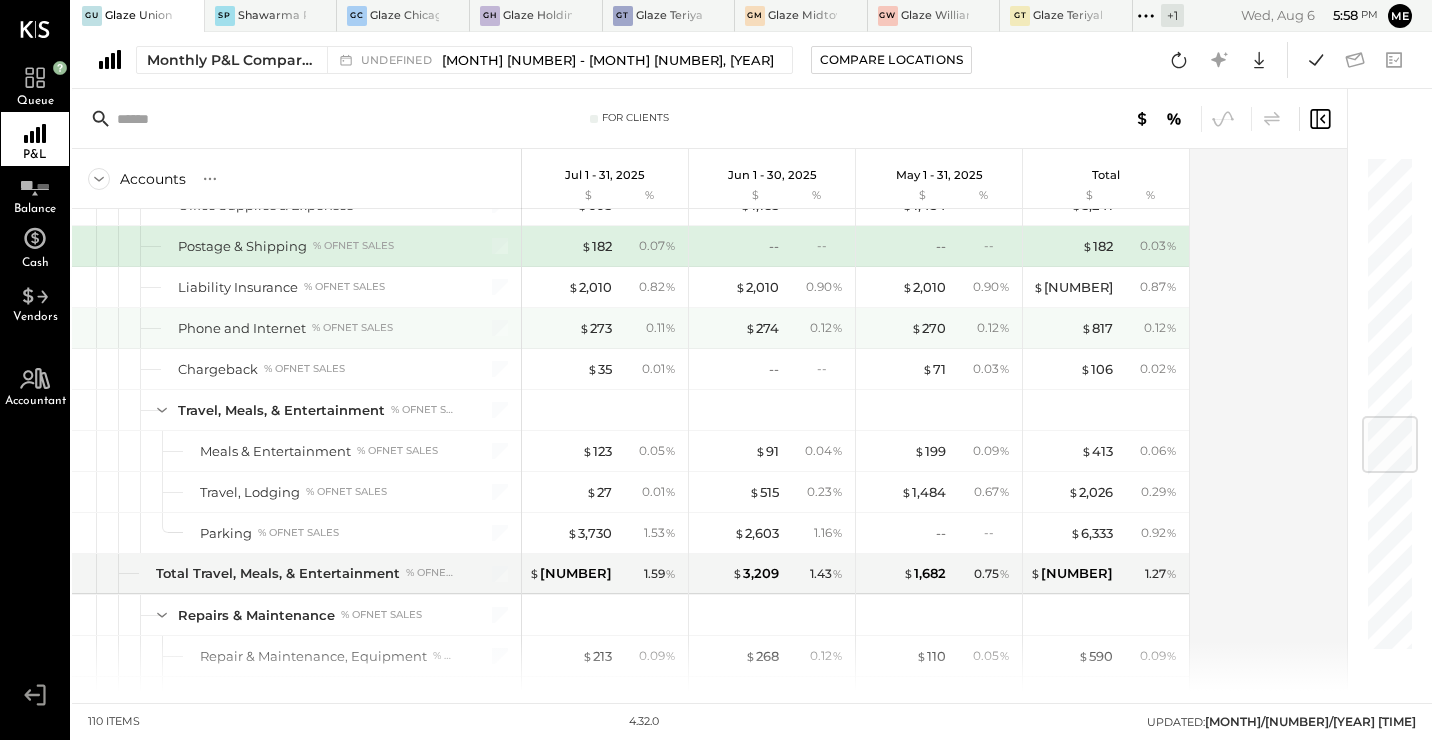 scroll, scrollTop: 2203, scrollLeft: 0, axis: vertical 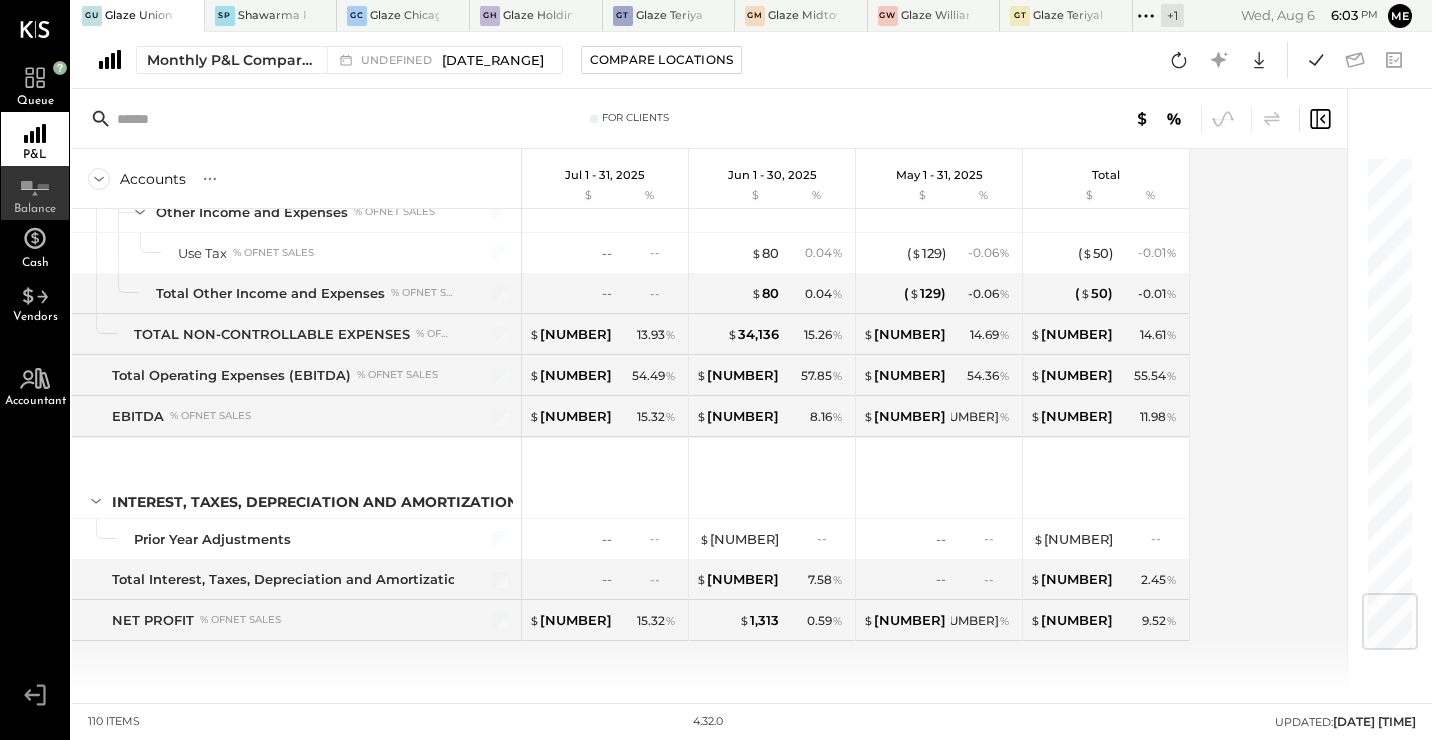 click on "Balance" at bounding box center (35, 193) 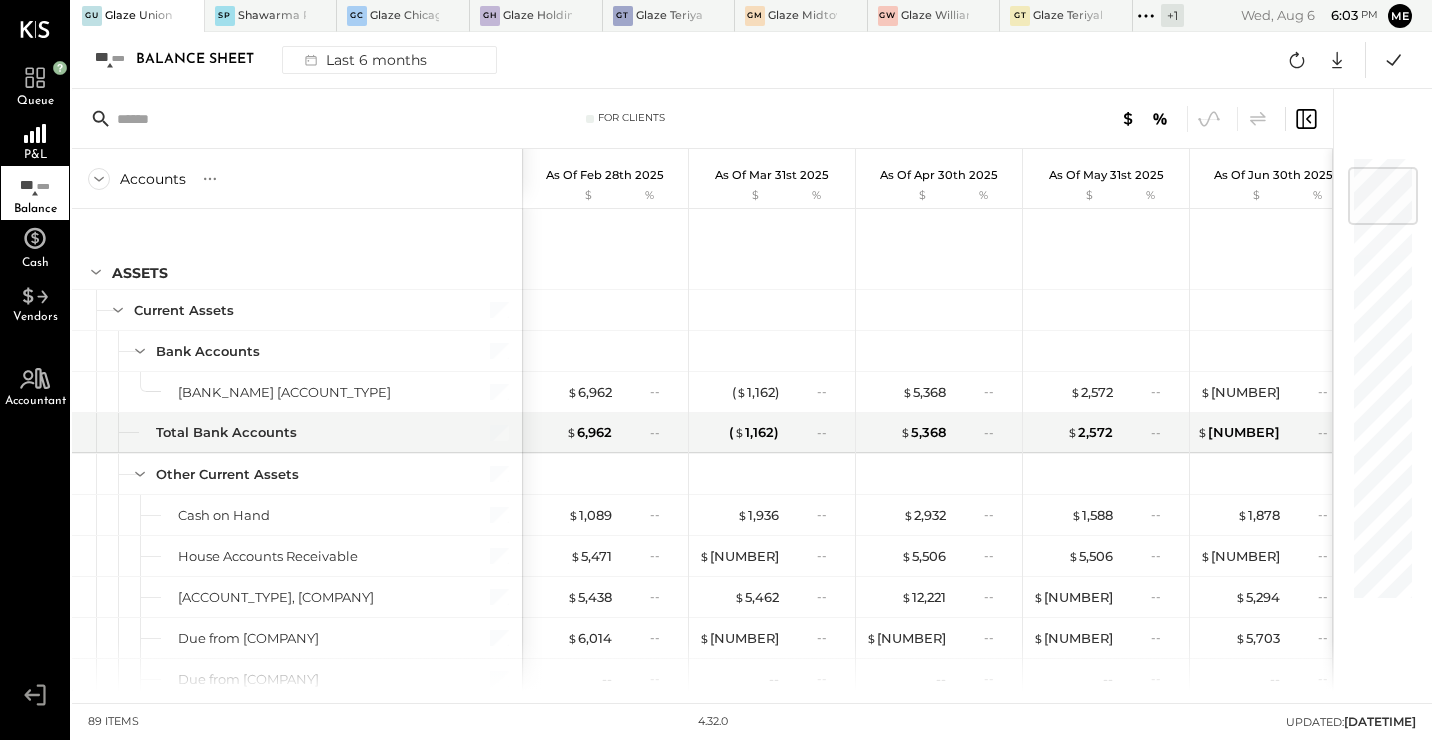 scroll, scrollTop: 100, scrollLeft: 0, axis: vertical 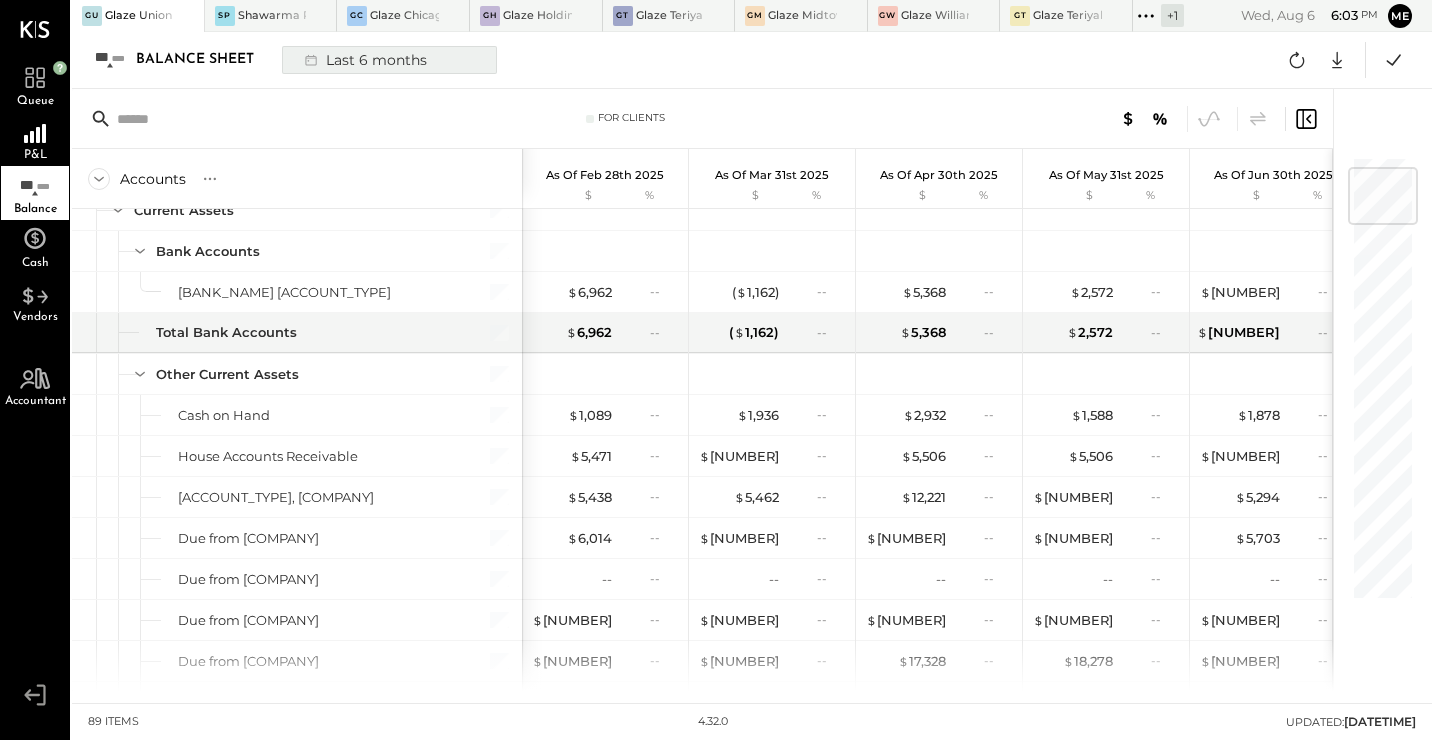 click on "Last 6 months" at bounding box center (364, 60) 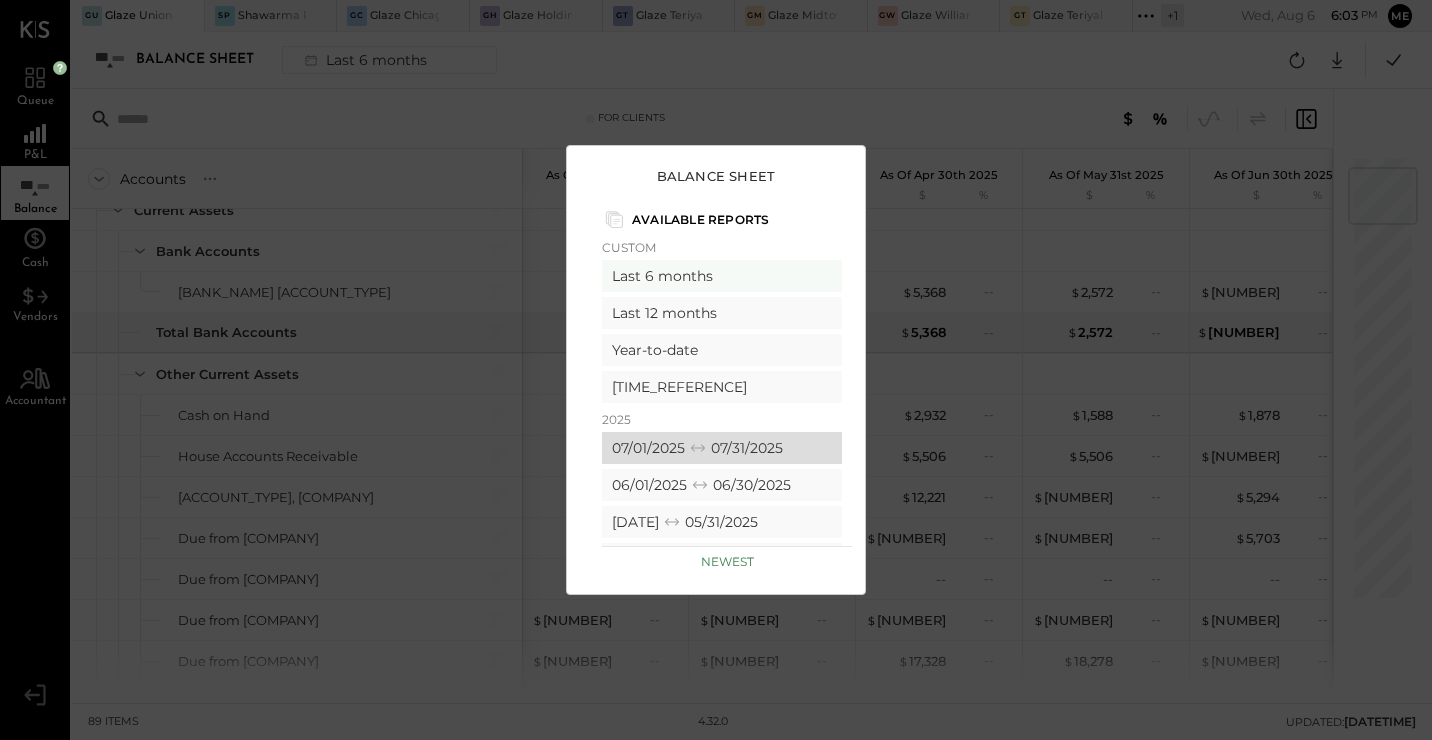 click 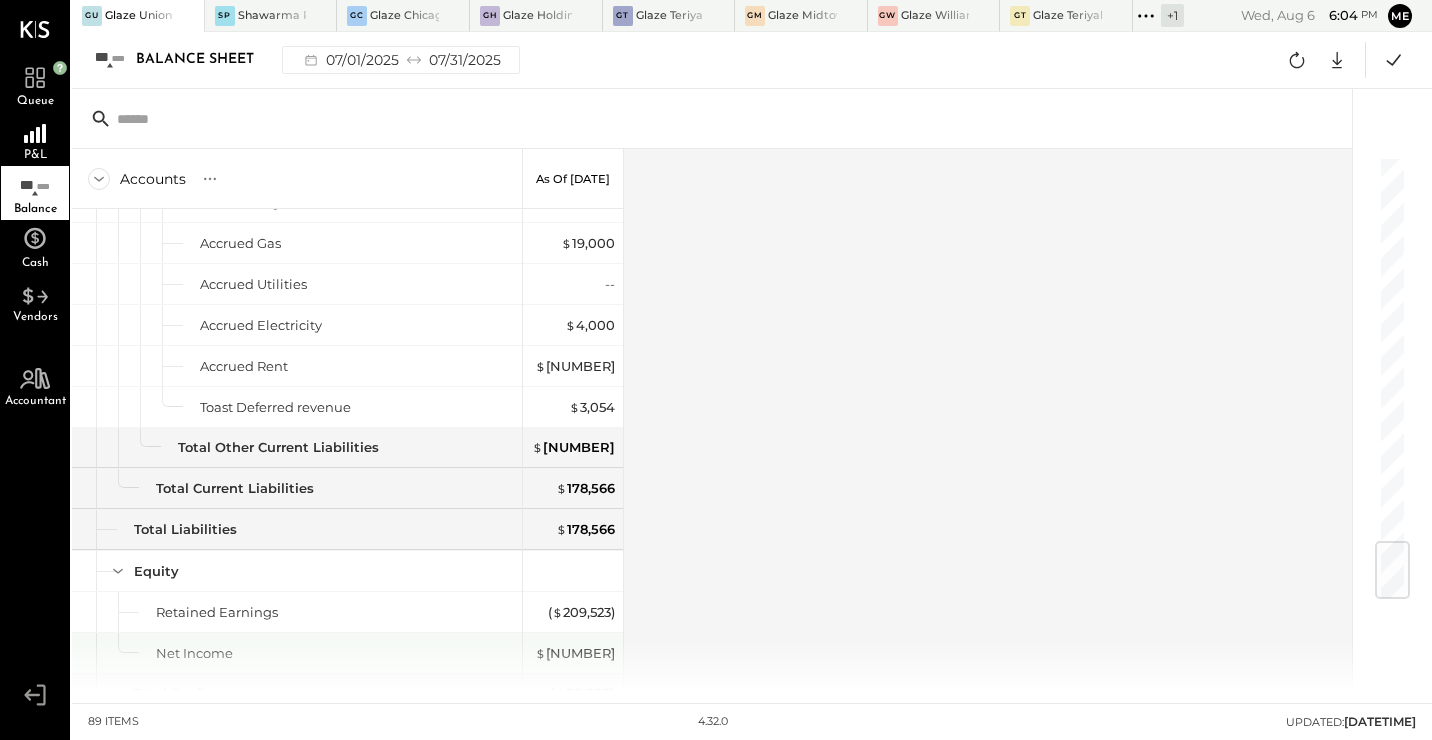 scroll, scrollTop: 3214, scrollLeft: 0, axis: vertical 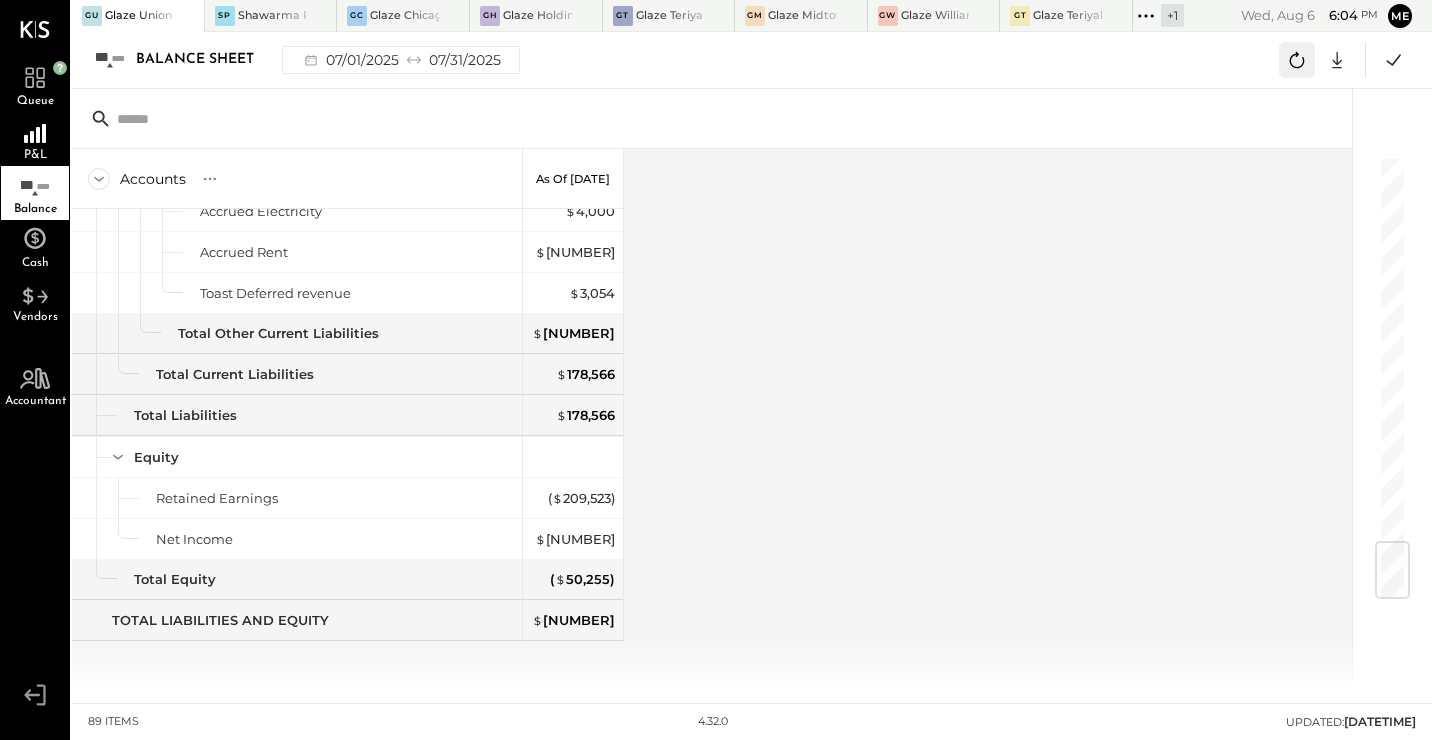 click 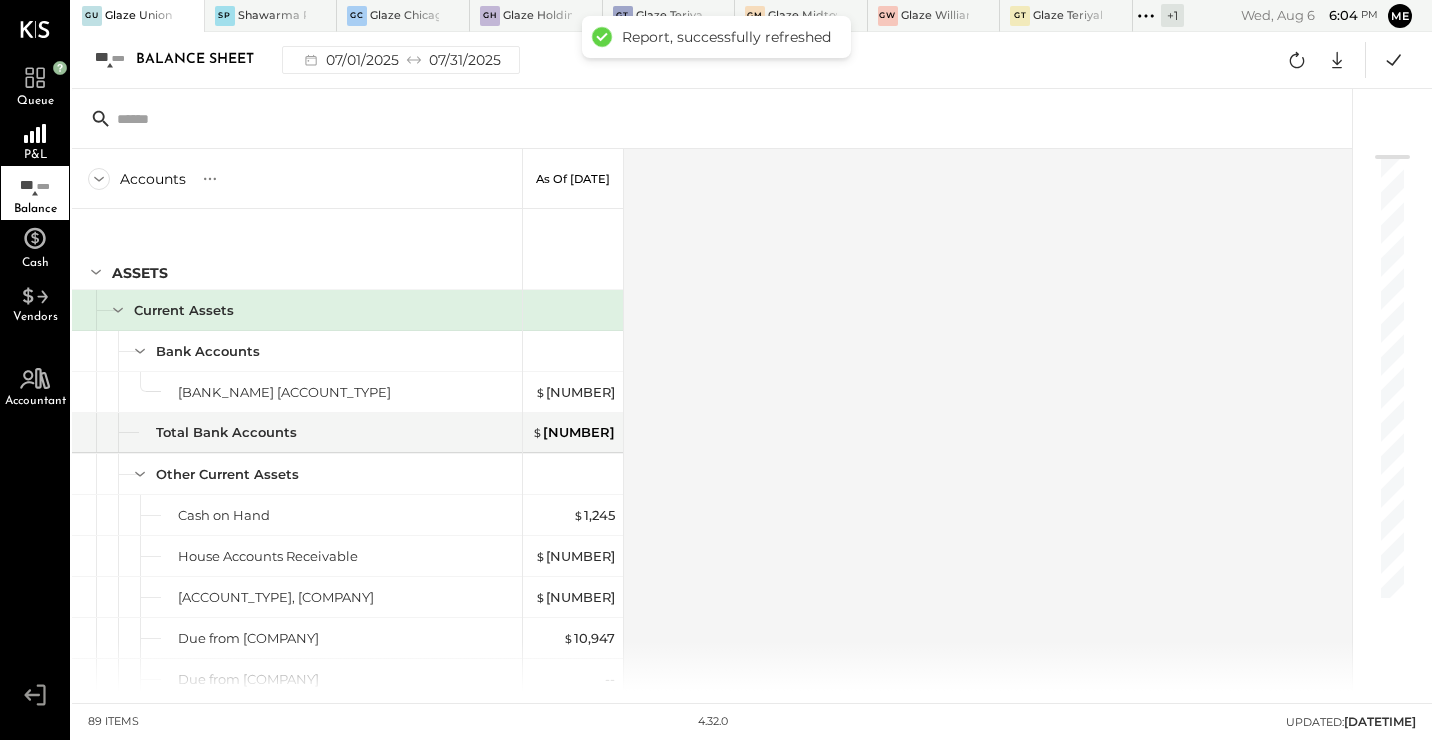 scroll, scrollTop: 100, scrollLeft: 0, axis: vertical 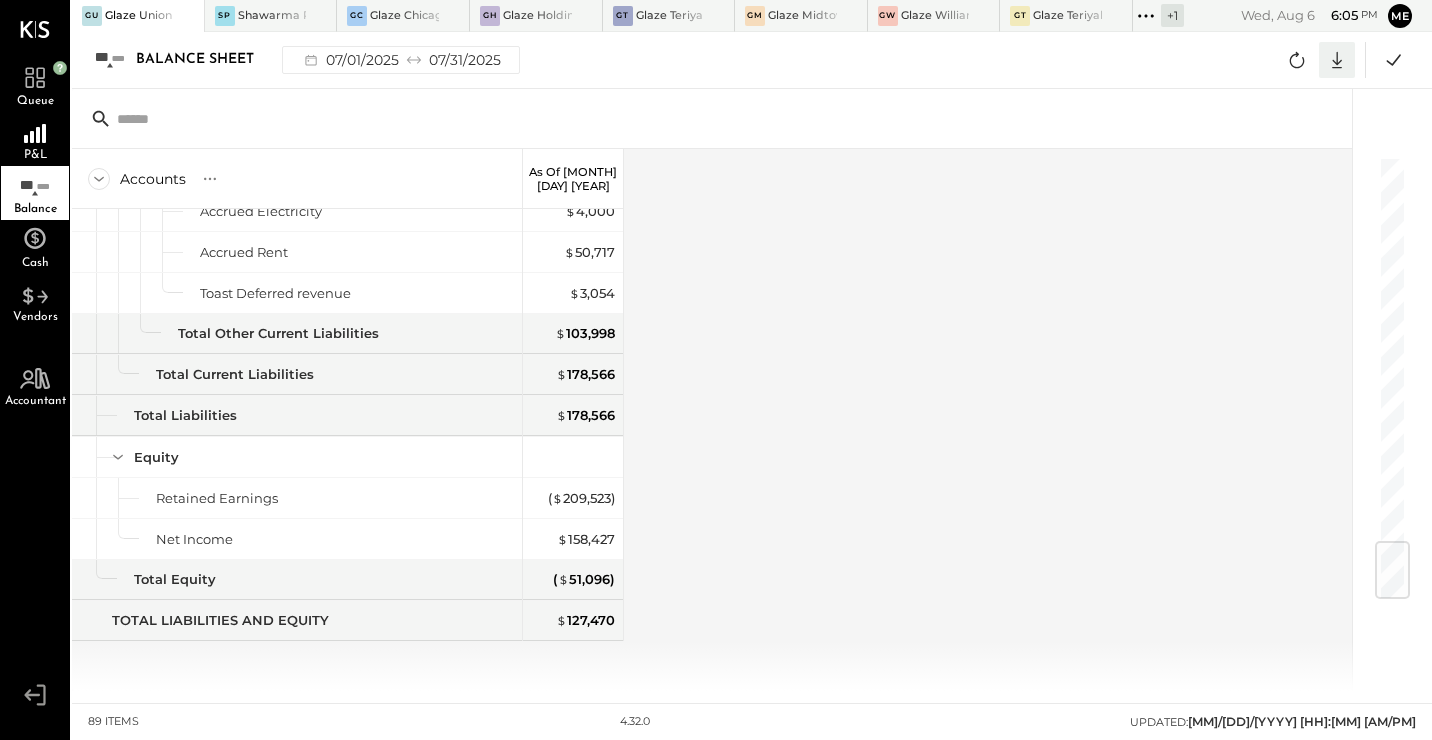 click 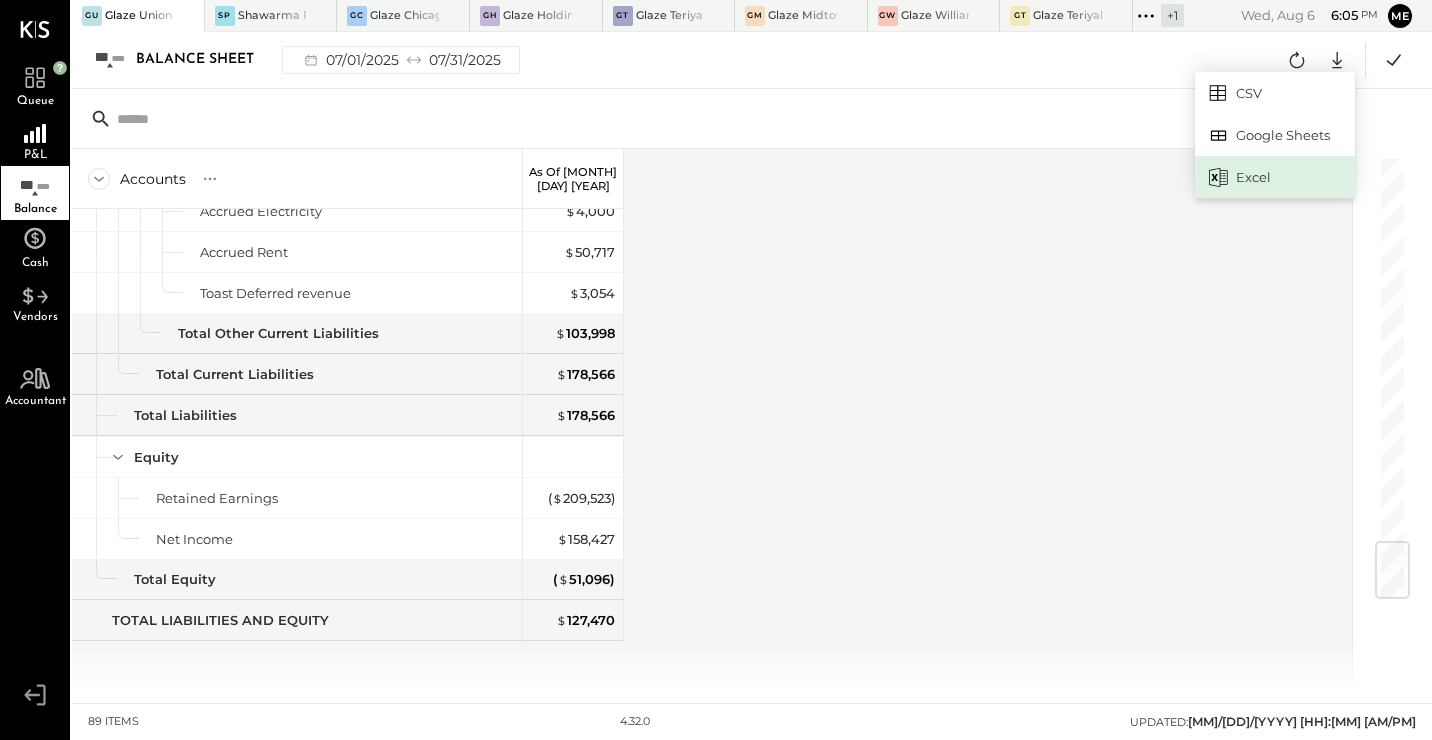 click on "Excel" at bounding box center (1275, 177) 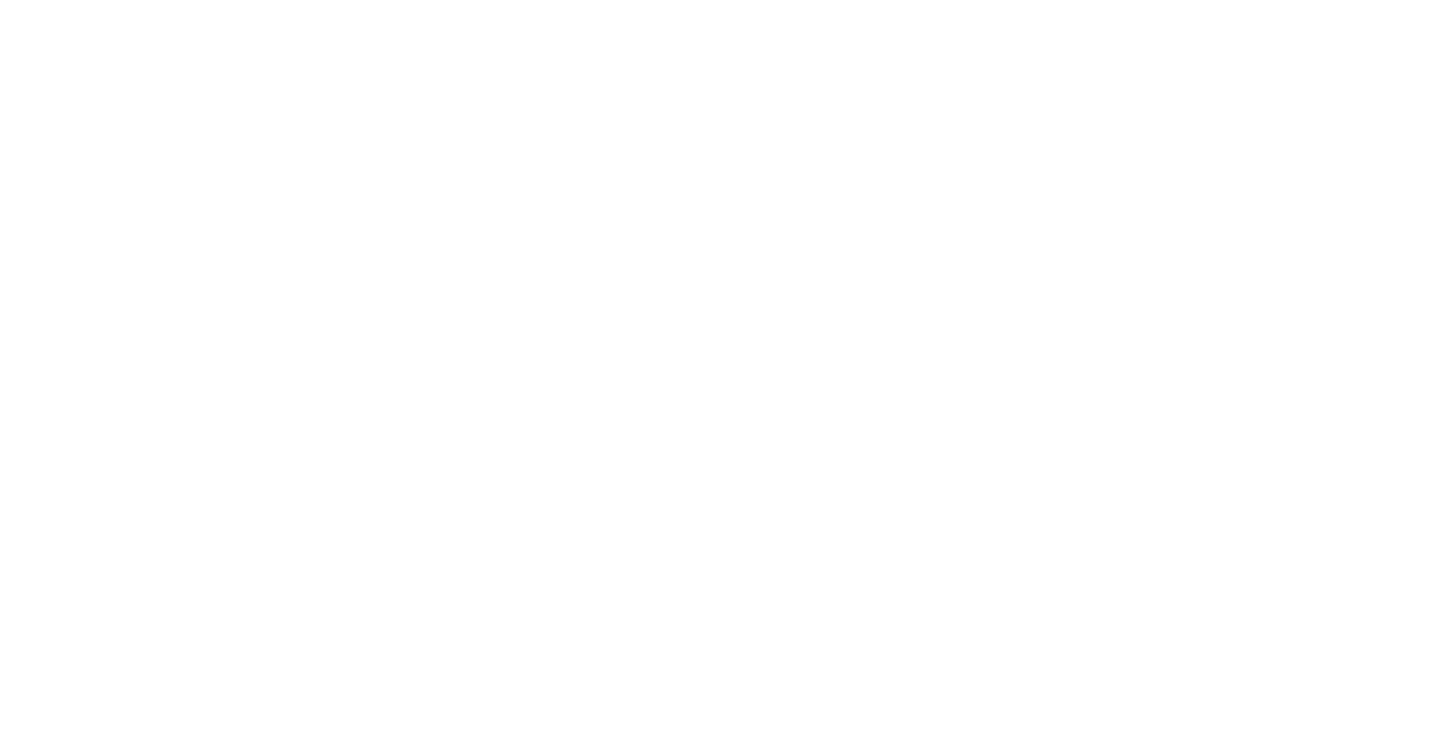 scroll, scrollTop: 0, scrollLeft: 0, axis: both 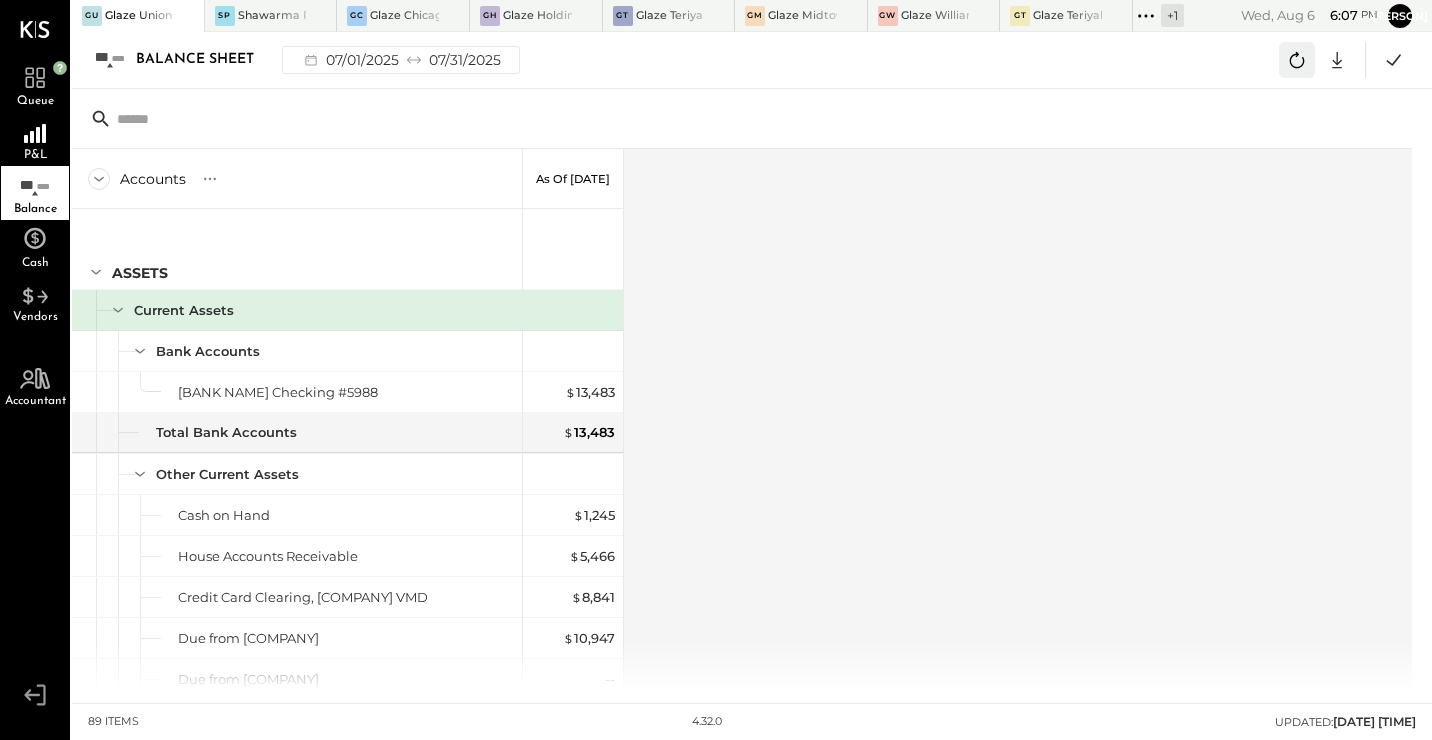 click 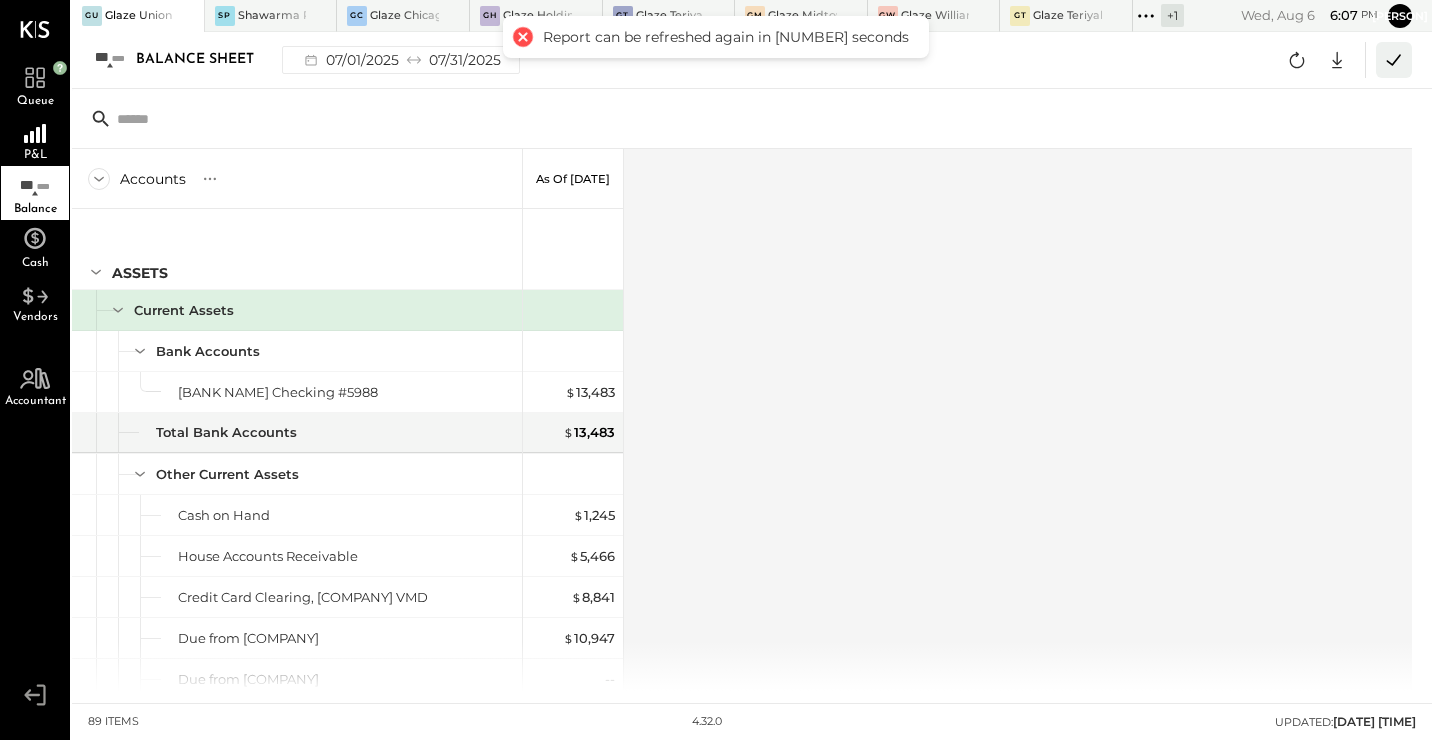 click 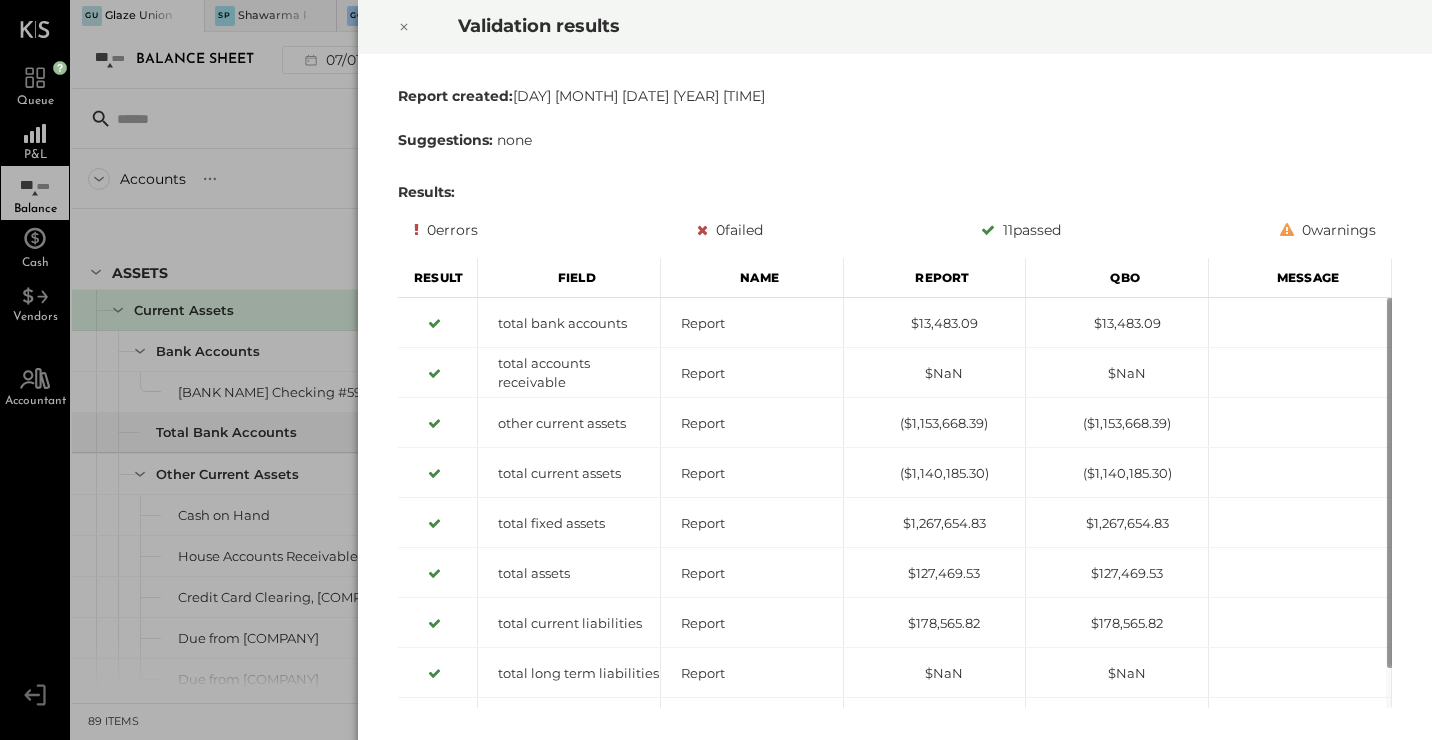 click 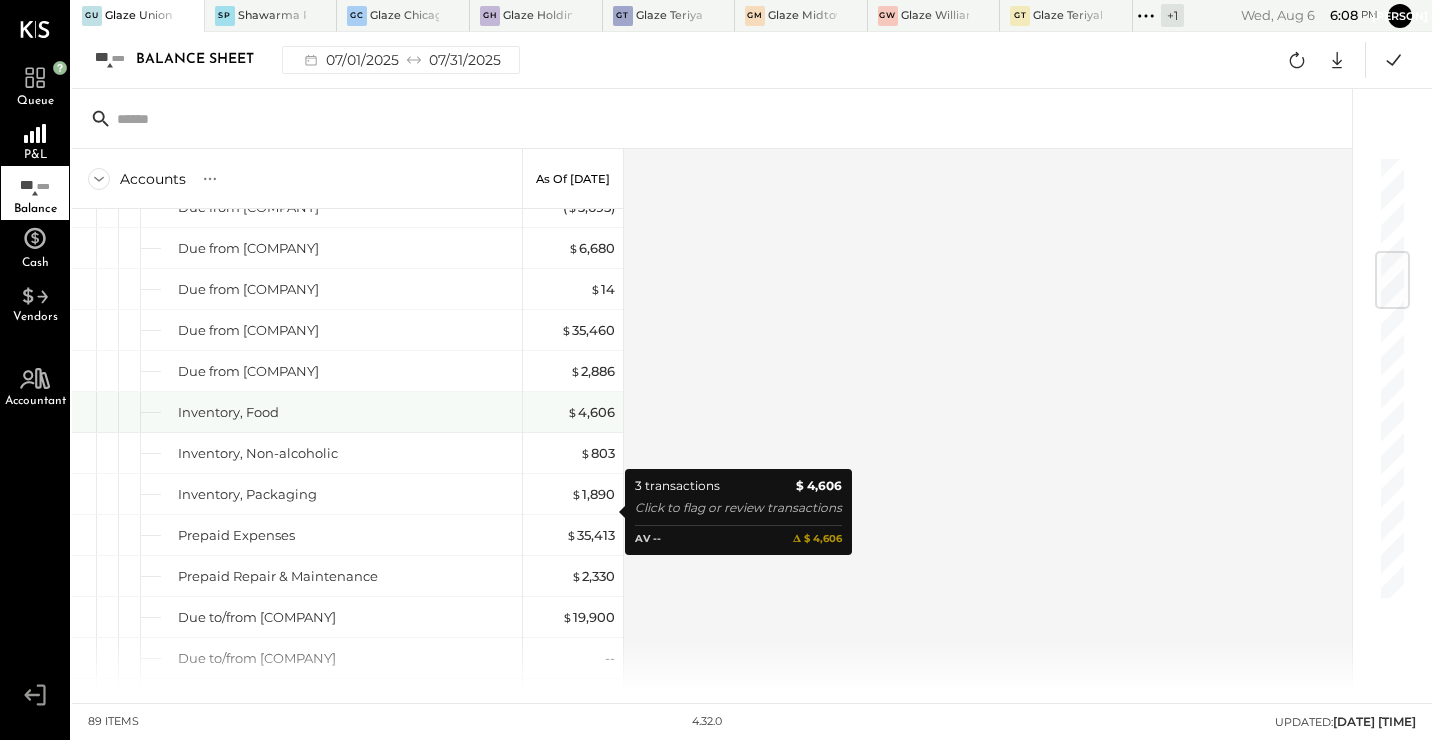 scroll, scrollTop: 900, scrollLeft: 0, axis: vertical 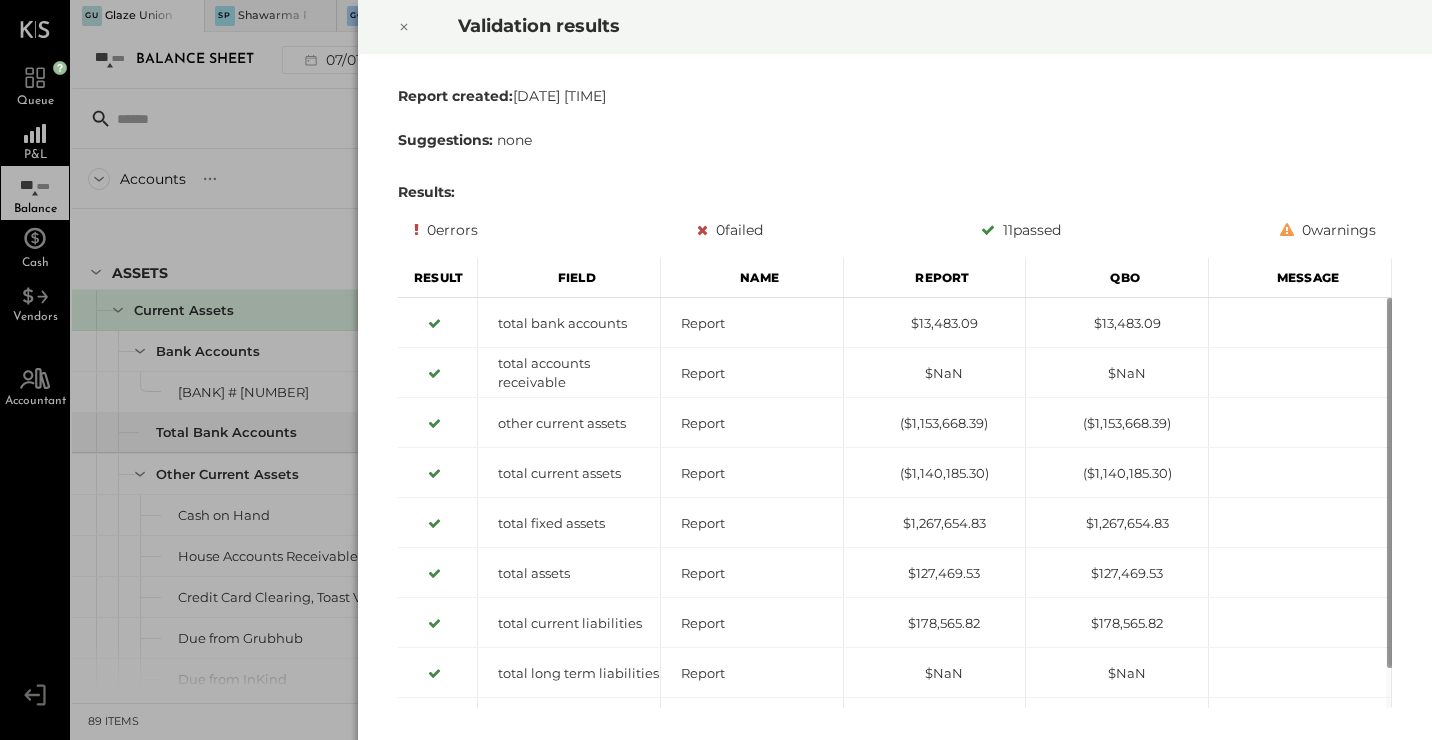 click at bounding box center [404, 27] 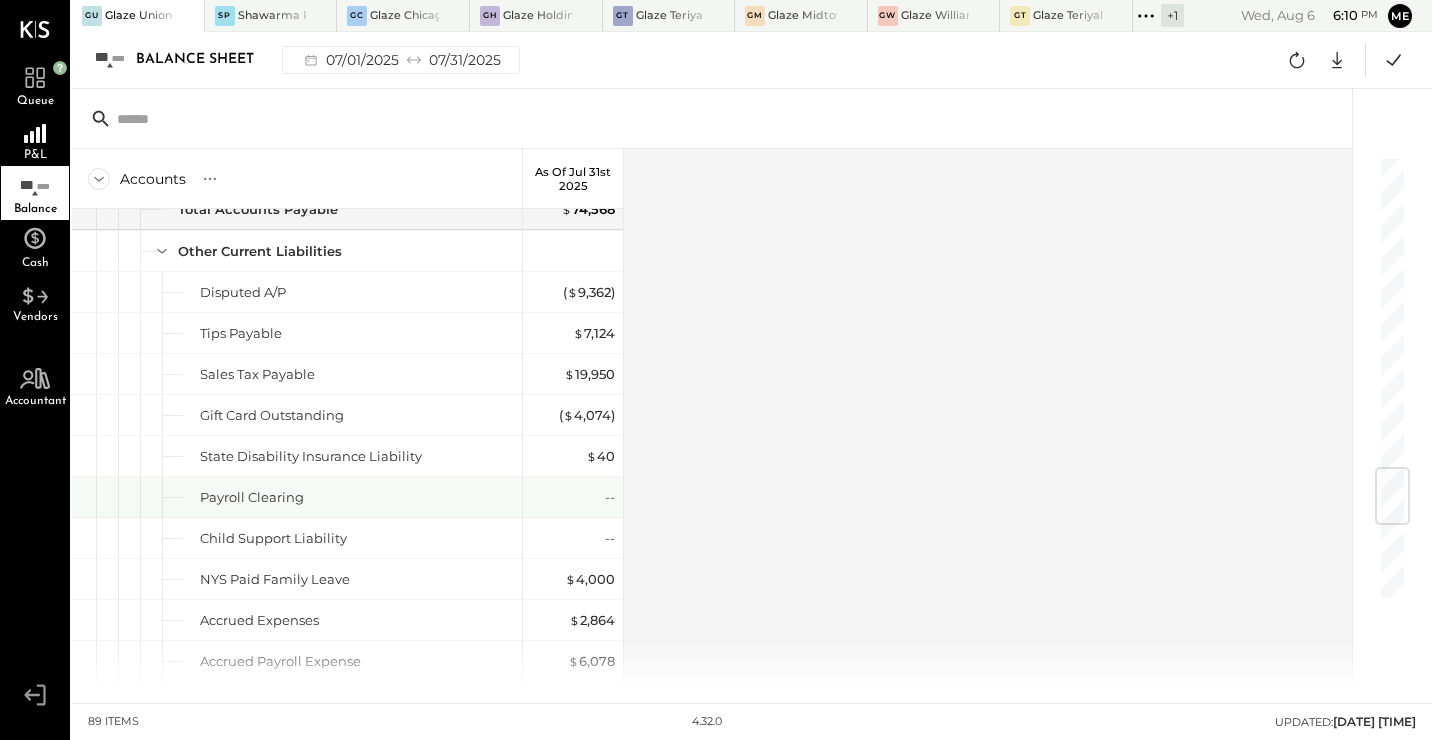 scroll, scrollTop: 2700, scrollLeft: 0, axis: vertical 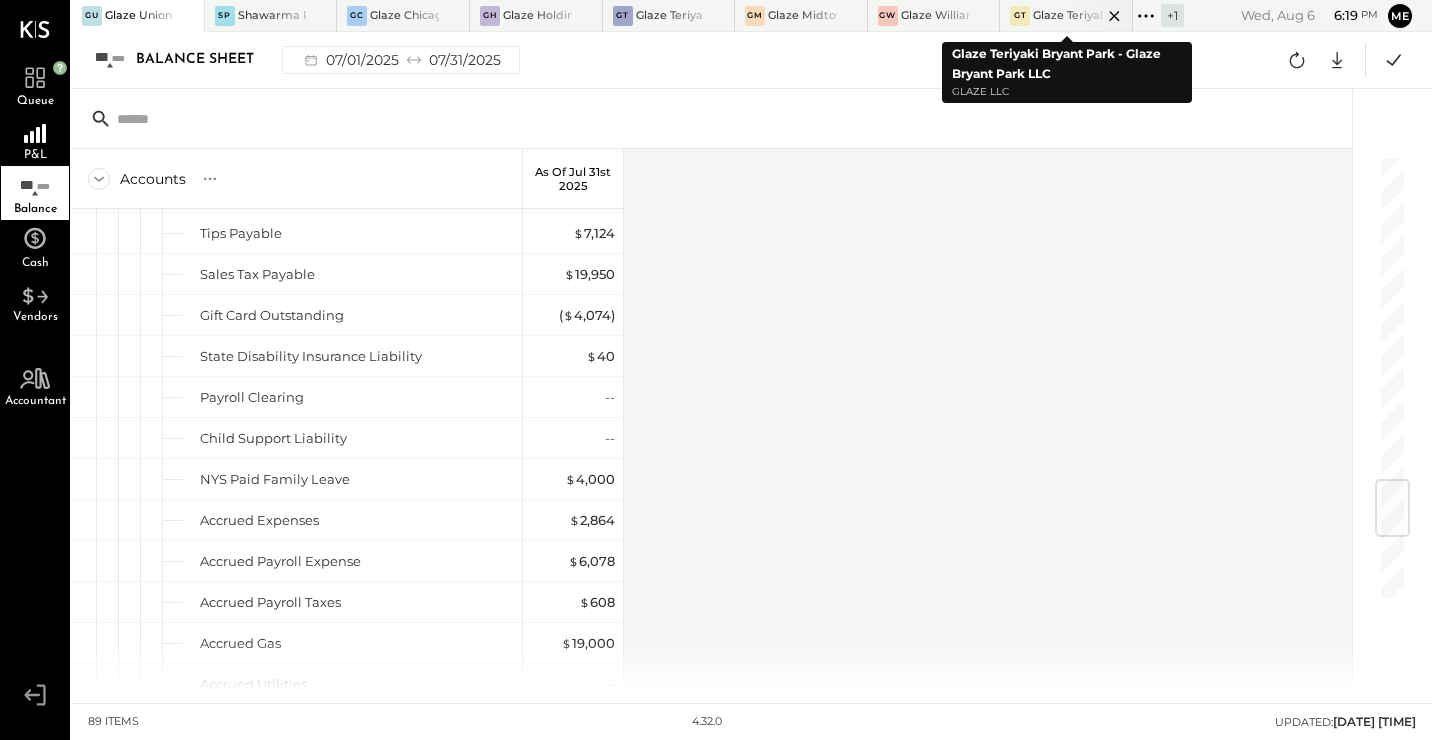 click on "Glaze Teriyaki Bryant Park - Glaze Bryant Park LLC" at bounding box center (1067, 16) 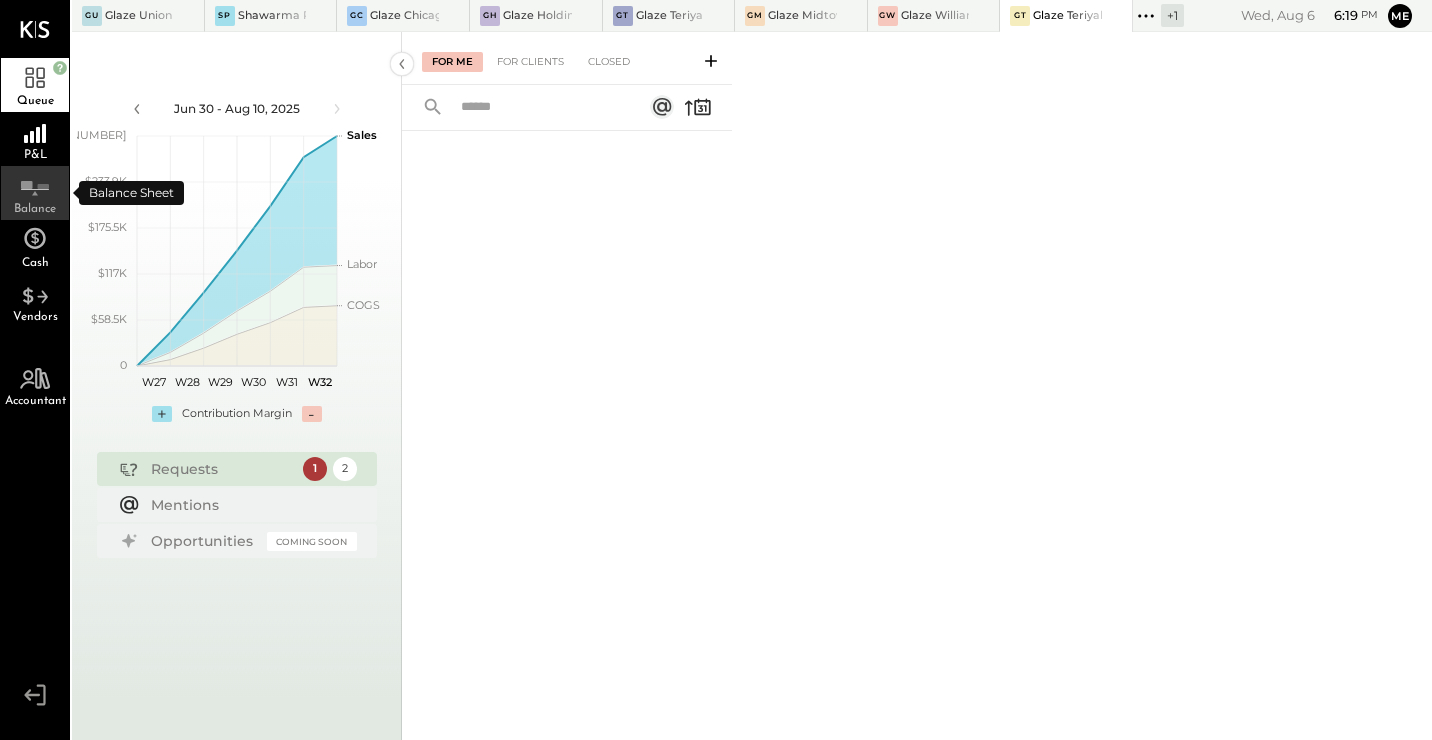 click 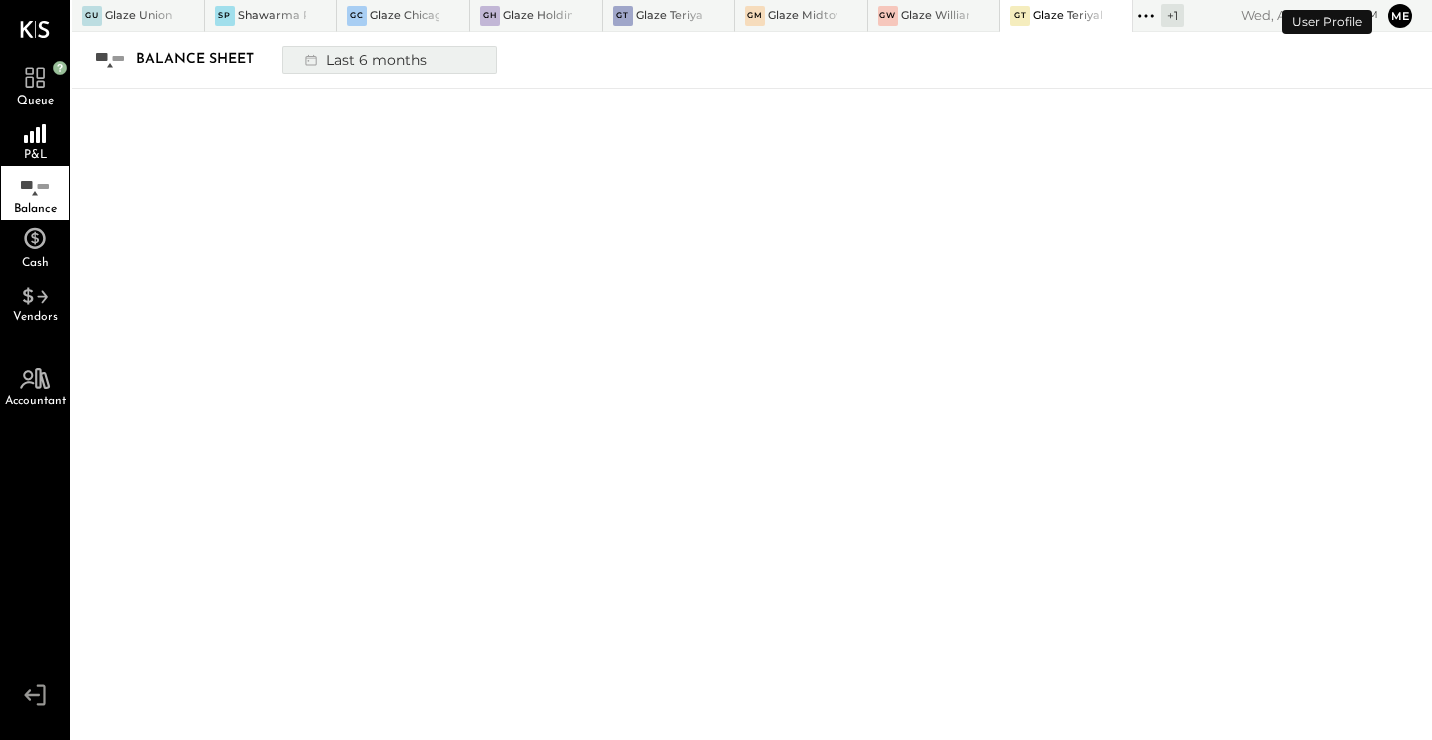 click on "Last 6 months" at bounding box center (364, 60) 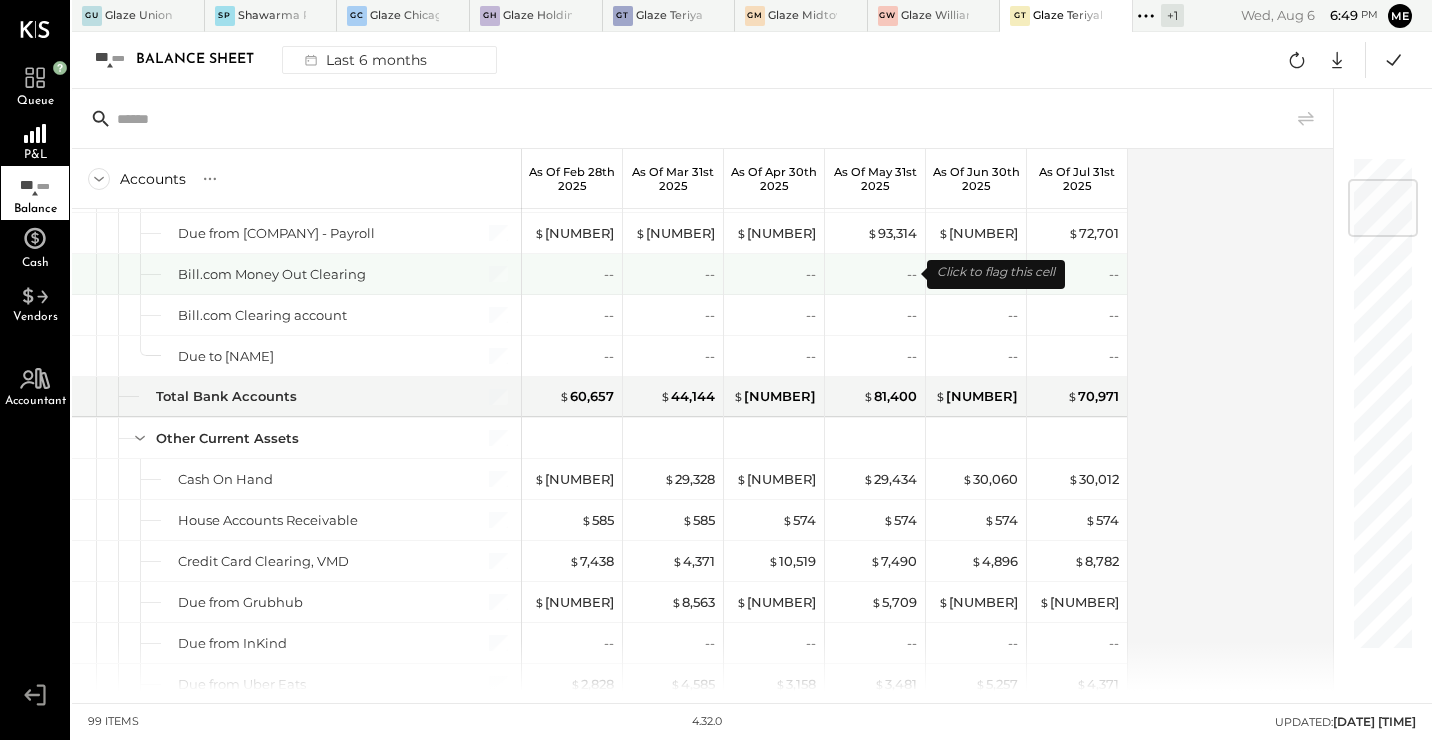 scroll, scrollTop: 0, scrollLeft: 0, axis: both 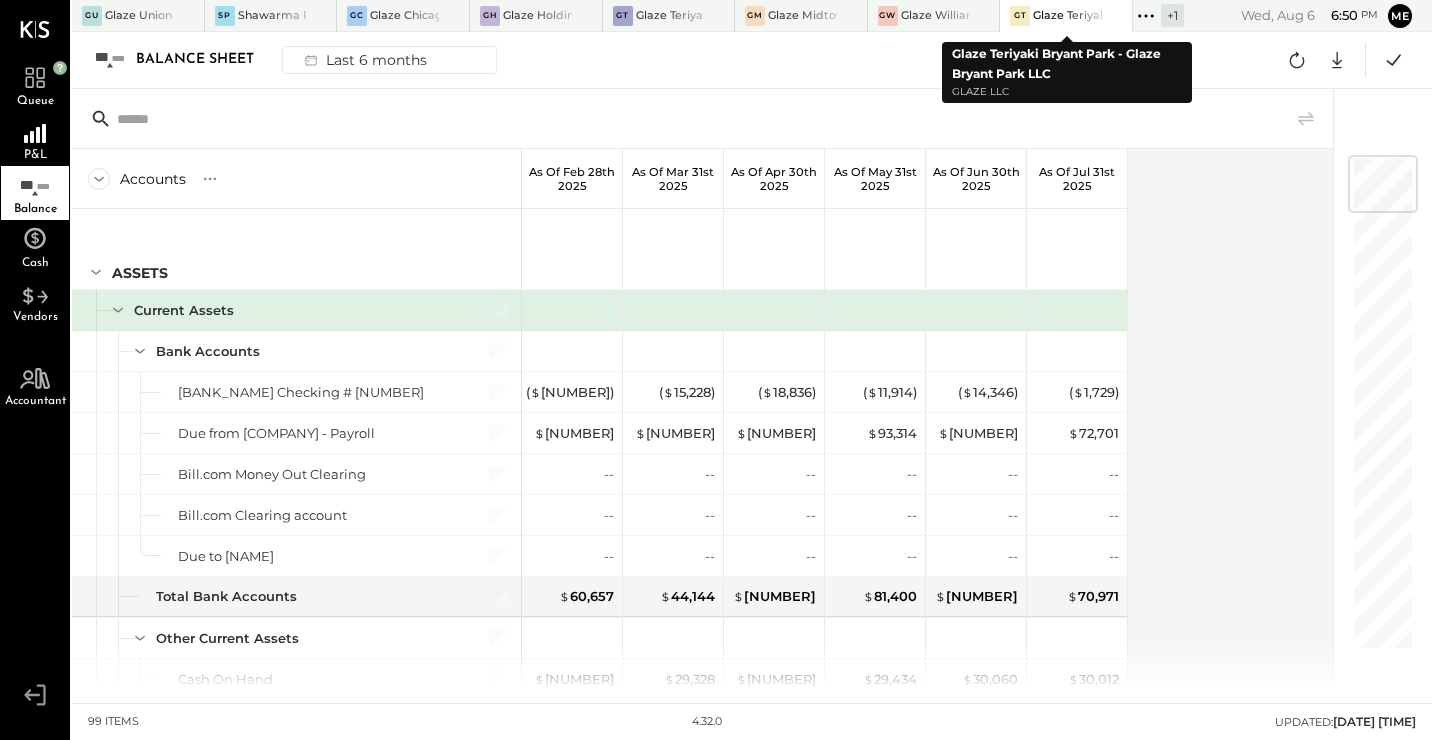 click on "Glaze Teriyaki Bryant Park - Glaze Bryant Park LLC" at bounding box center [1067, 16] 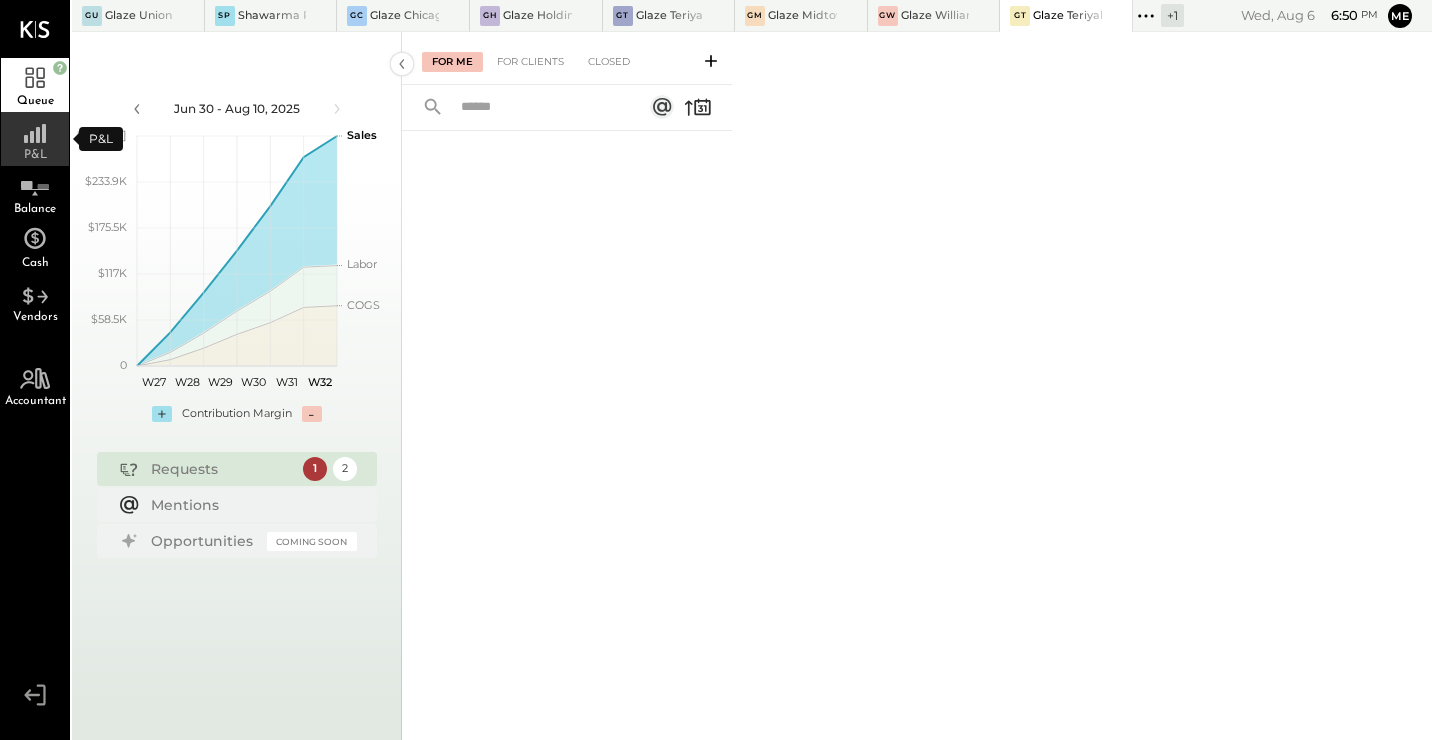 click on "P&L" at bounding box center [35, 139] 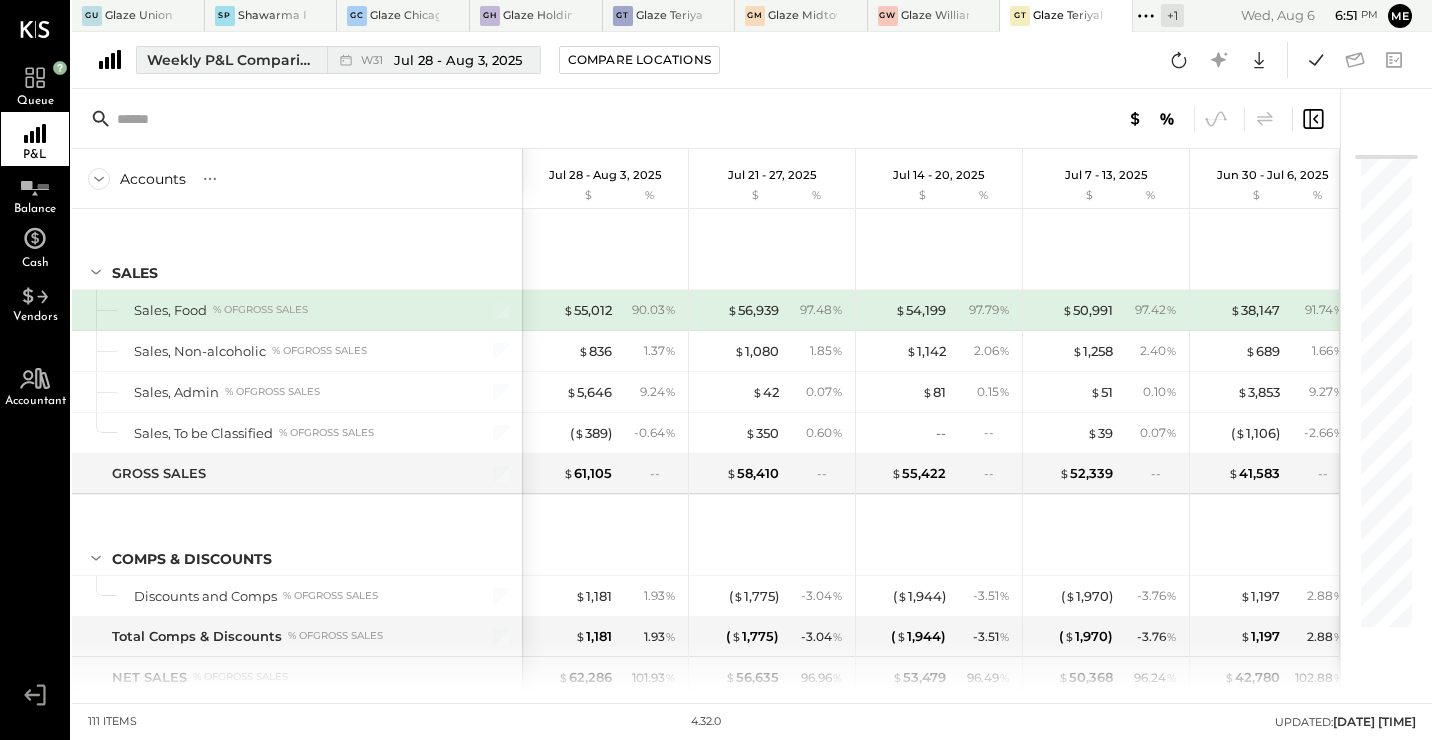click on "Weekly P&L Comparison" at bounding box center [231, 60] 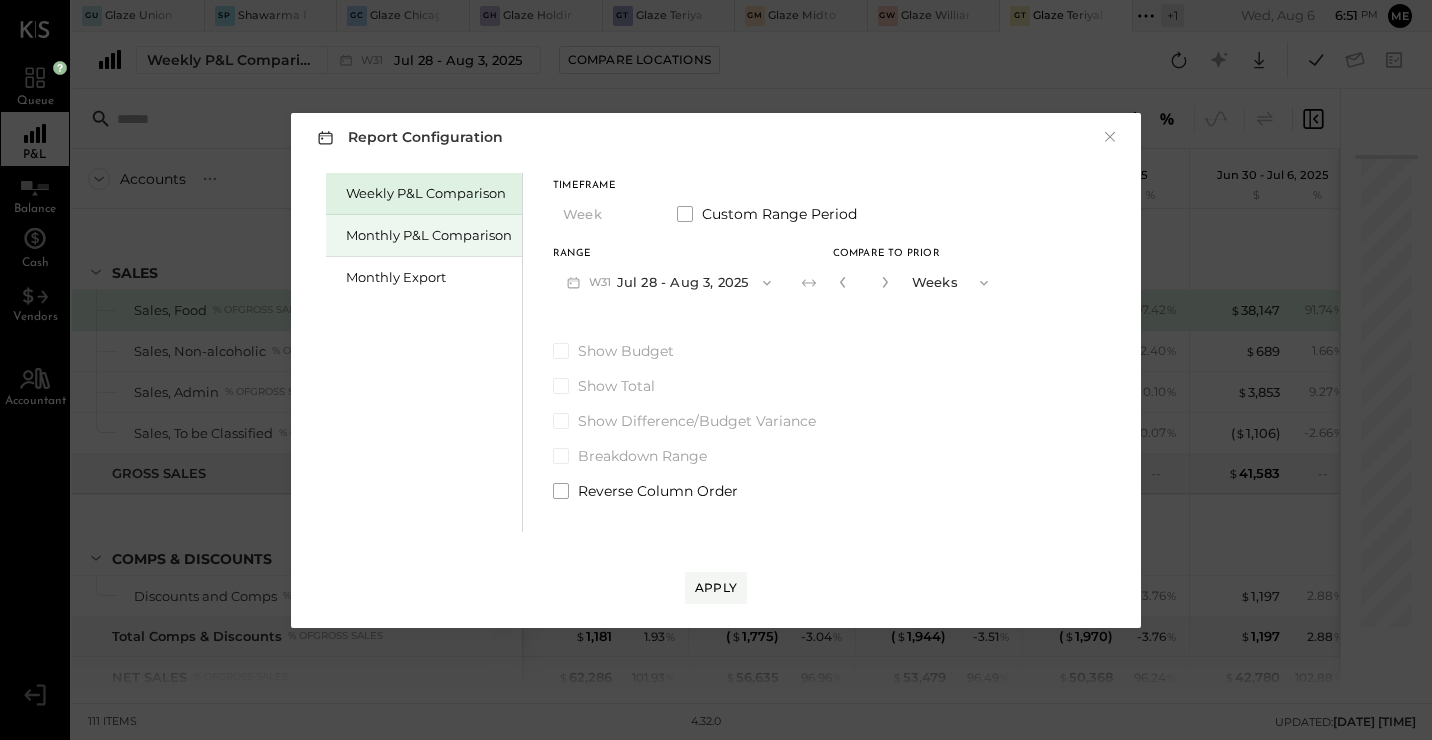 click on "Monthly P&L Comparison" at bounding box center [429, 235] 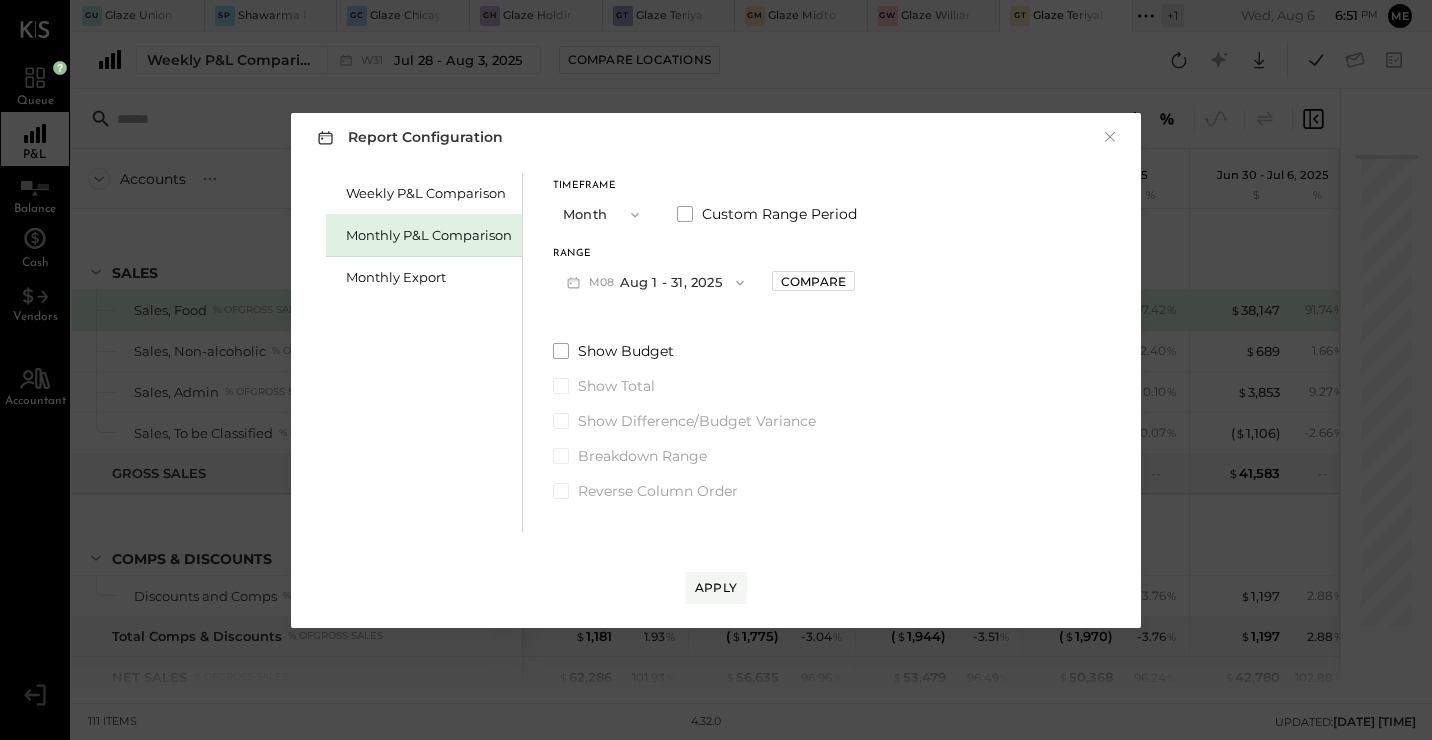 click on "M08 Aug 1 - 31, 2025" at bounding box center (655, 282) 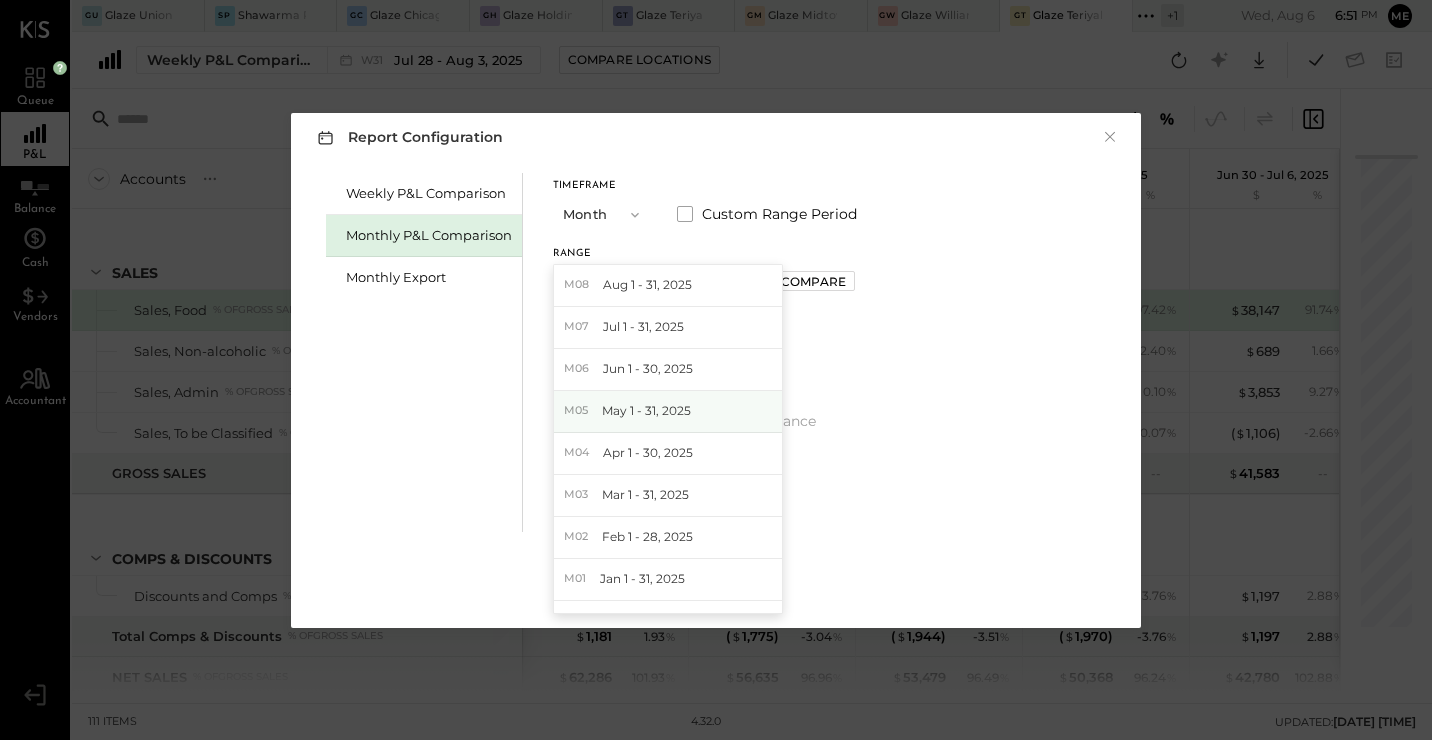 click on "May 1 - 31, 2025" at bounding box center (646, 410) 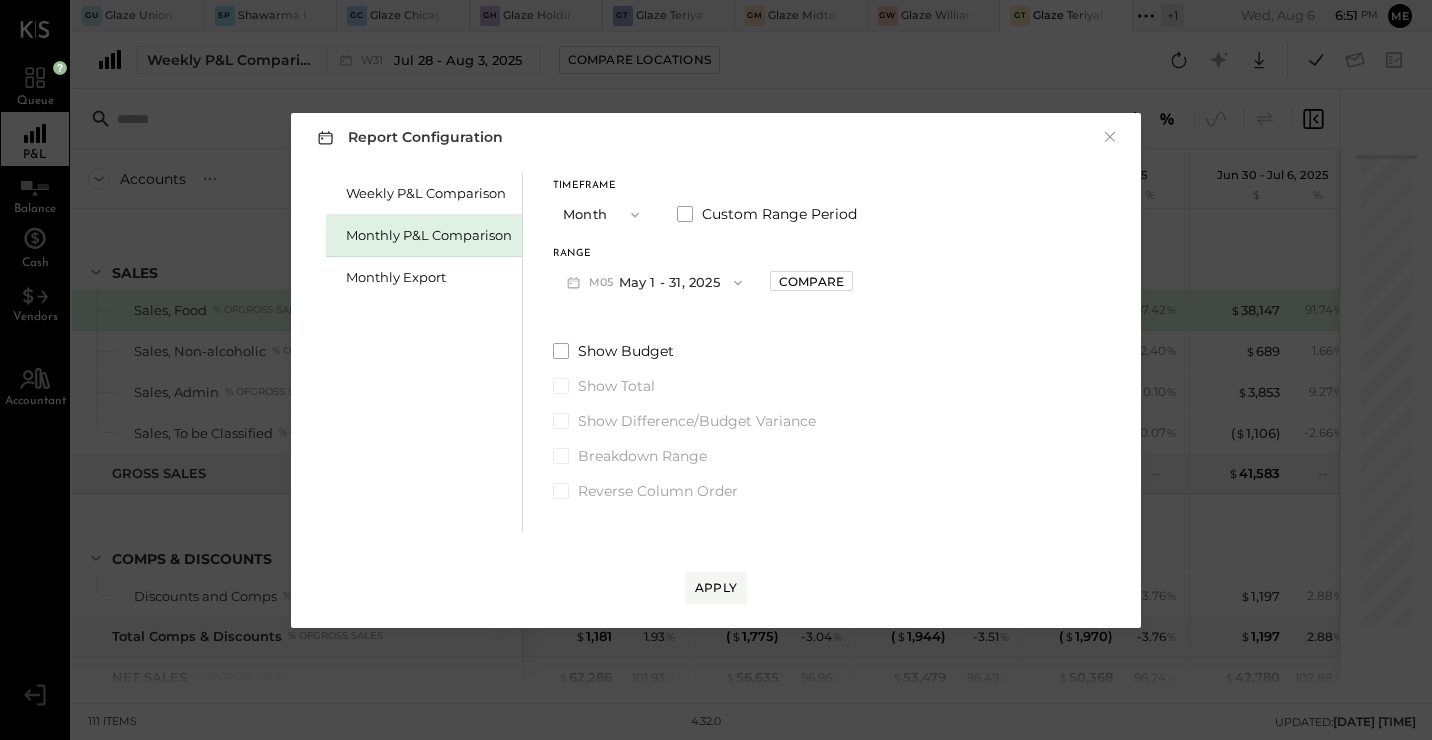 drag, startPoint x: 798, startPoint y: 286, endPoint x: 694, endPoint y: 226, distance: 120.06665 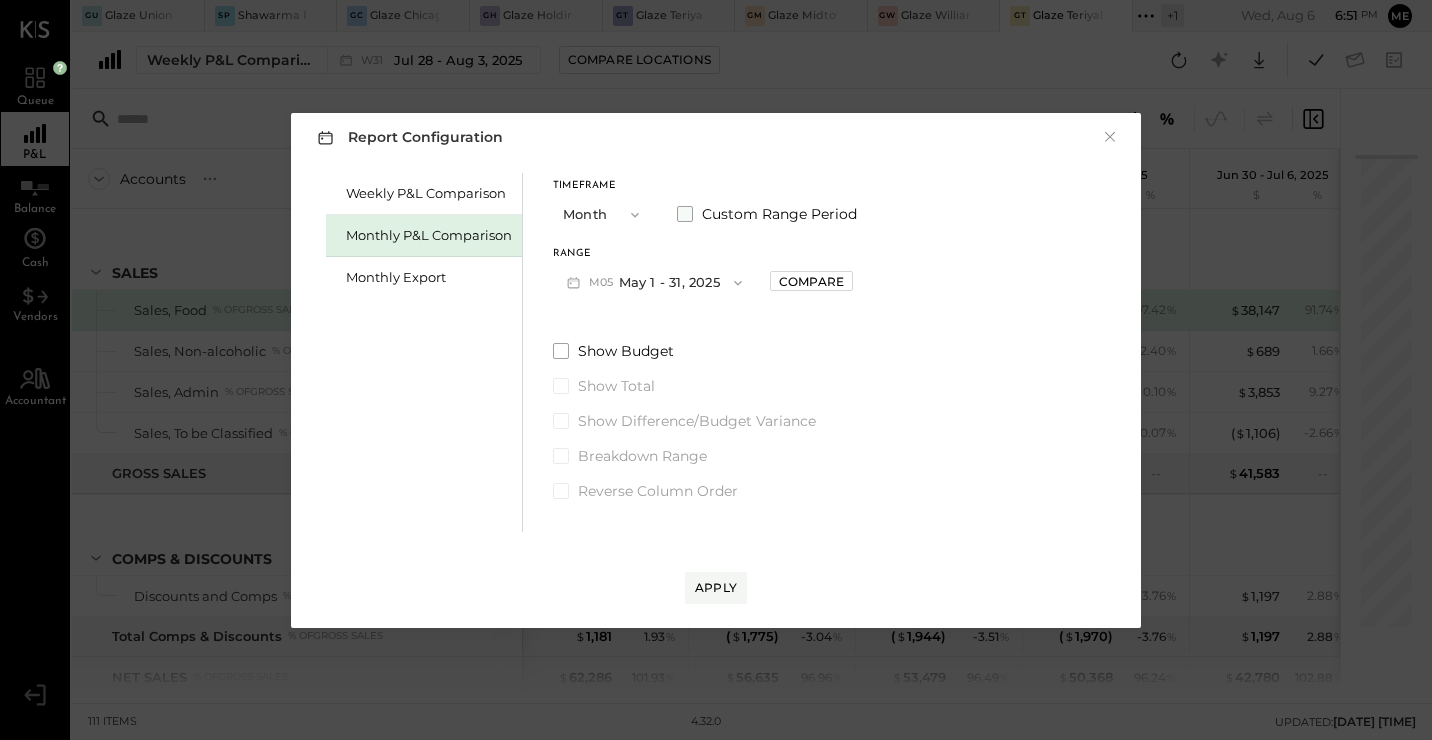 click on "Custom Range Period" at bounding box center (767, 214) 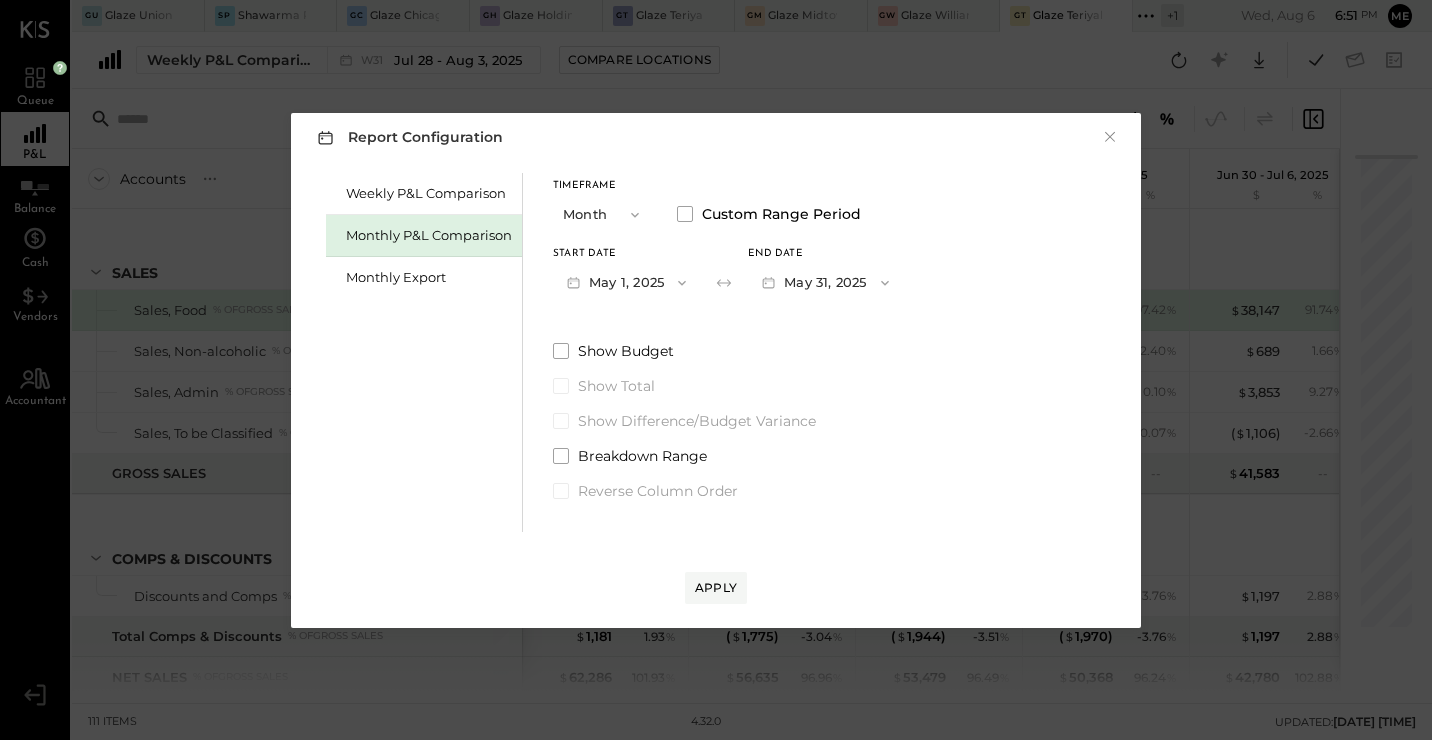 click on "May 31, 2025" at bounding box center [825, 282] 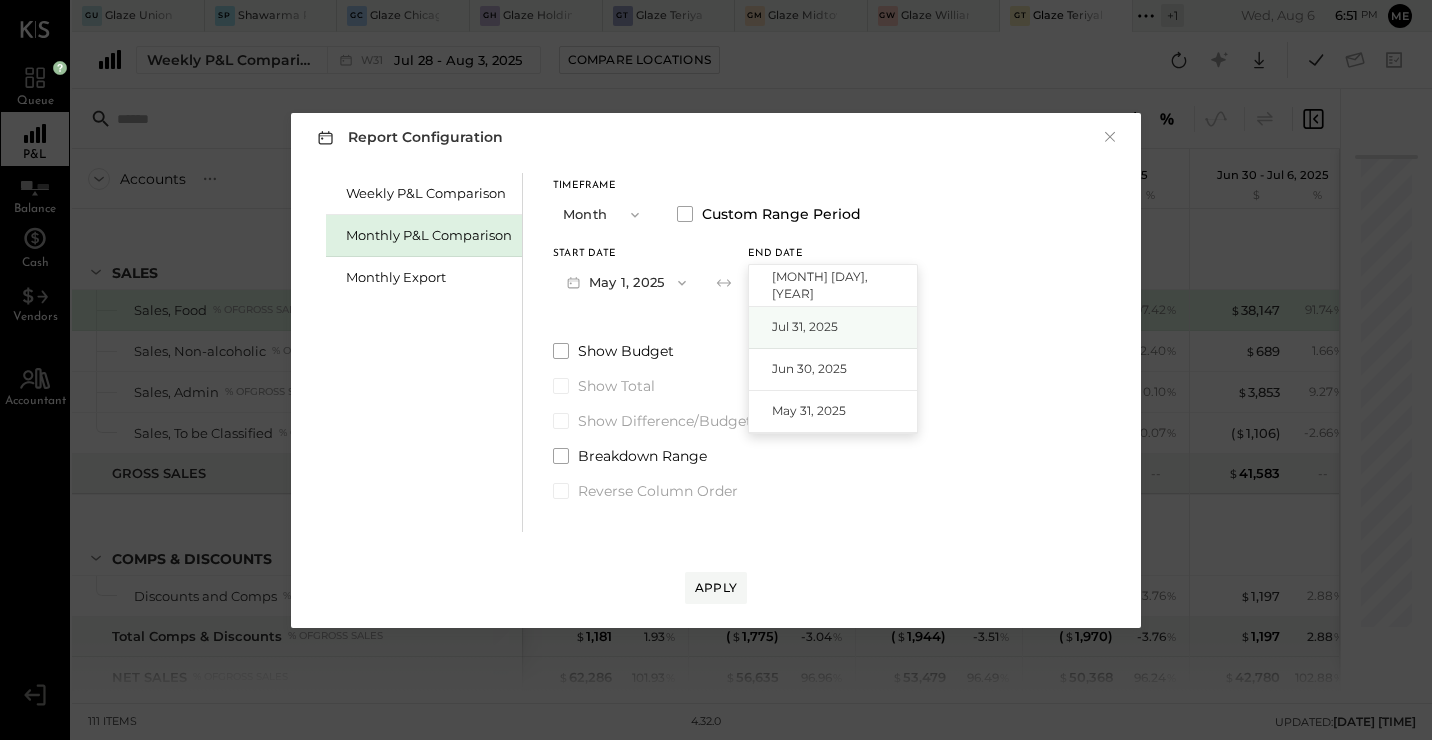 click on "Jul 31, 2025" at bounding box center [805, 326] 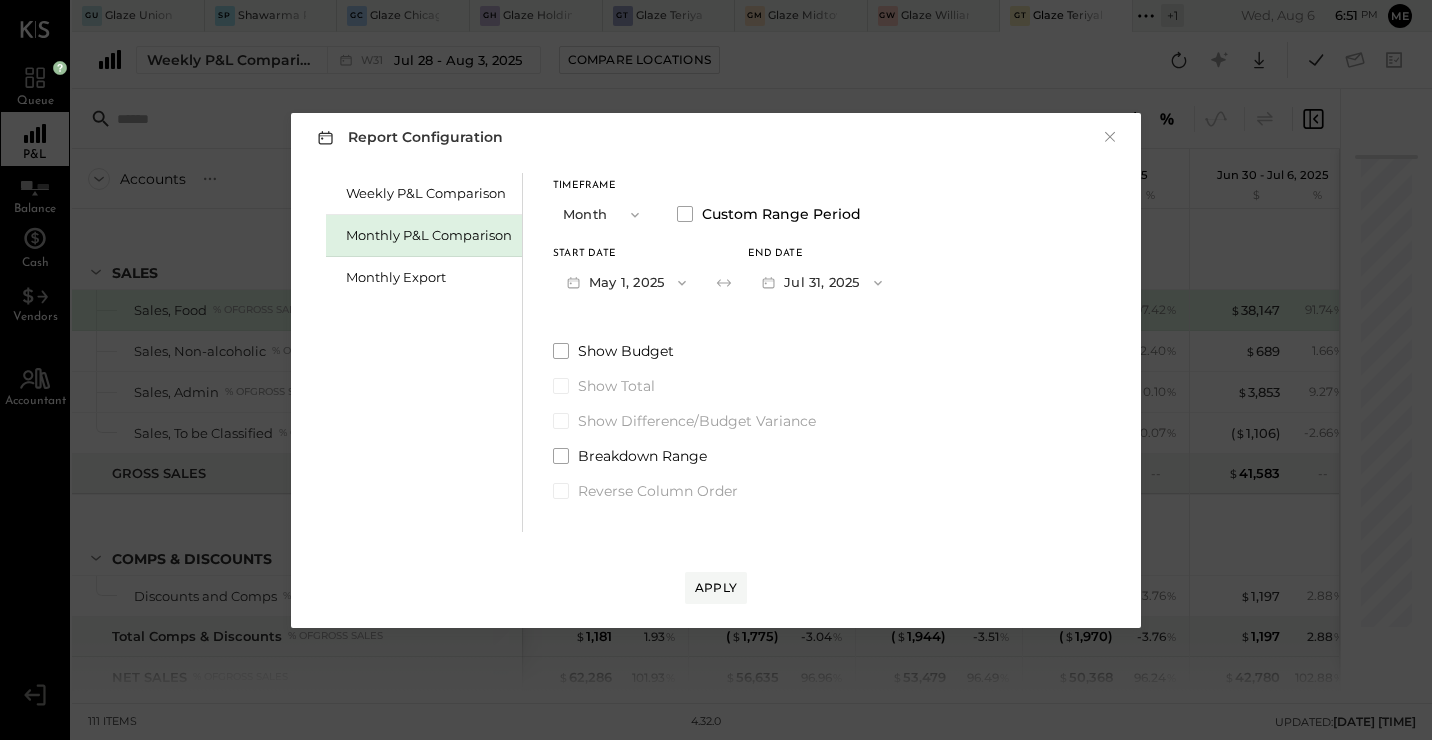 click on "Timeframe Month Custom Range Period Start Date May 1, 2025 End date Jul 31, 2025 Show Budget Show Total Show Difference/Budget Variance Breakdown Range Reverse Column Order" at bounding box center (724, 337) 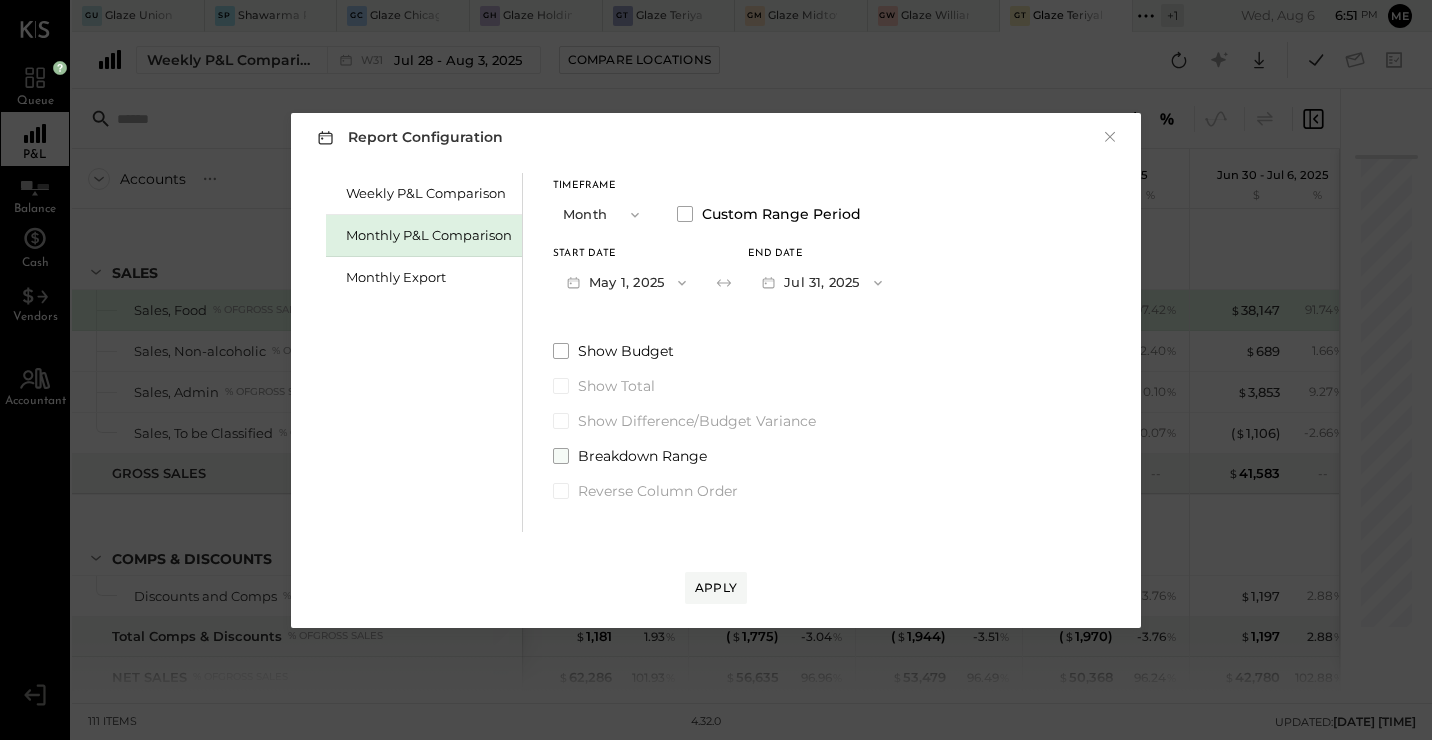 click at bounding box center [561, 456] 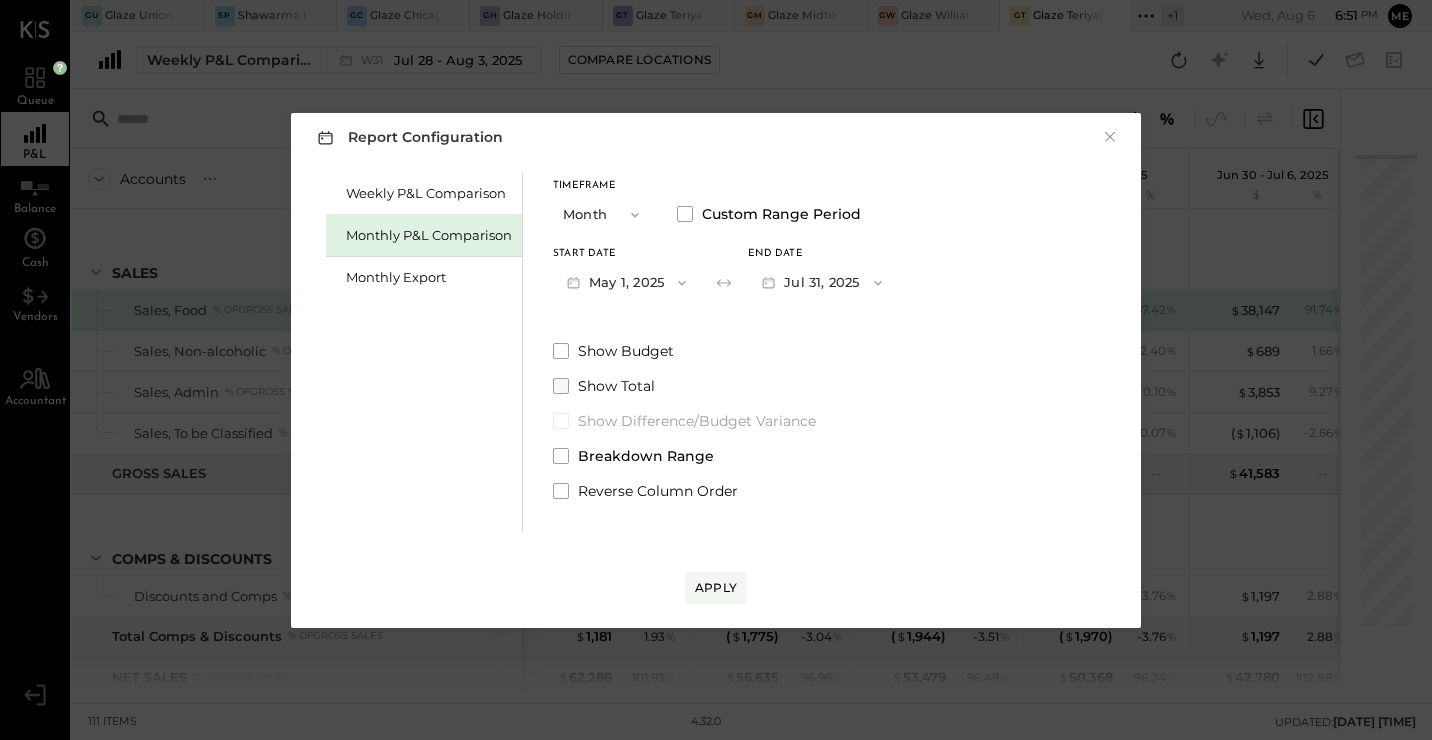 click at bounding box center [561, 386] 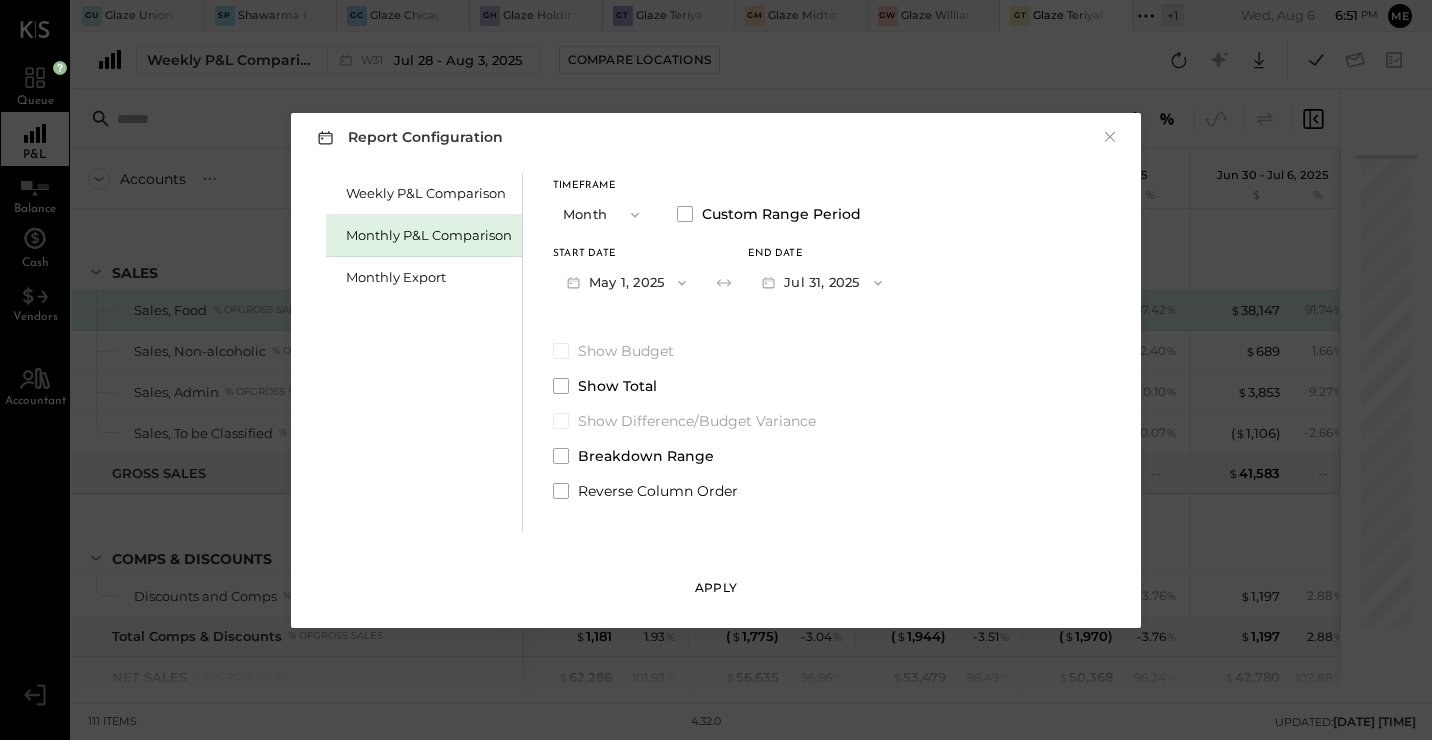 click on "Apply" at bounding box center [716, 587] 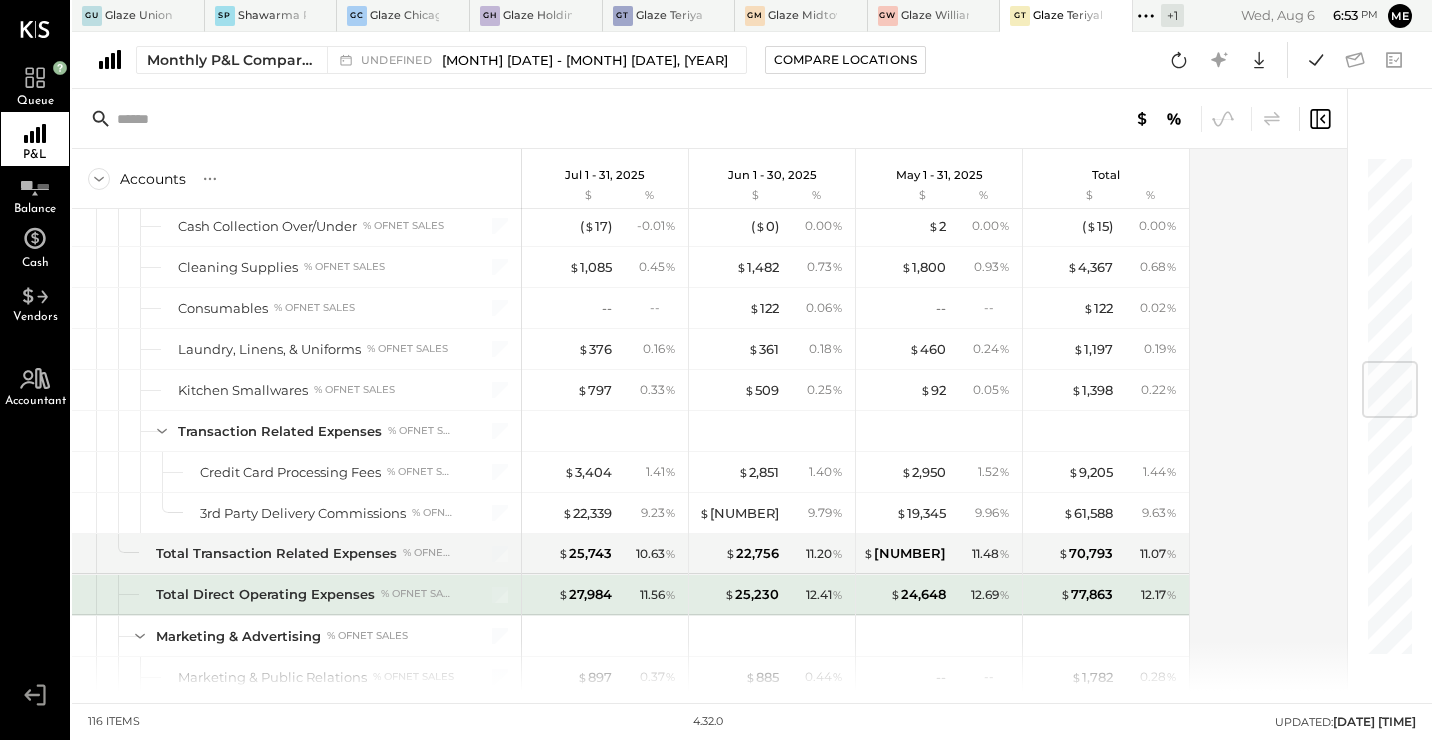scroll, scrollTop: 1744, scrollLeft: 0, axis: vertical 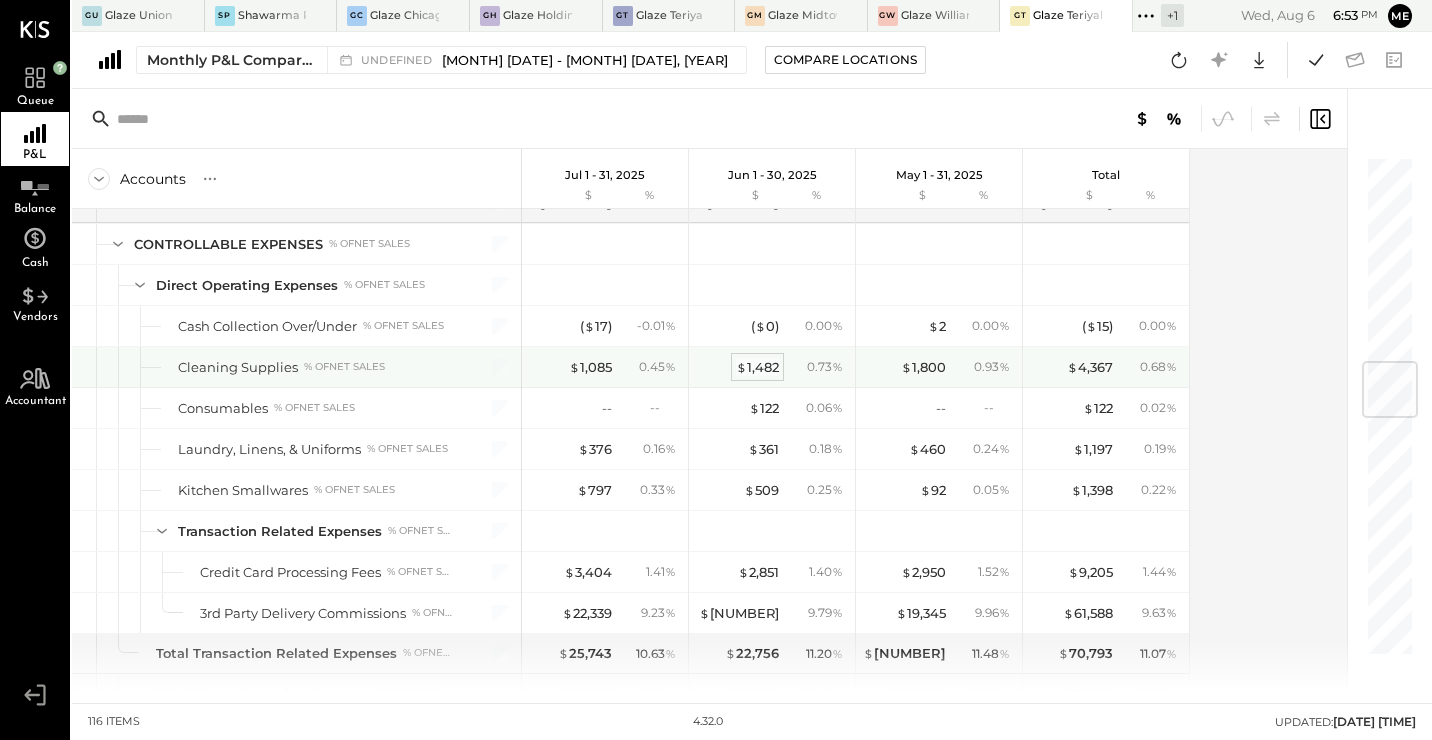 click on "$ 1,482" at bounding box center (757, 367) 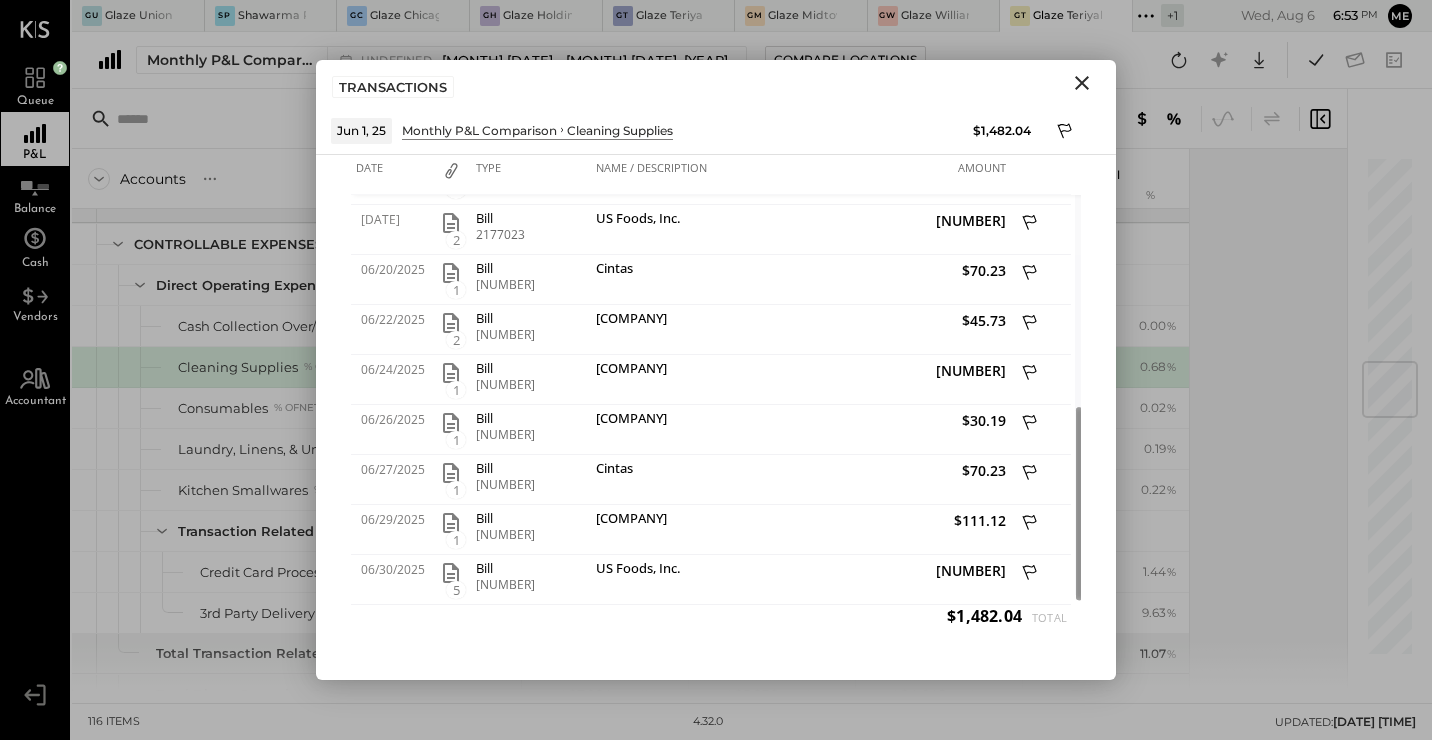 click 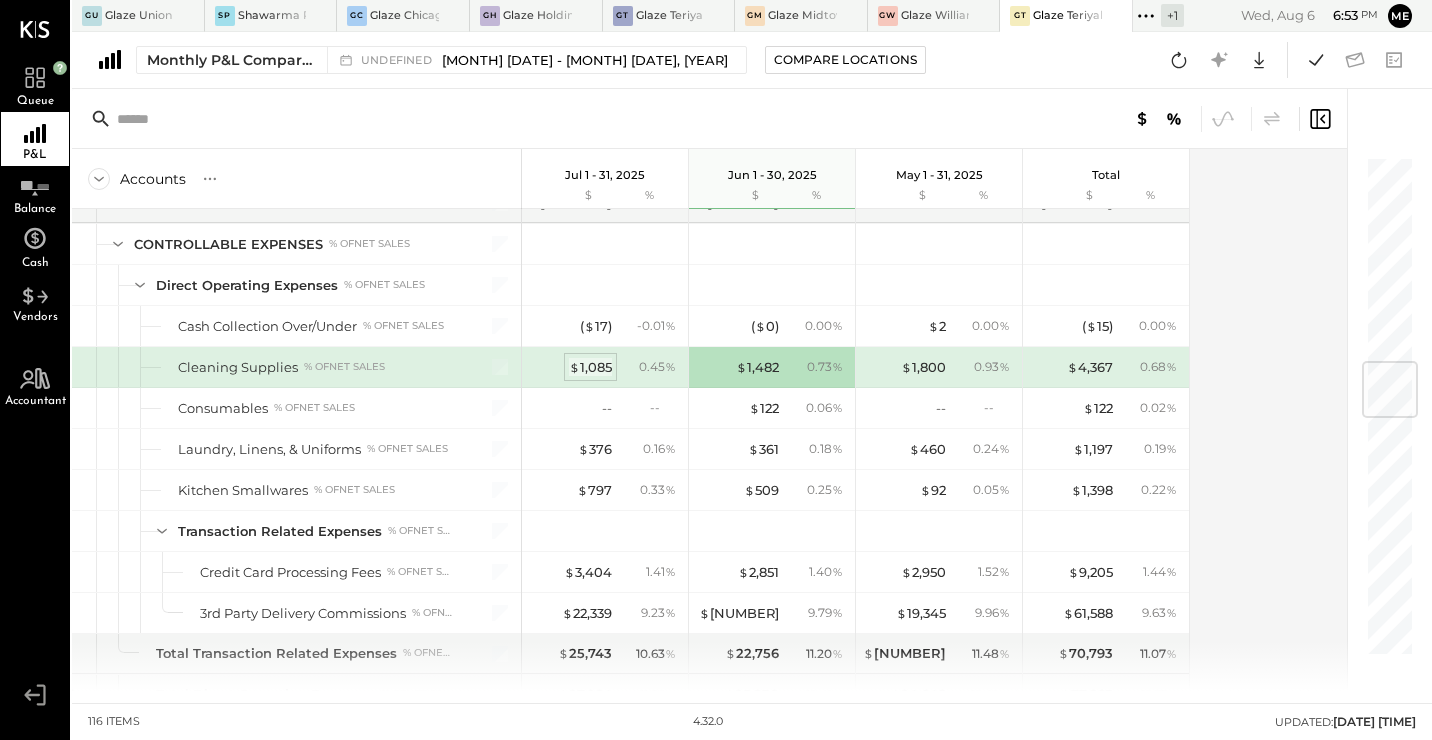 click on "$ 1,085" at bounding box center [590, 367] 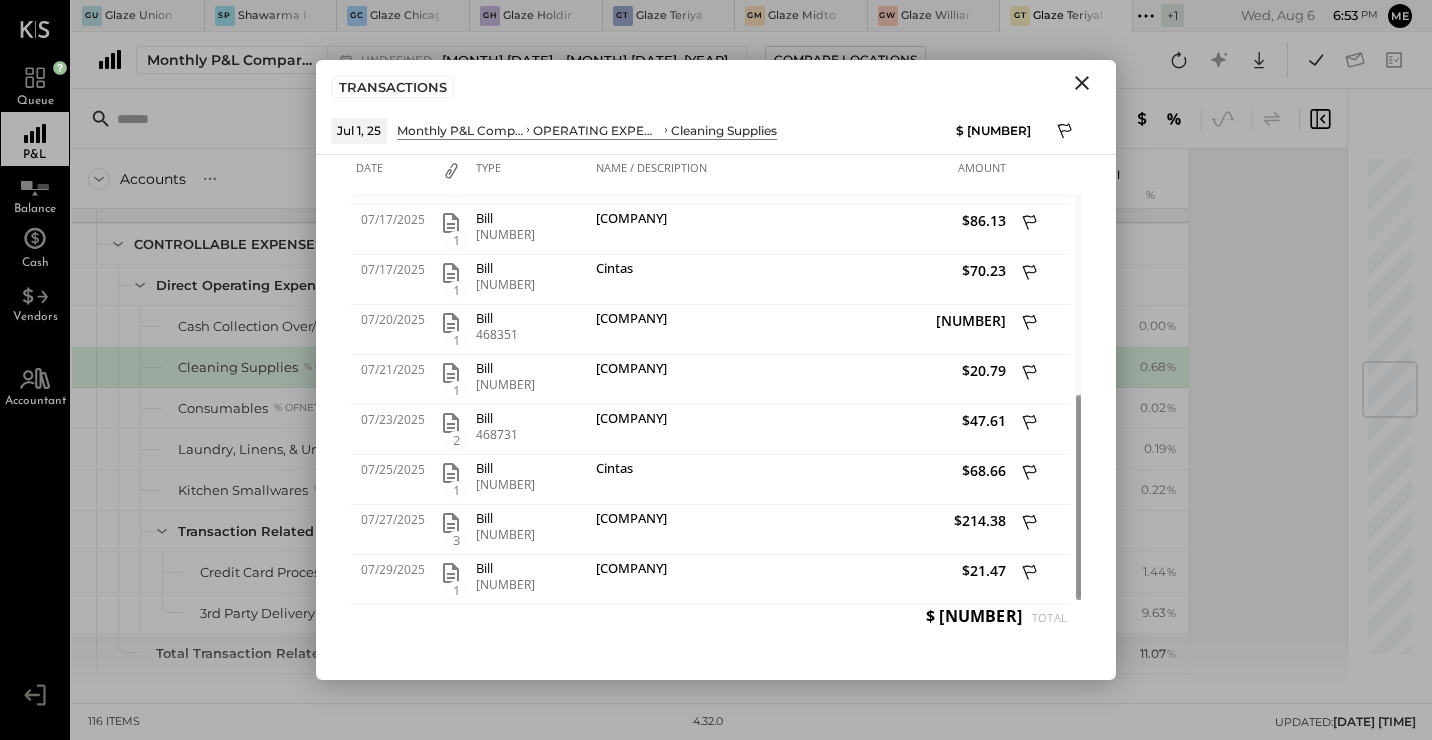 click on "TRANSACTIONS" at bounding box center [716, 83] 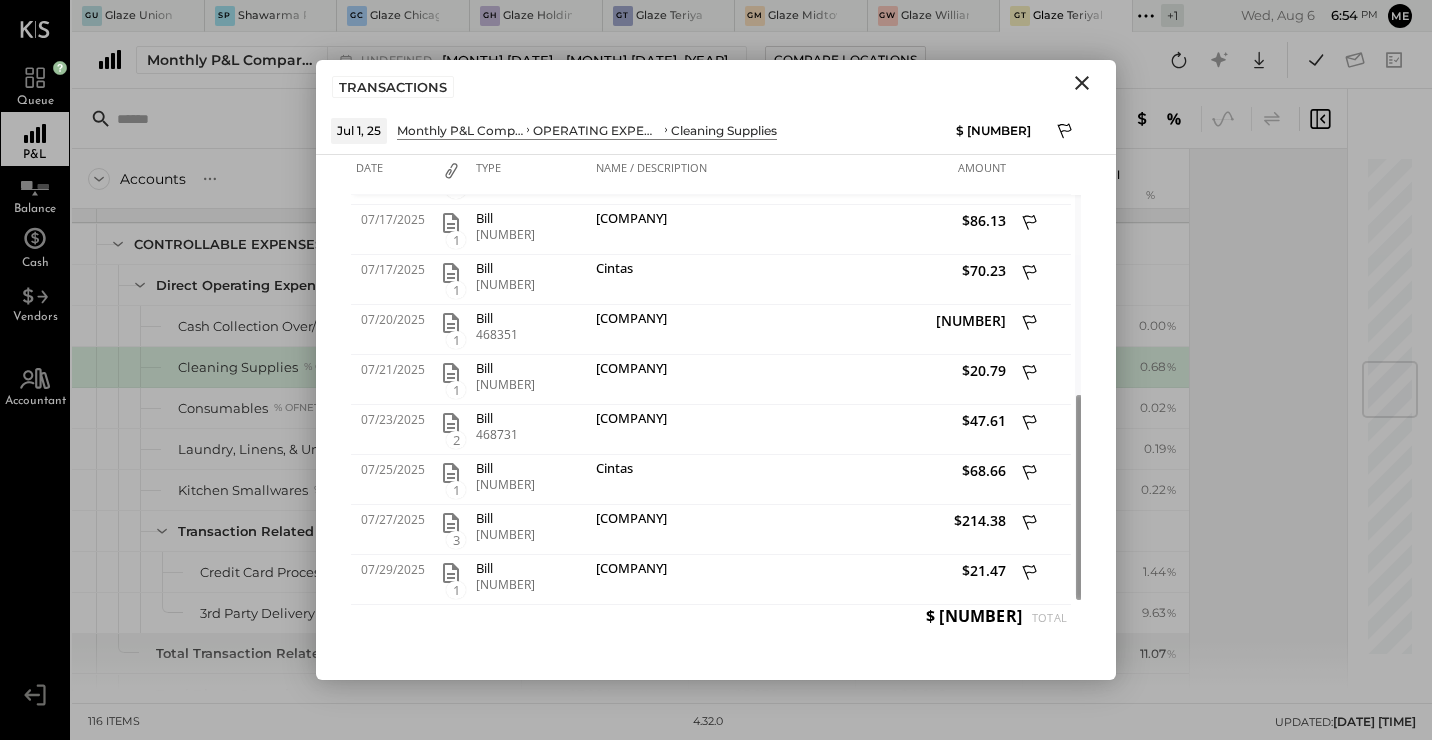click 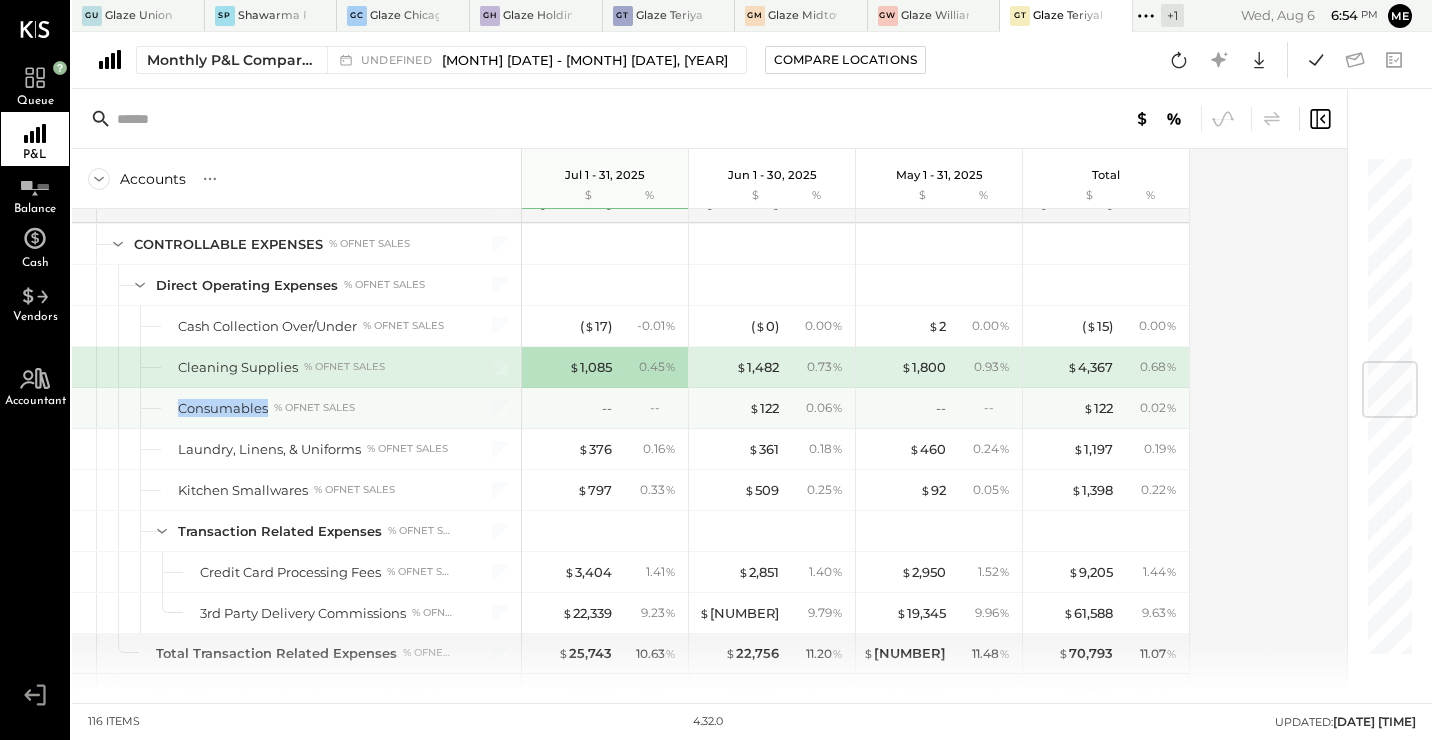 drag, startPoint x: 174, startPoint y: 410, endPoint x: 267, endPoint y: 411, distance: 93.00538 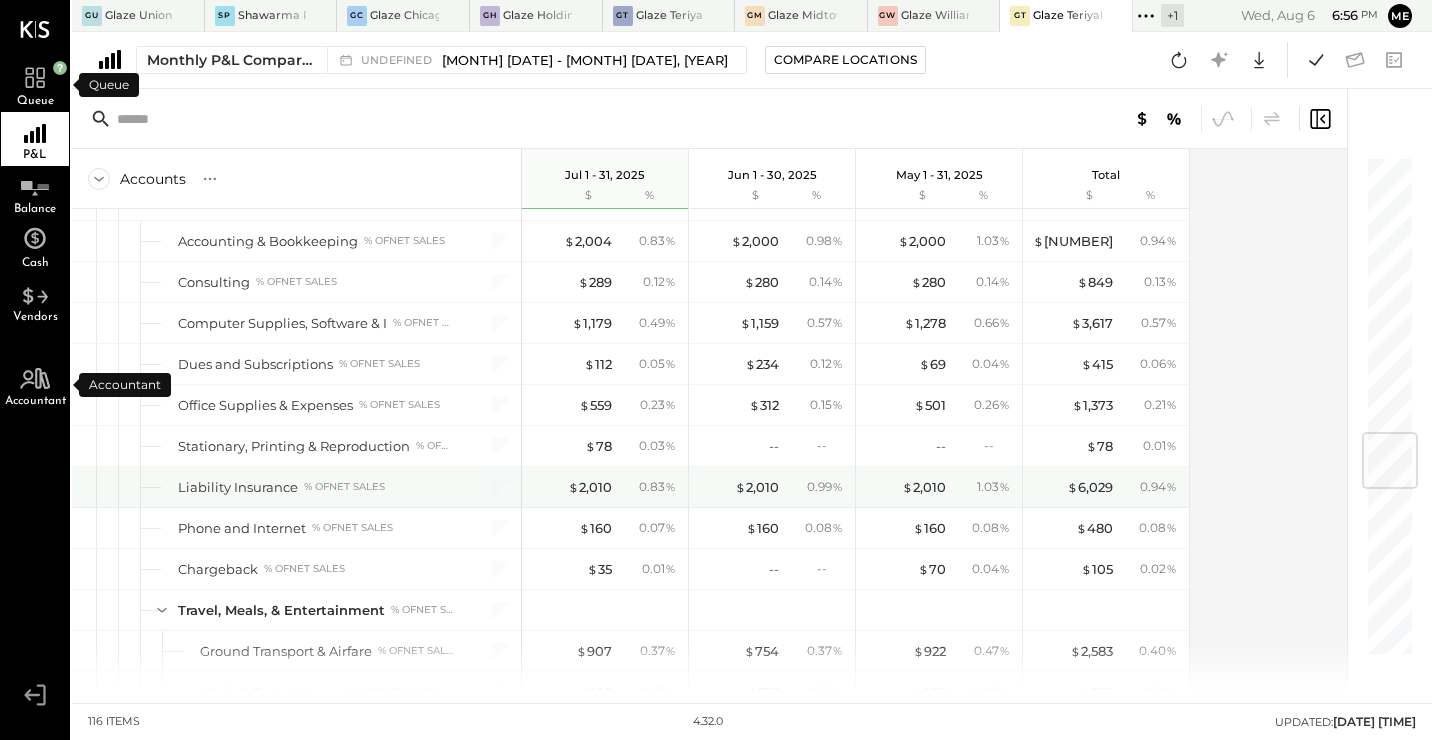 scroll, scrollTop: 2344, scrollLeft: 0, axis: vertical 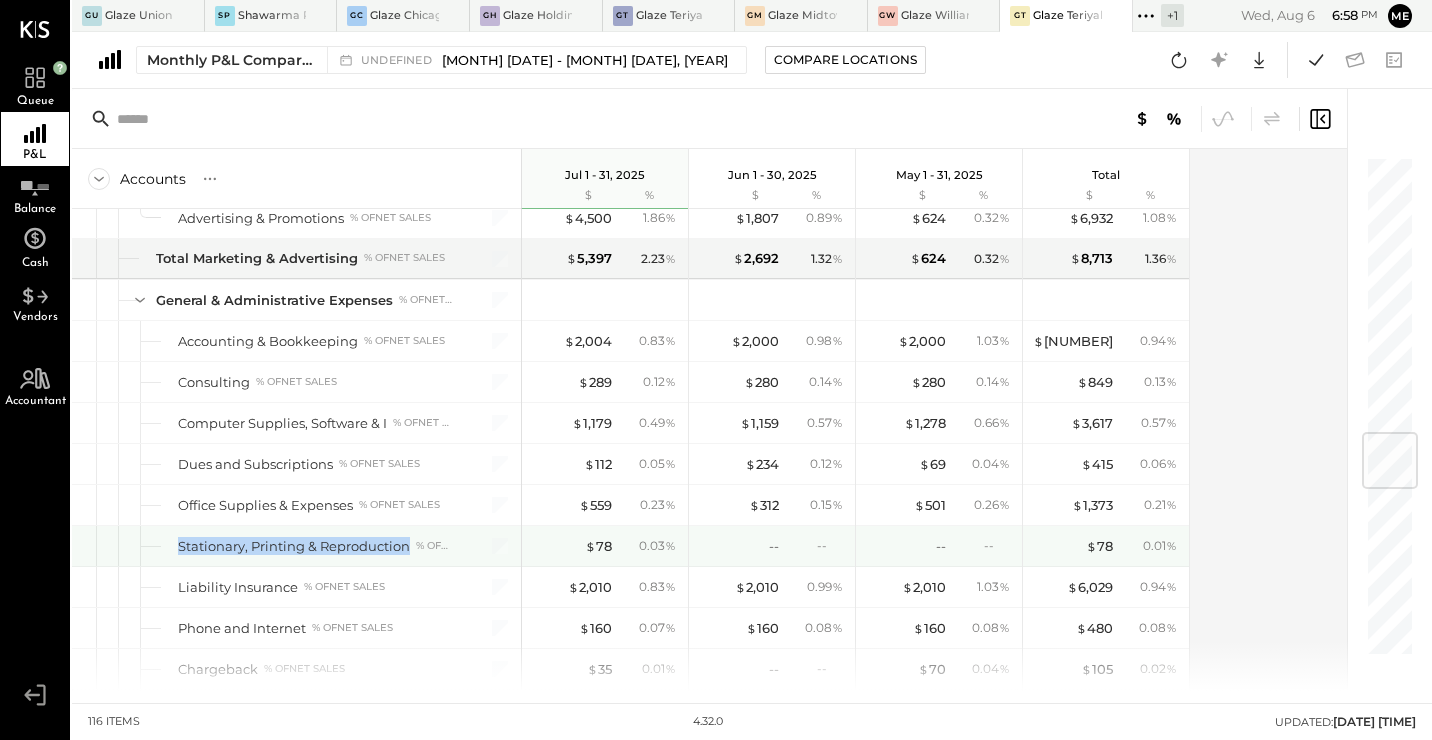 drag, startPoint x: 179, startPoint y: 549, endPoint x: 412, endPoint y: 549, distance: 233 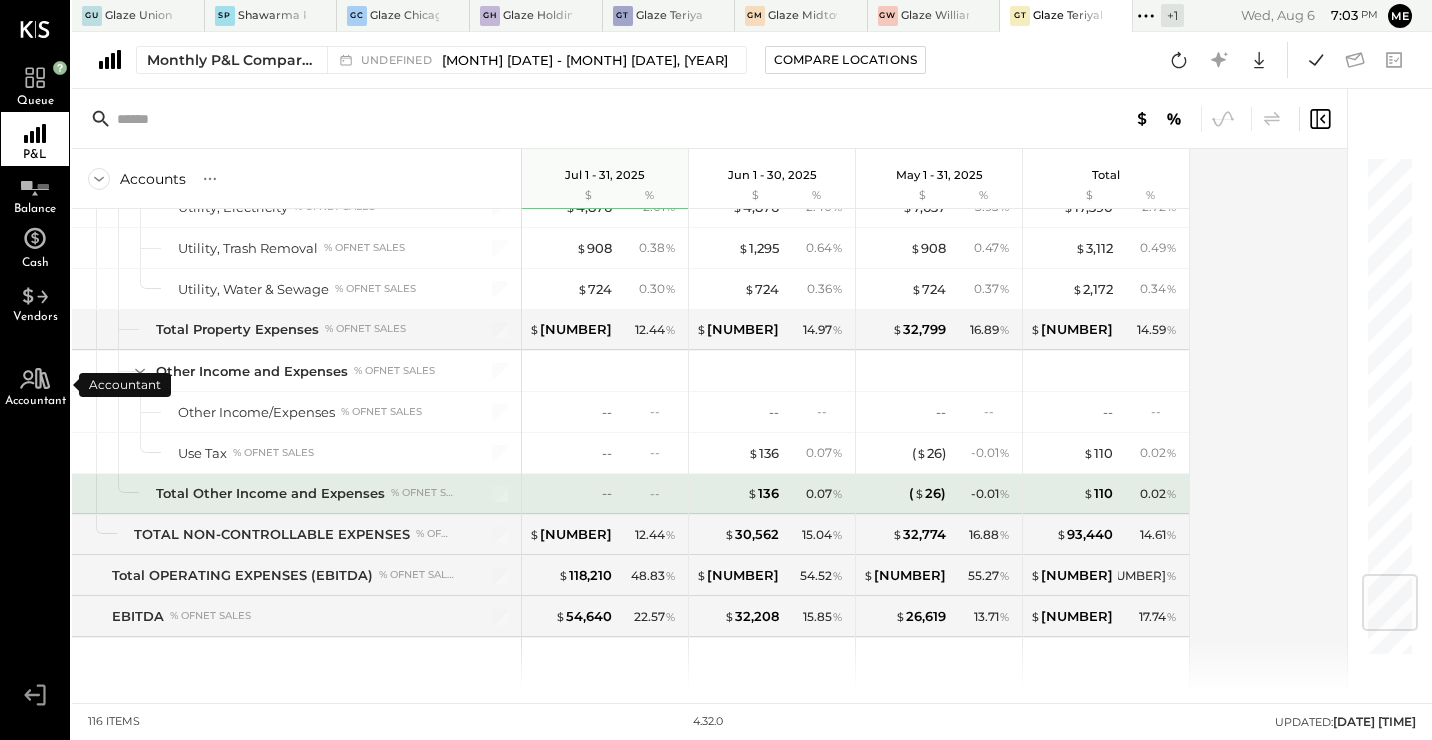 scroll, scrollTop: 3744, scrollLeft: 0, axis: vertical 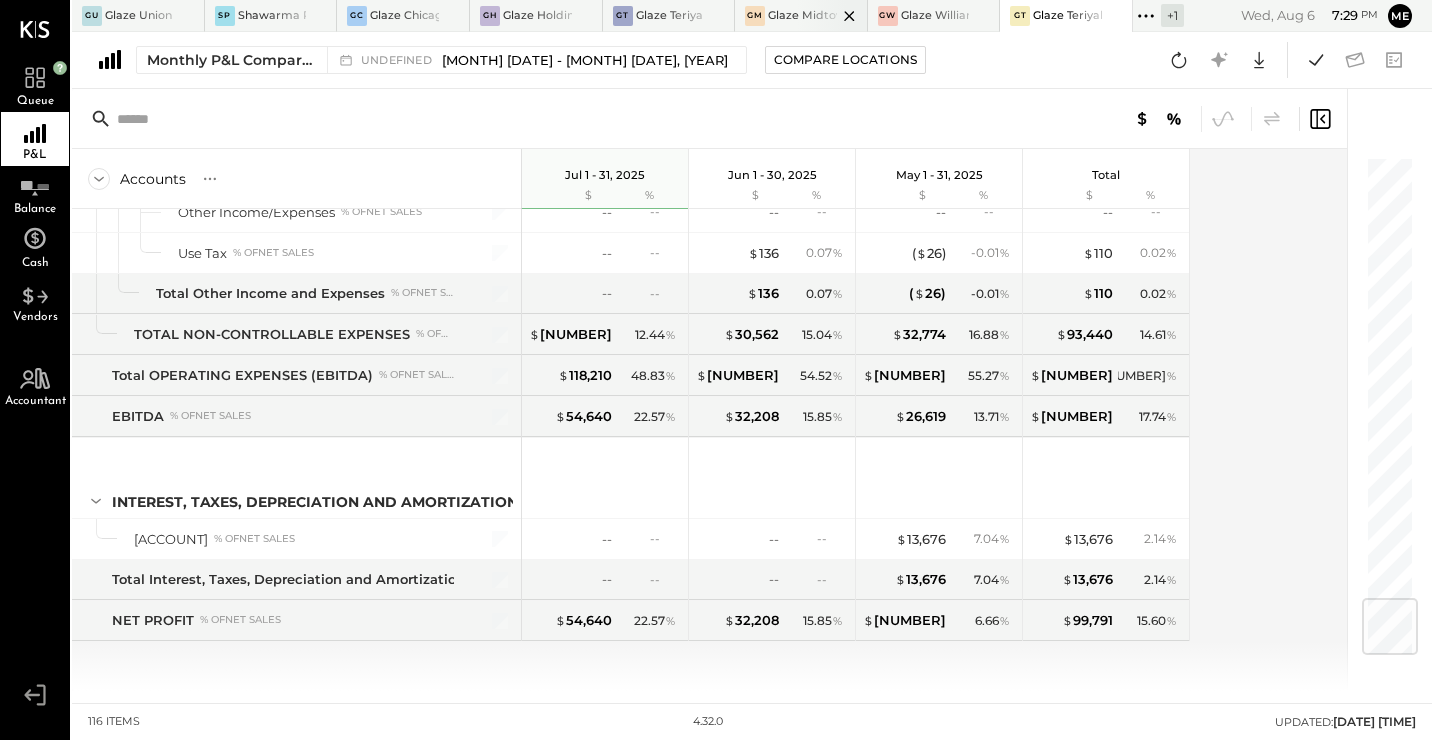 click on "GM Glaze Midtown East - Glaze Lexington One LLC" at bounding box center [786, 16] 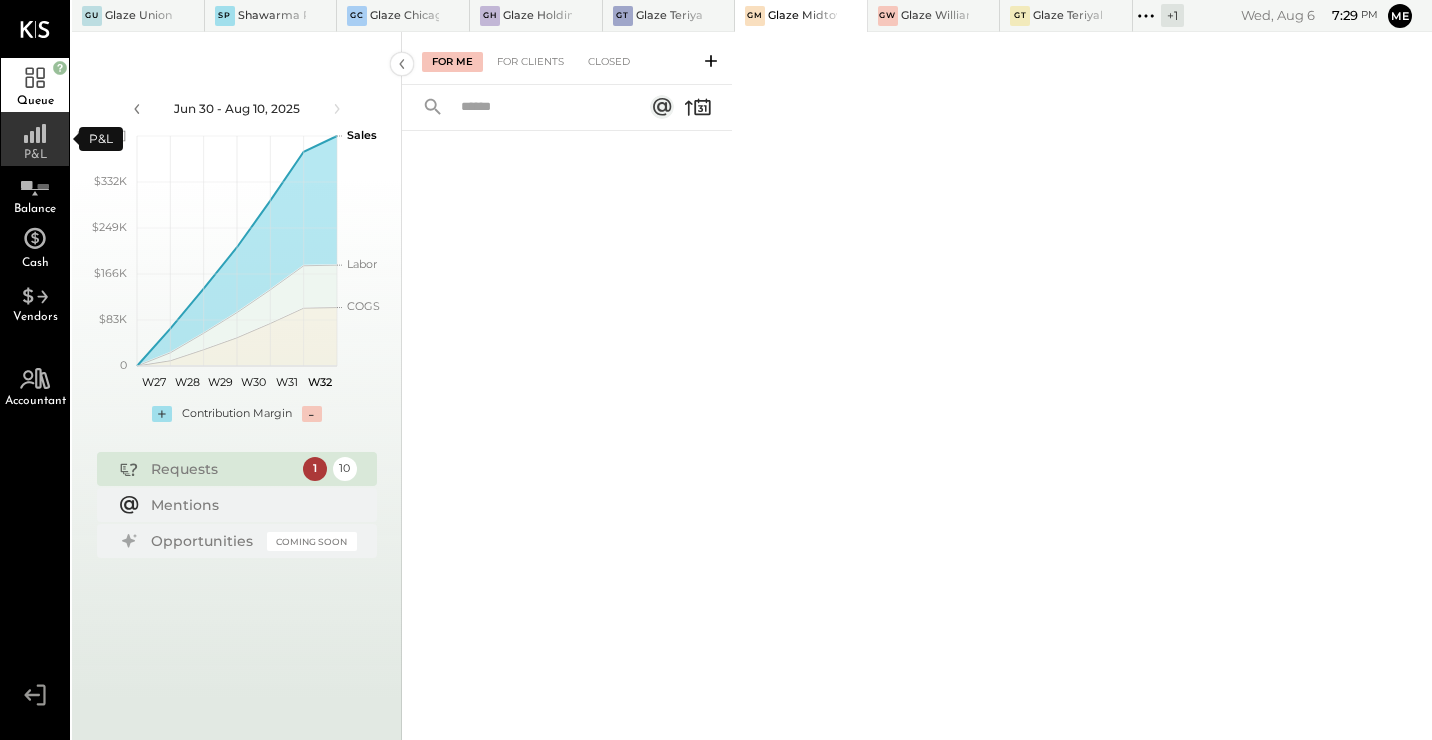 click on "P&L" at bounding box center [35, 139] 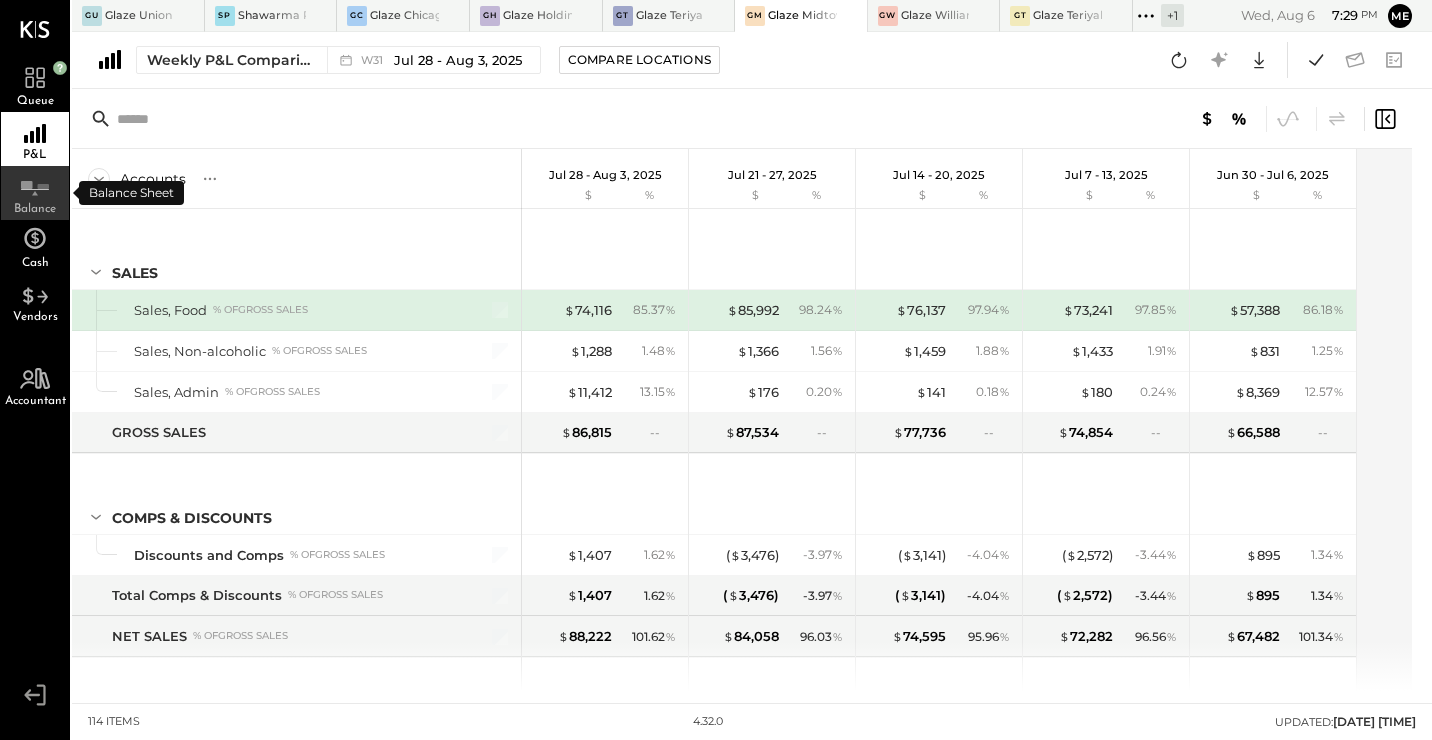 click 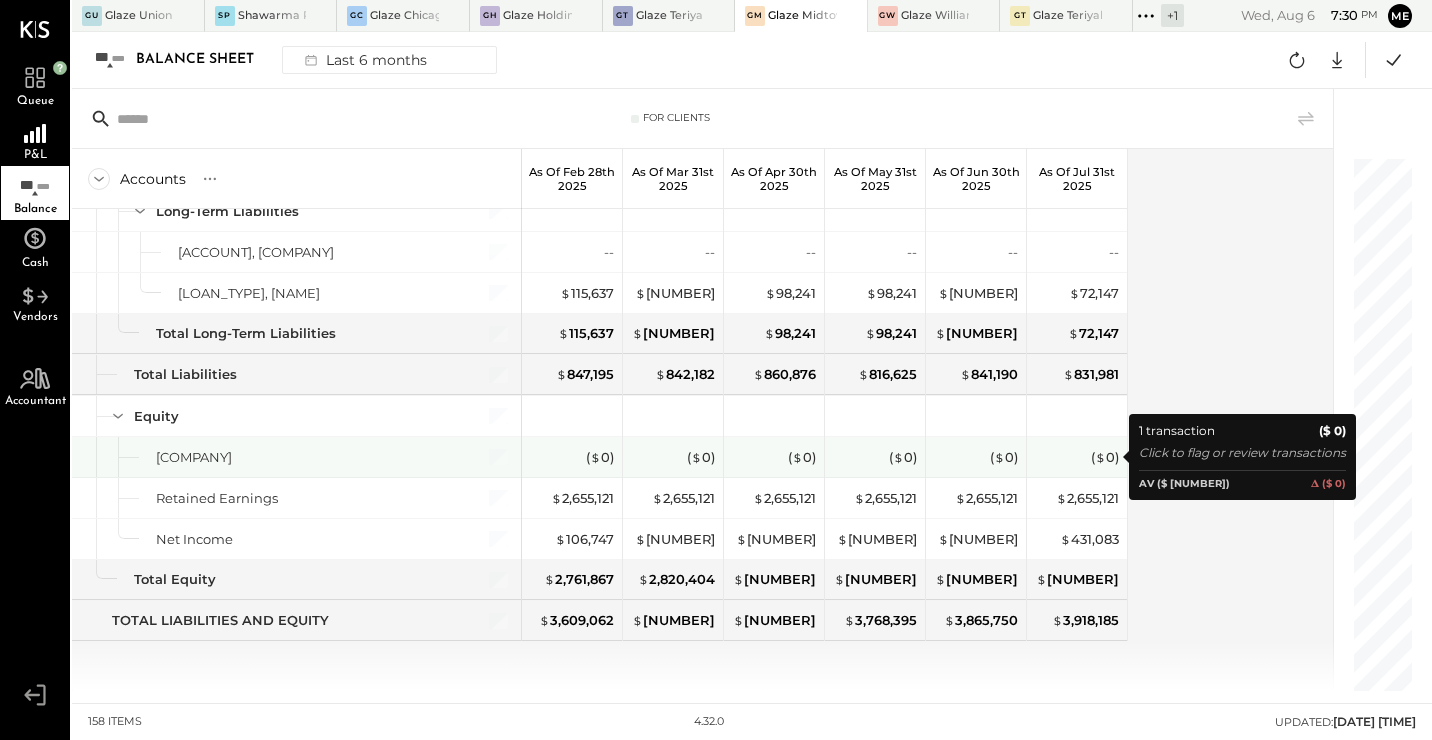 scroll, scrollTop: 6043, scrollLeft: 0, axis: vertical 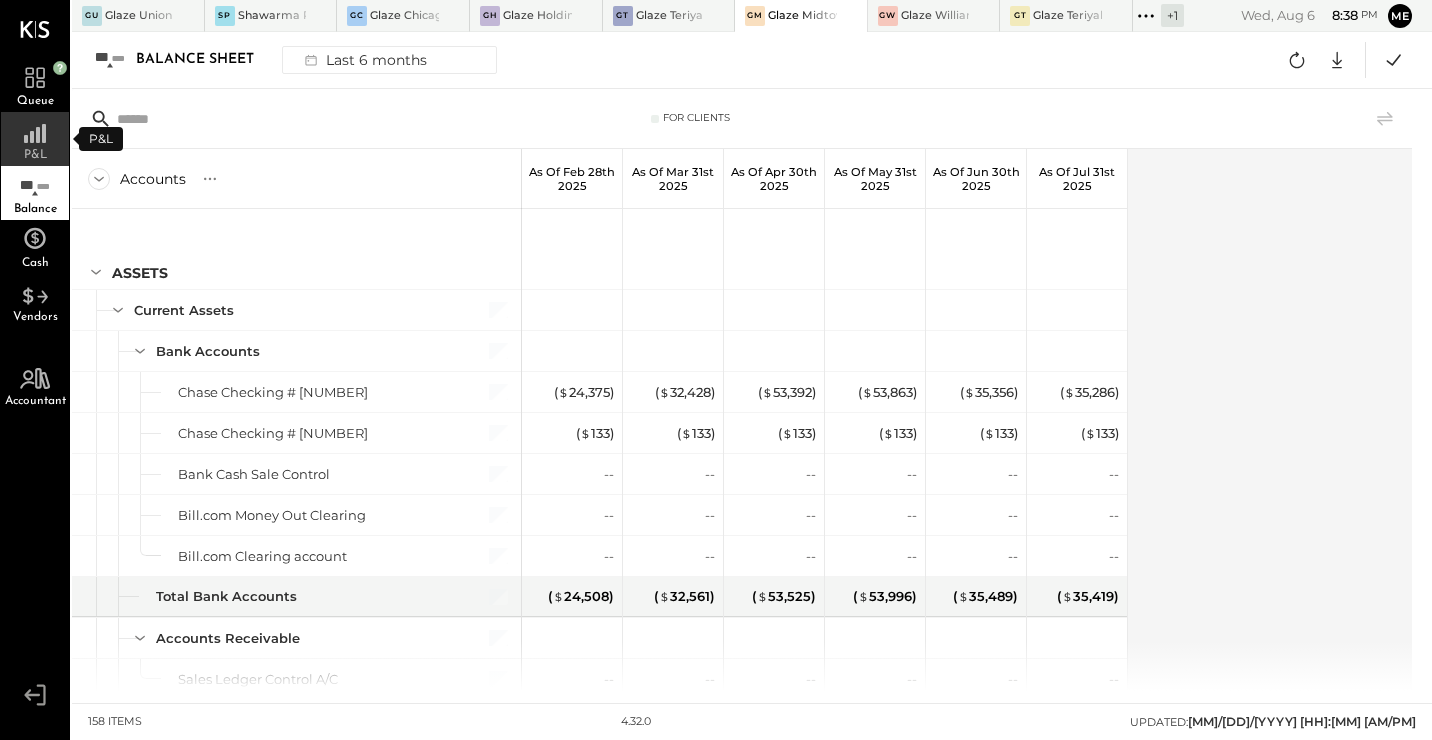 click 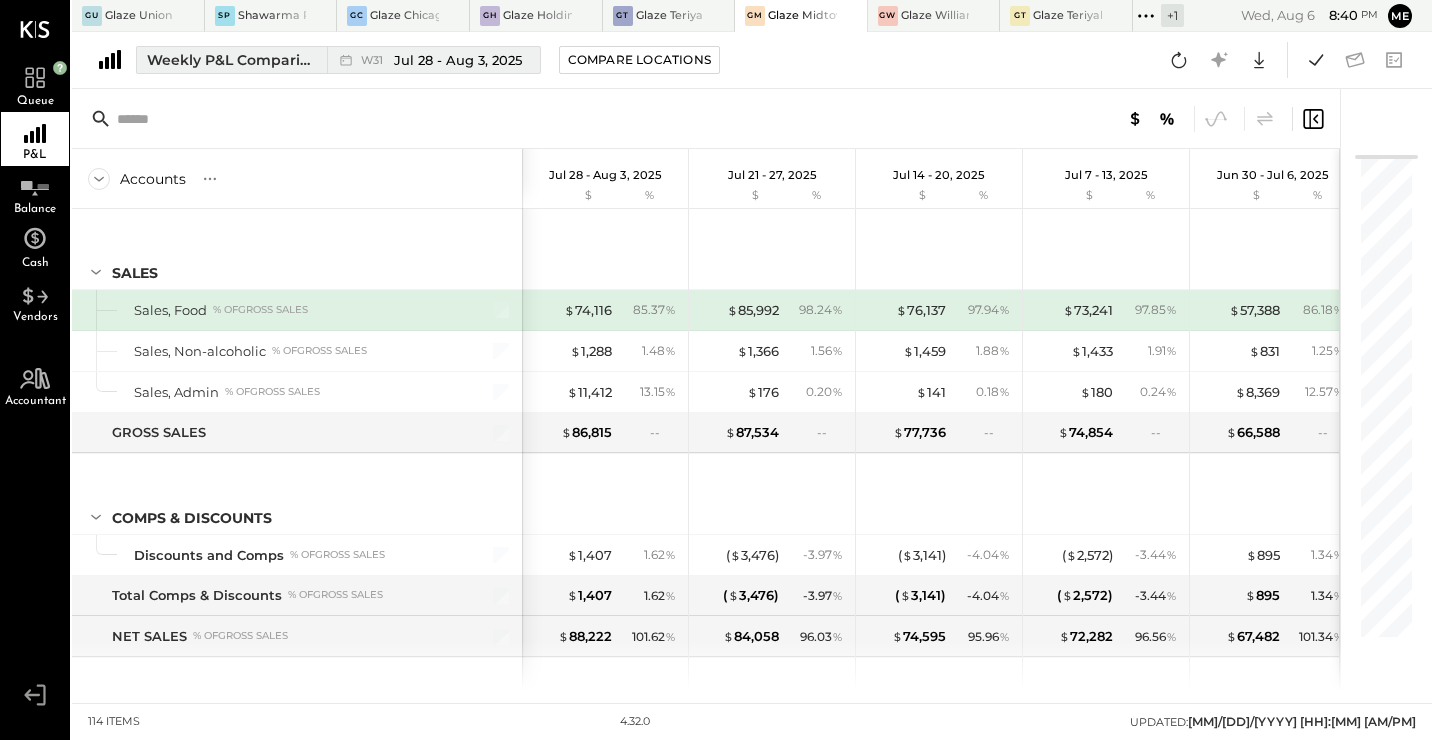 click on "Weekly P&L Comparison" at bounding box center [231, 60] 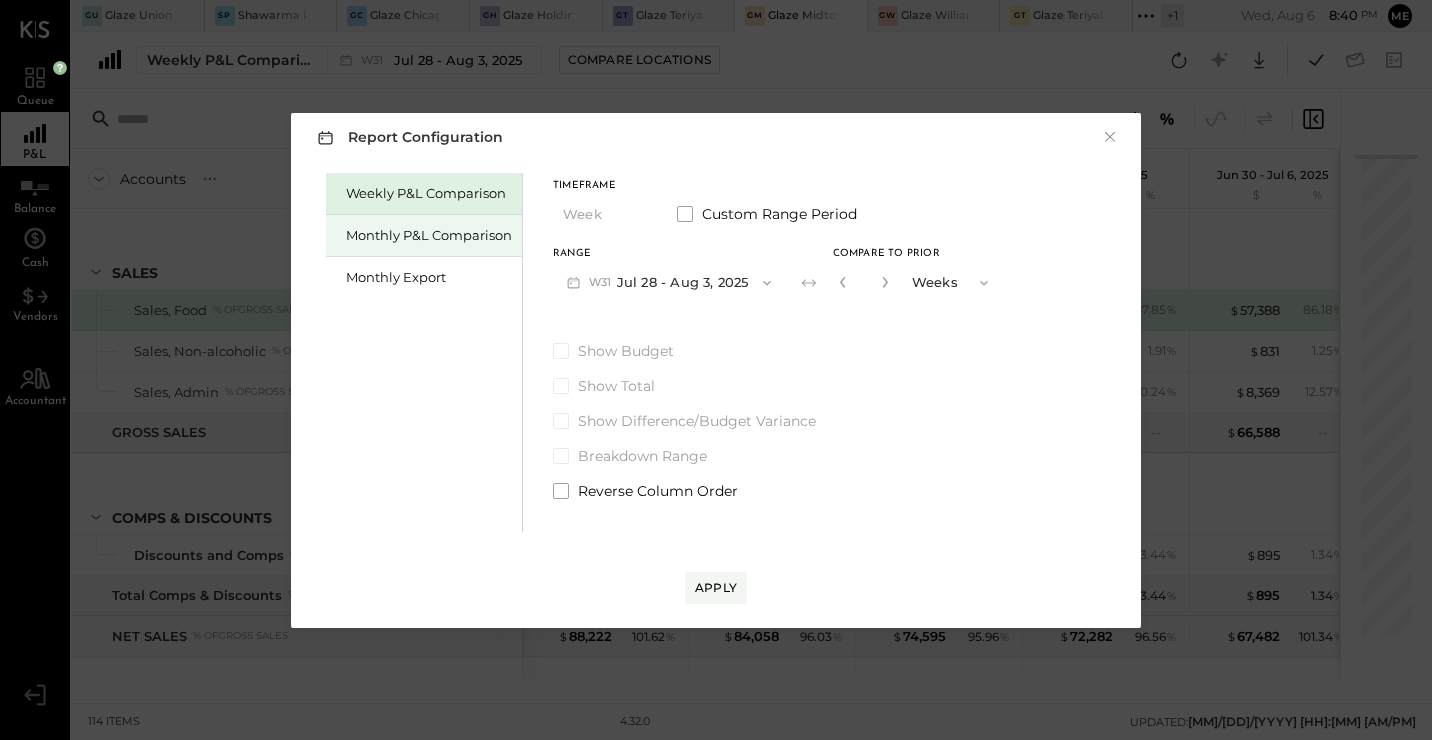 click on "Monthly P&L Comparison" at bounding box center [429, 235] 